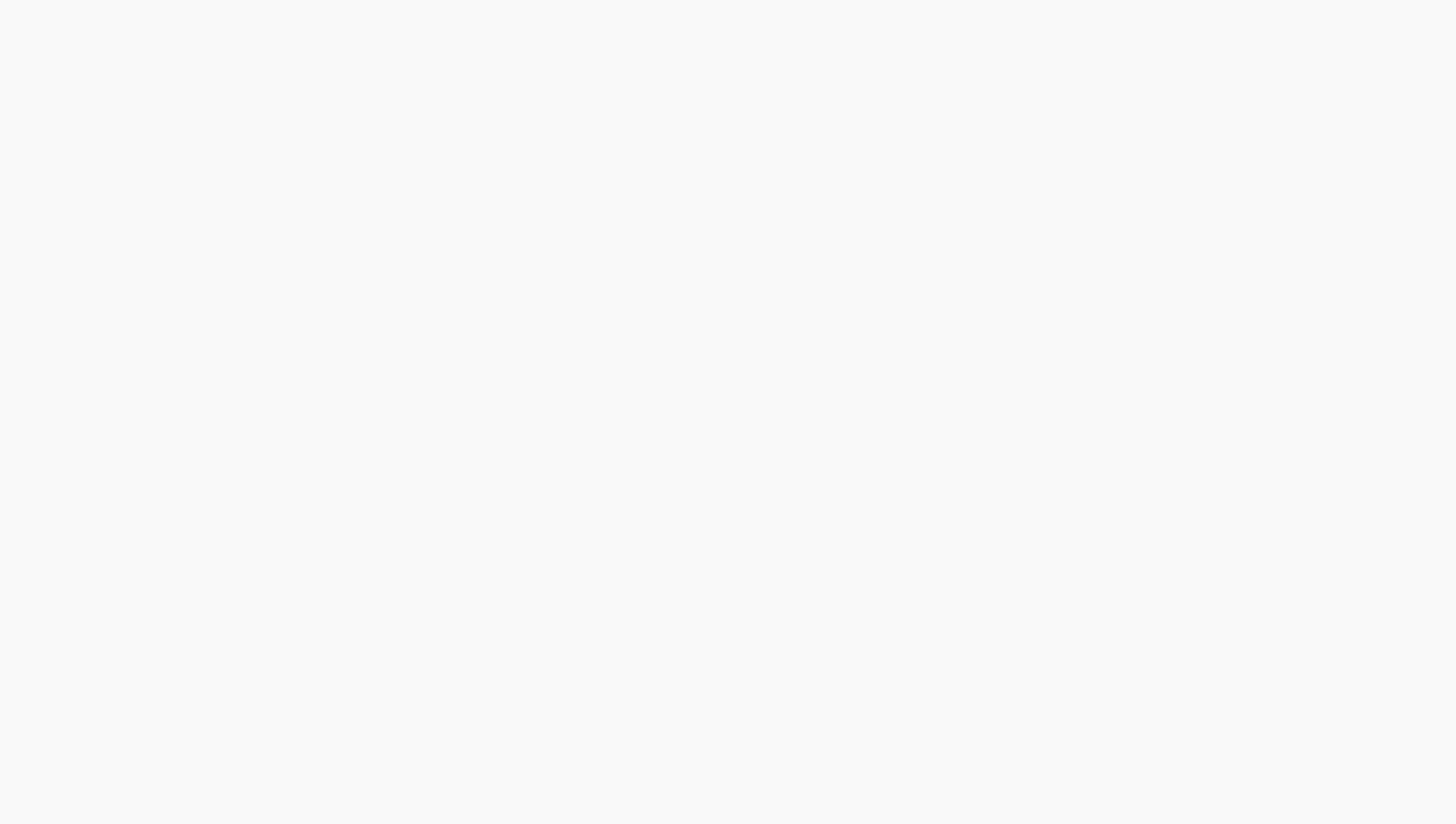 scroll, scrollTop: 0, scrollLeft: 0, axis: both 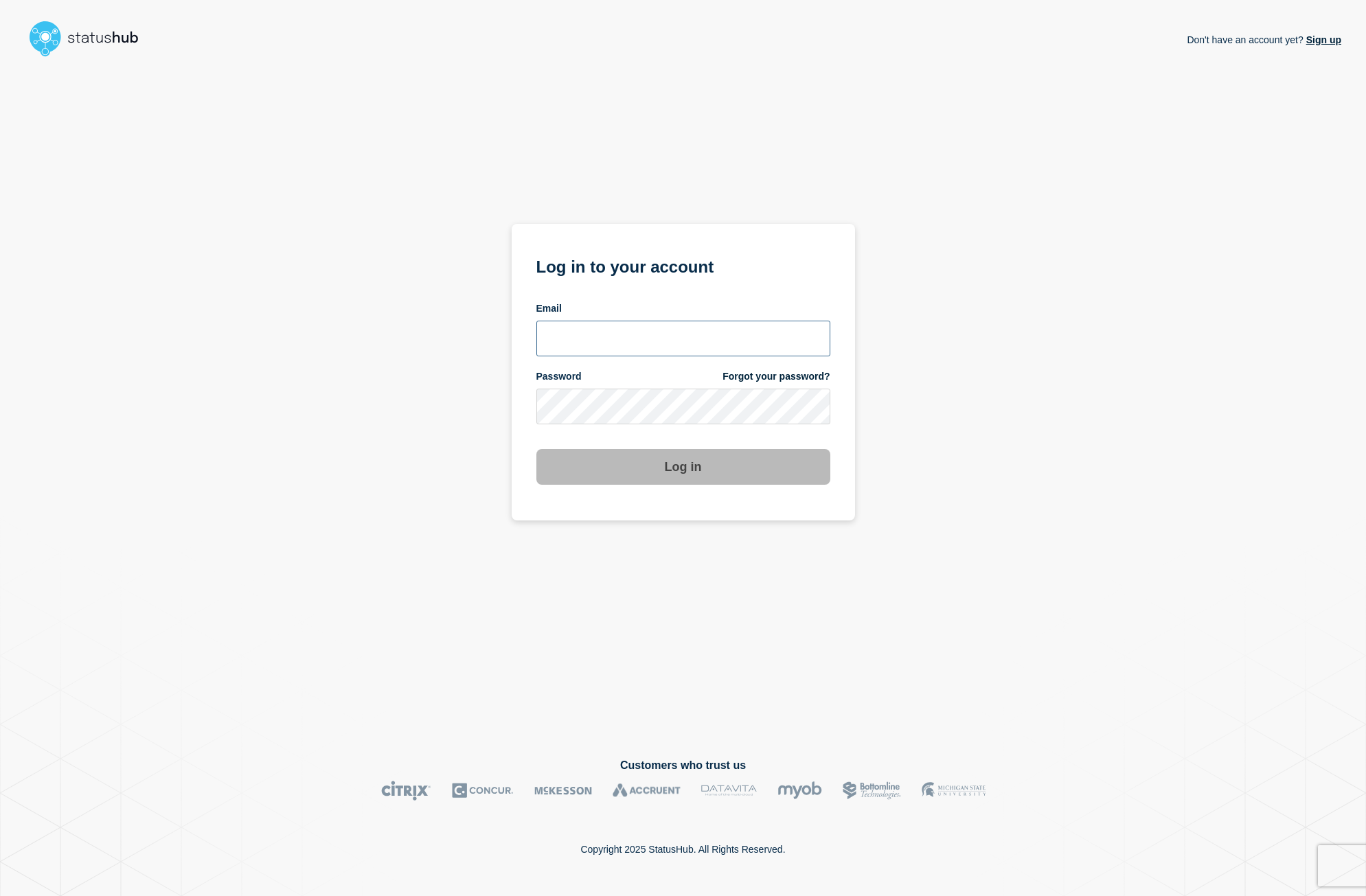 click at bounding box center [683, 338] 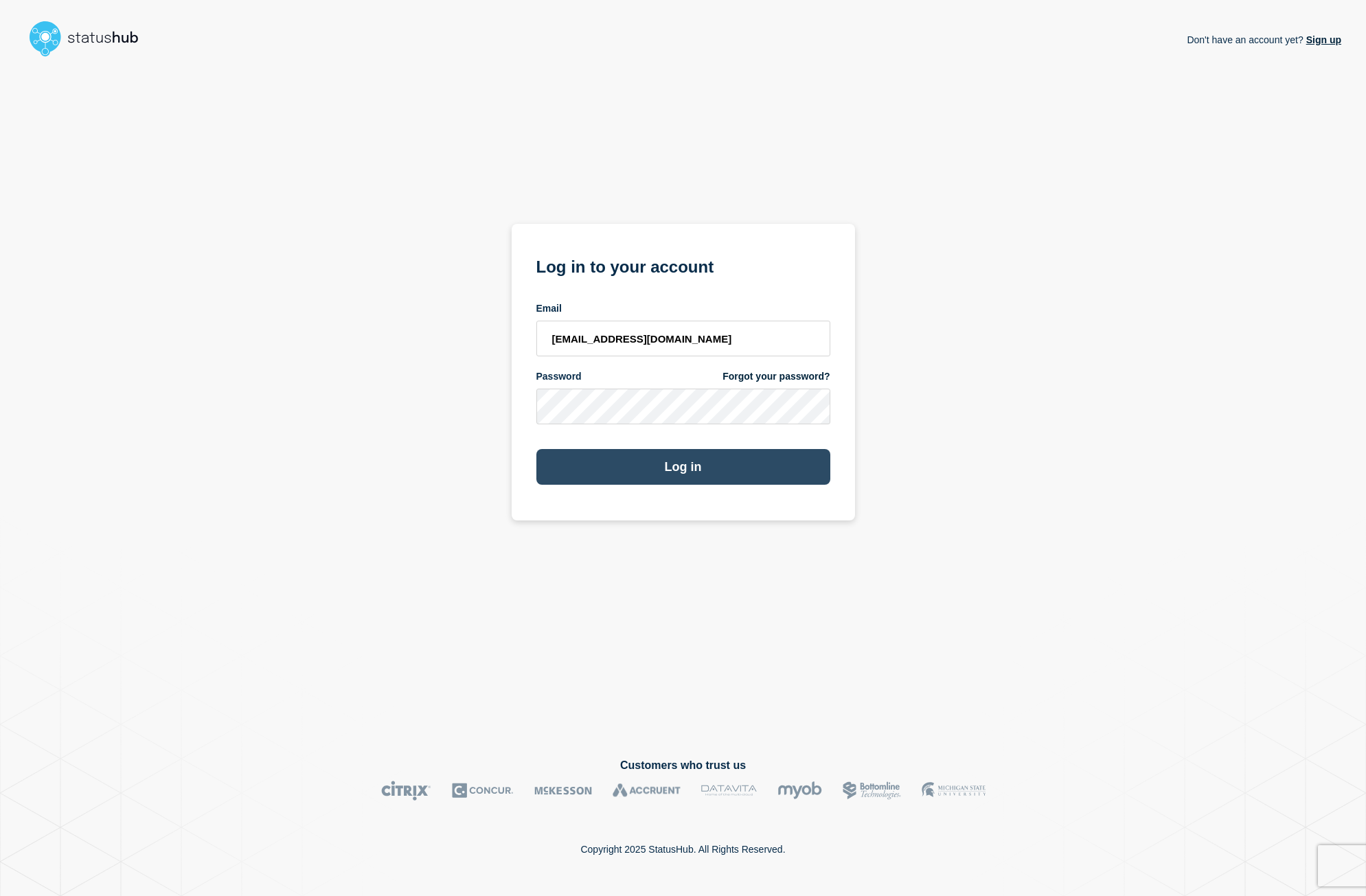 click on "Log in" at bounding box center (683, 467) 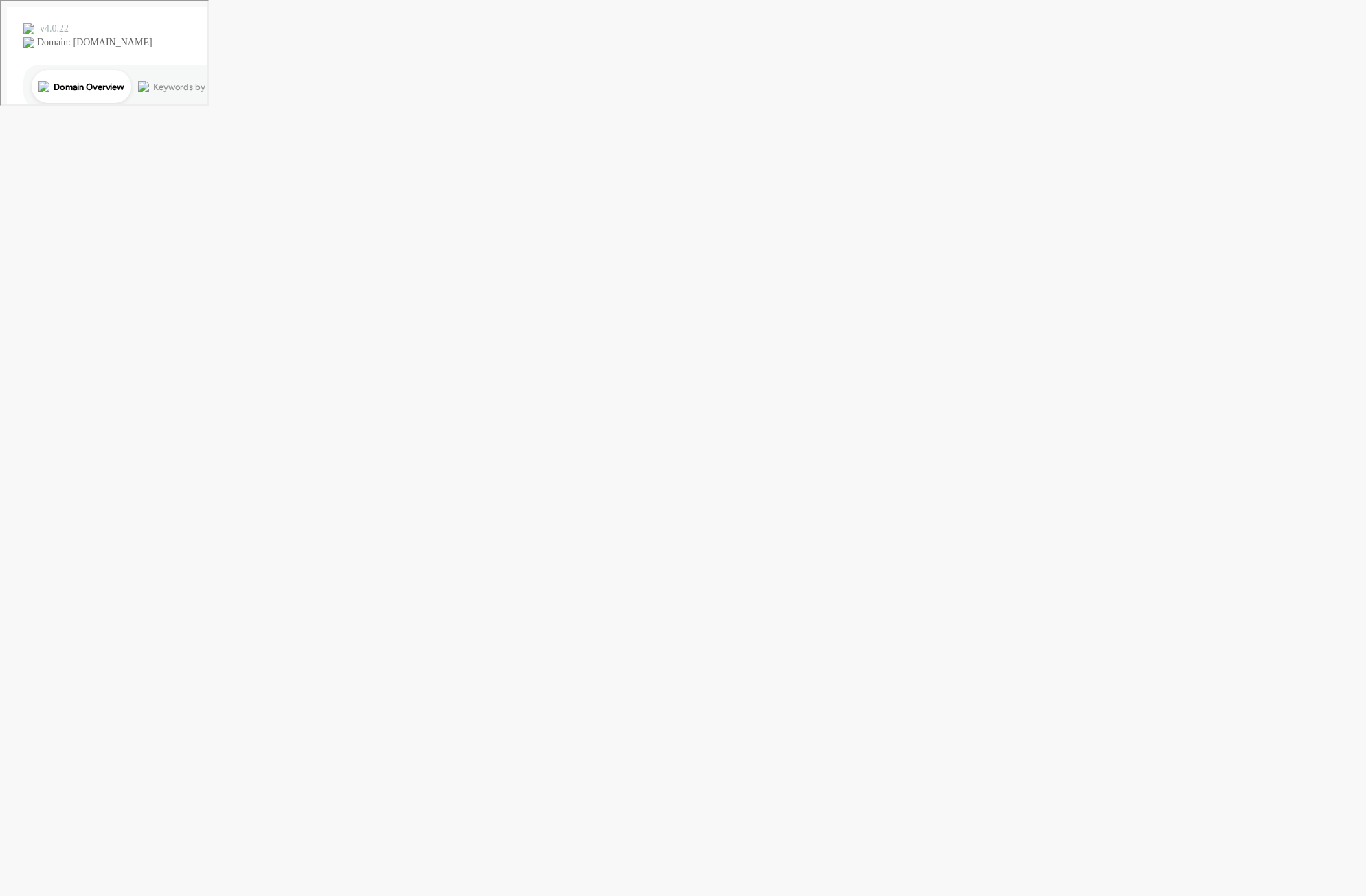 scroll, scrollTop: 0, scrollLeft: 0, axis: both 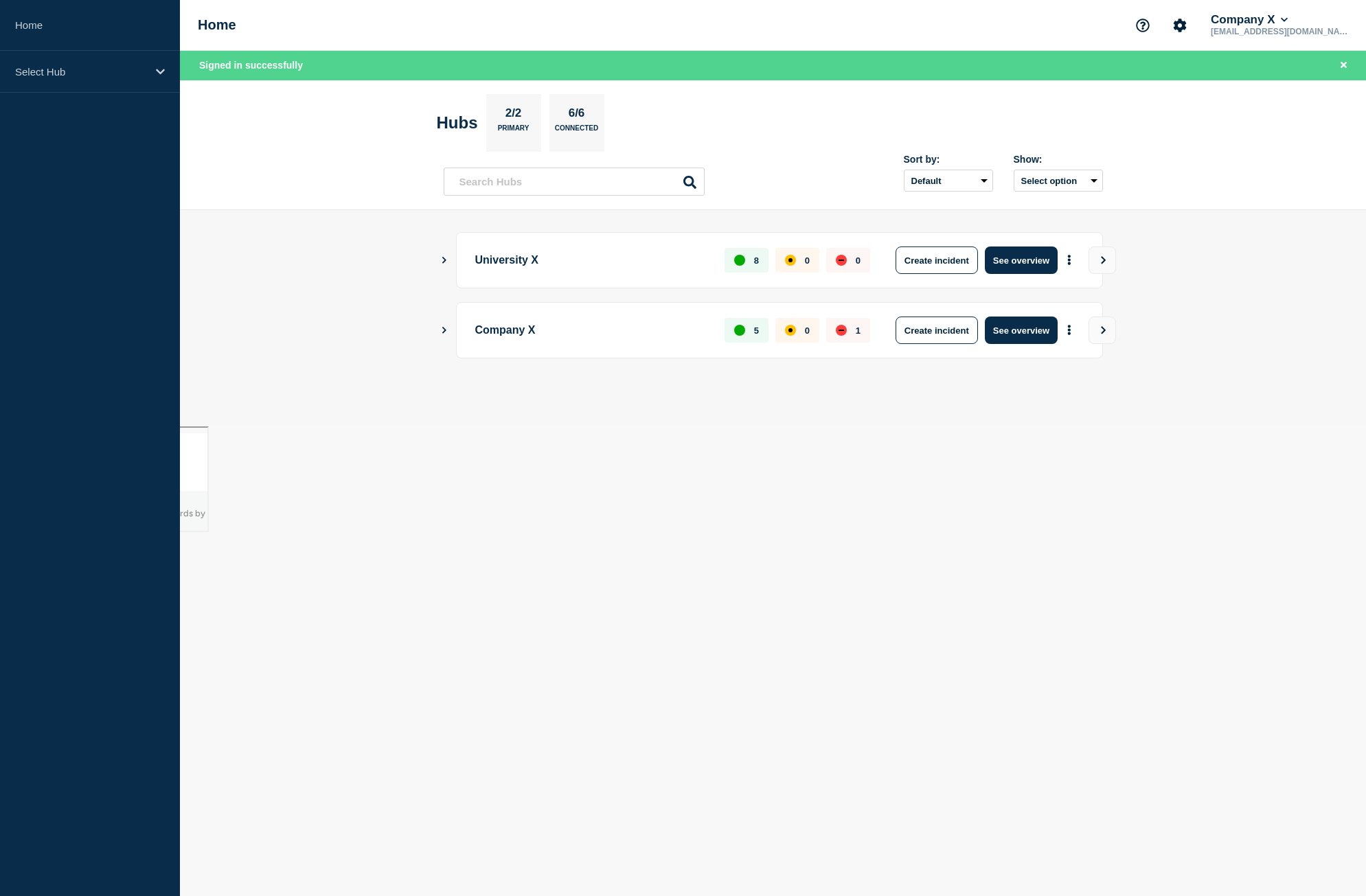 click on "Company X 5 0 1 Create incident See overview" at bounding box center [773, 330] 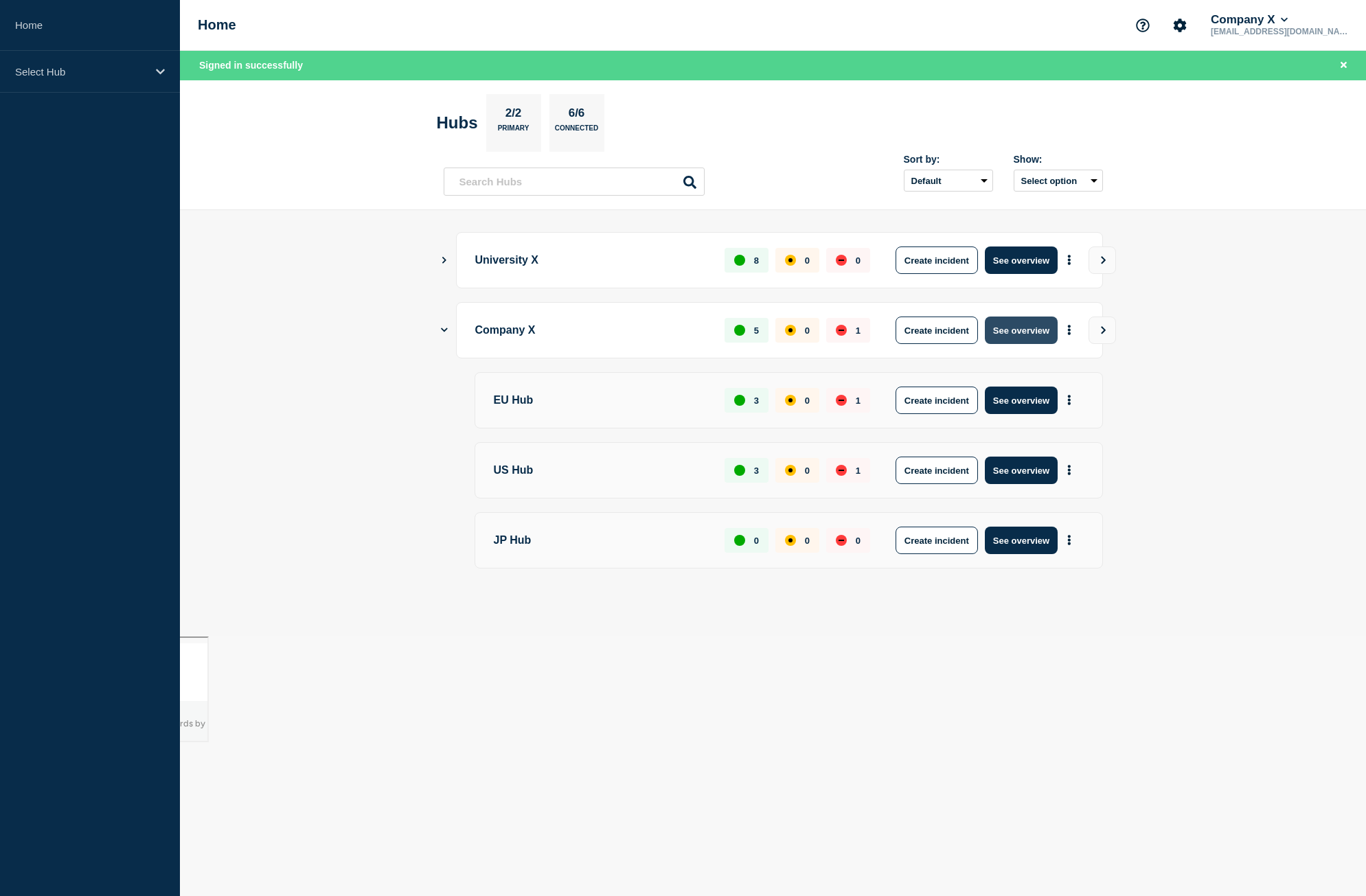 click on "See overview" at bounding box center [1021, 330] 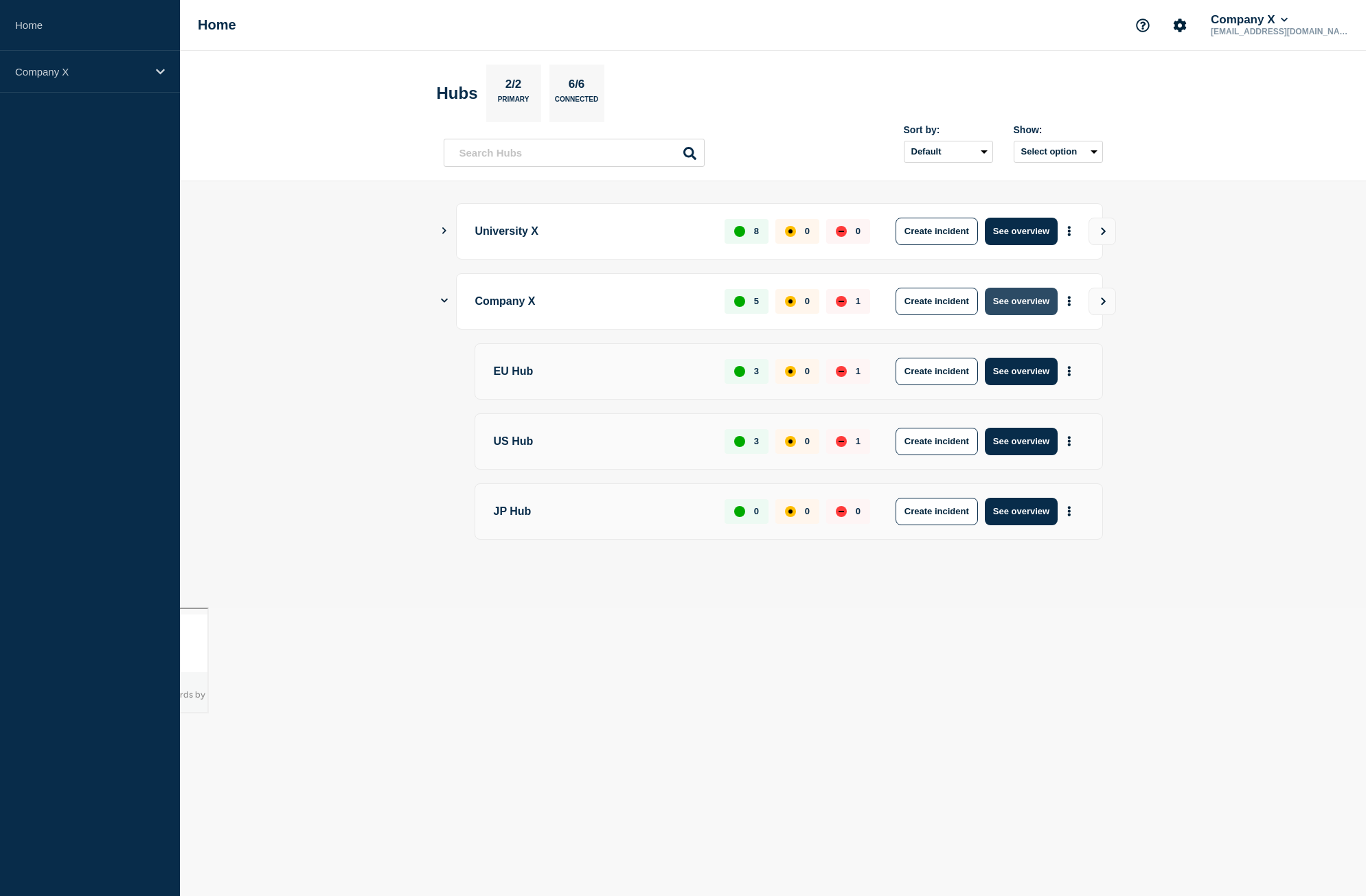 click on "See overview" at bounding box center [1021, 301] 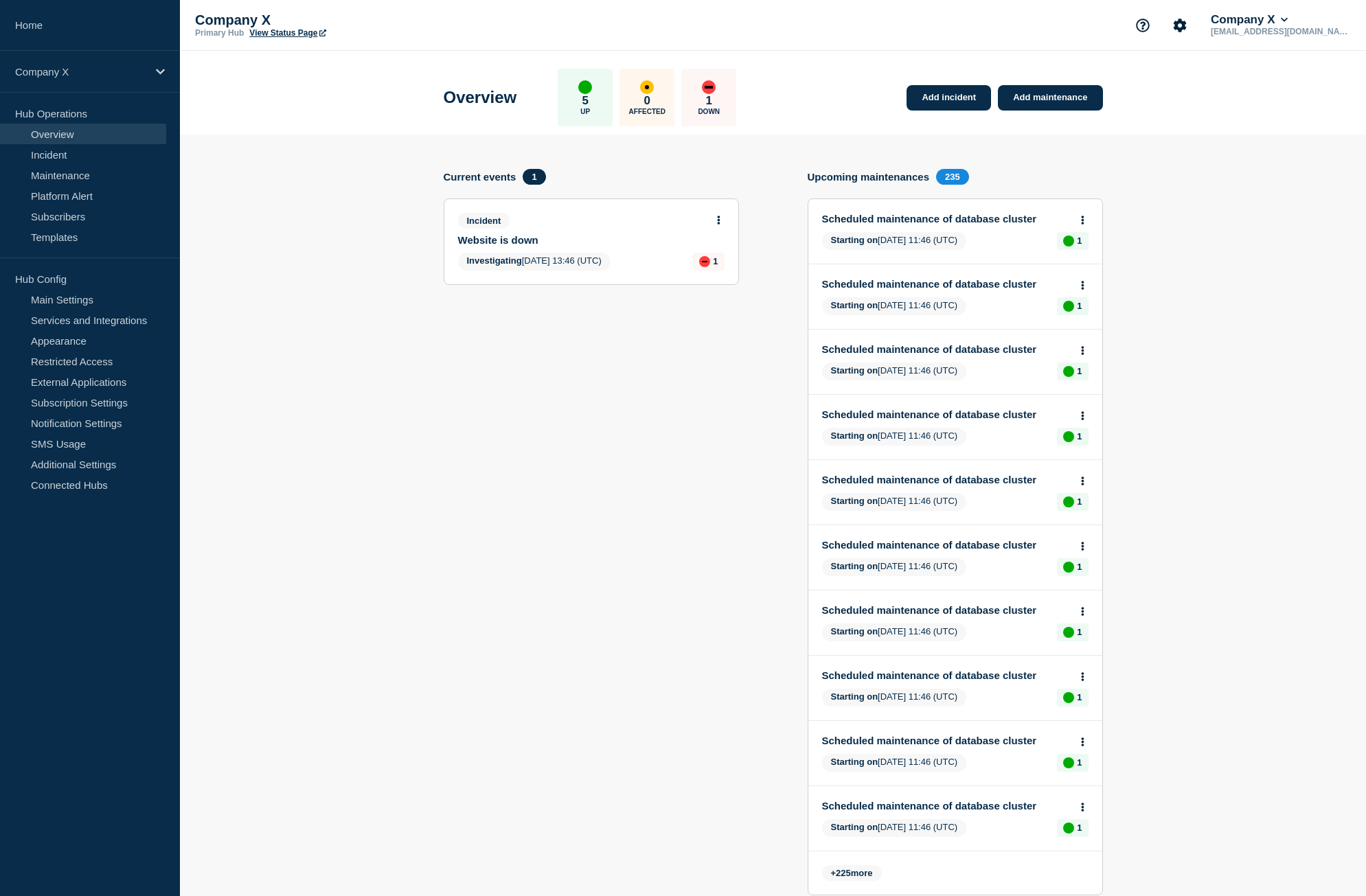 click 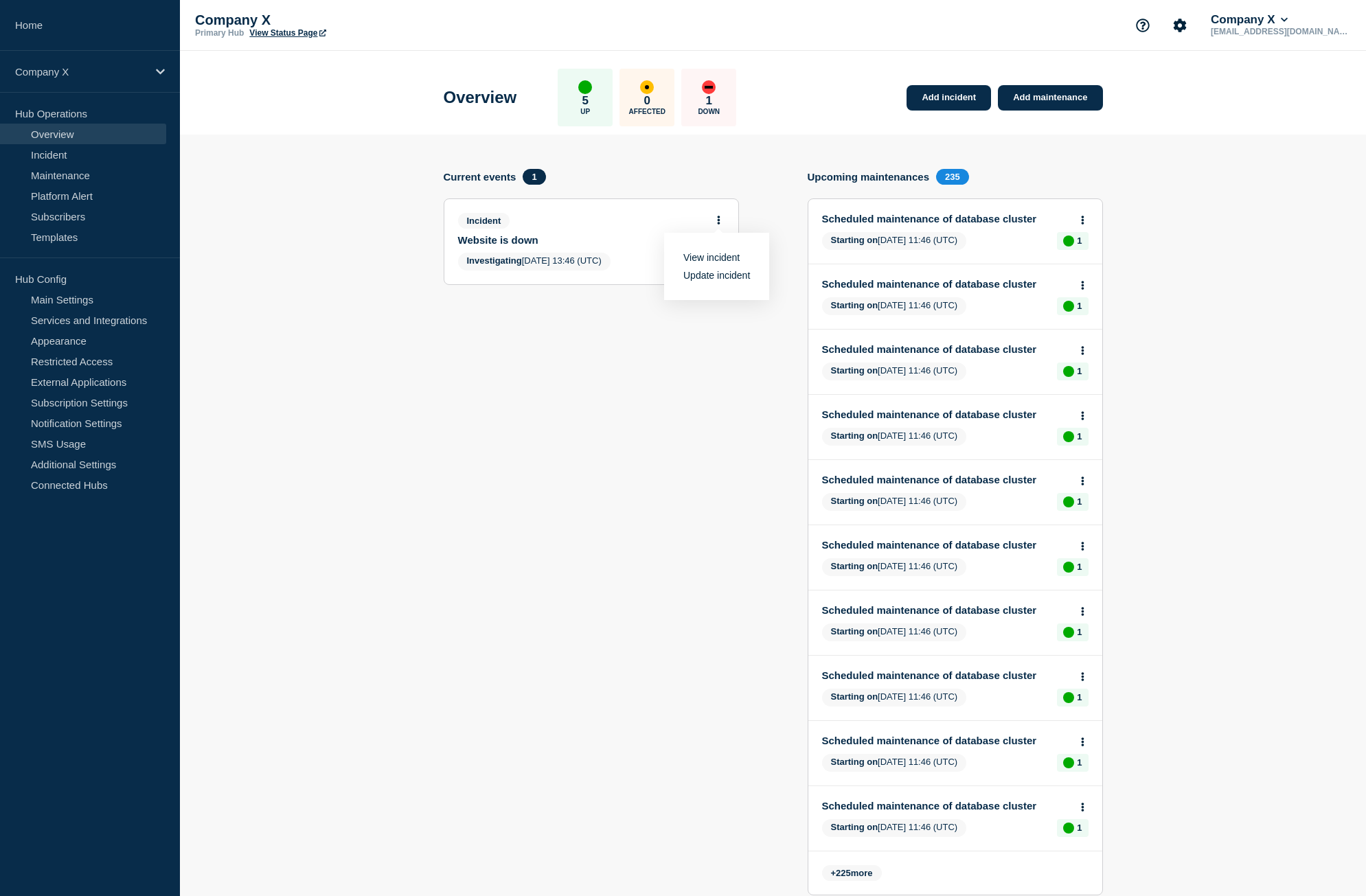 click on "Update incident" at bounding box center (716, 275) 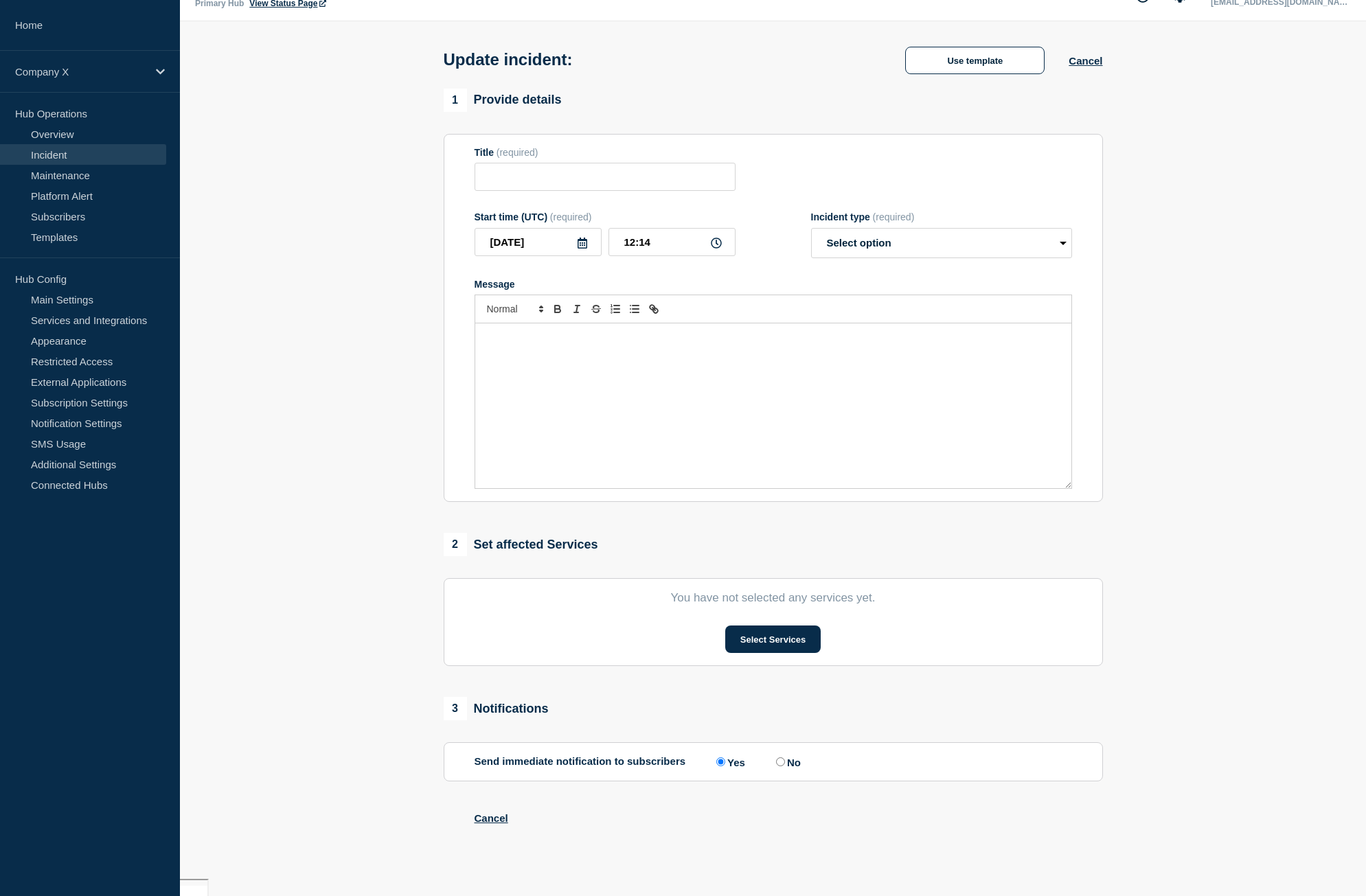 scroll, scrollTop: 0, scrollLeft: 0, axis: both 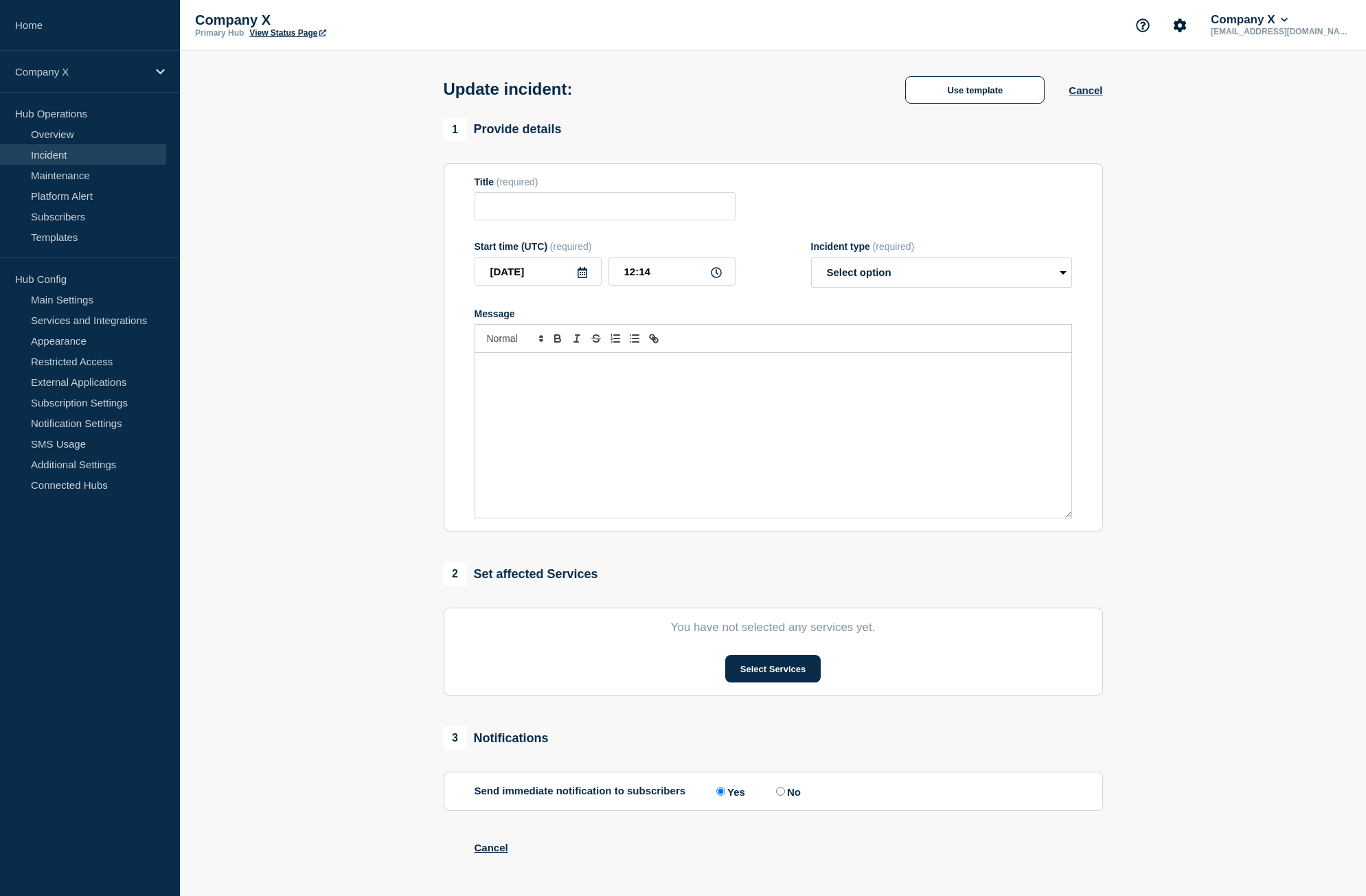 type on "Website is down" 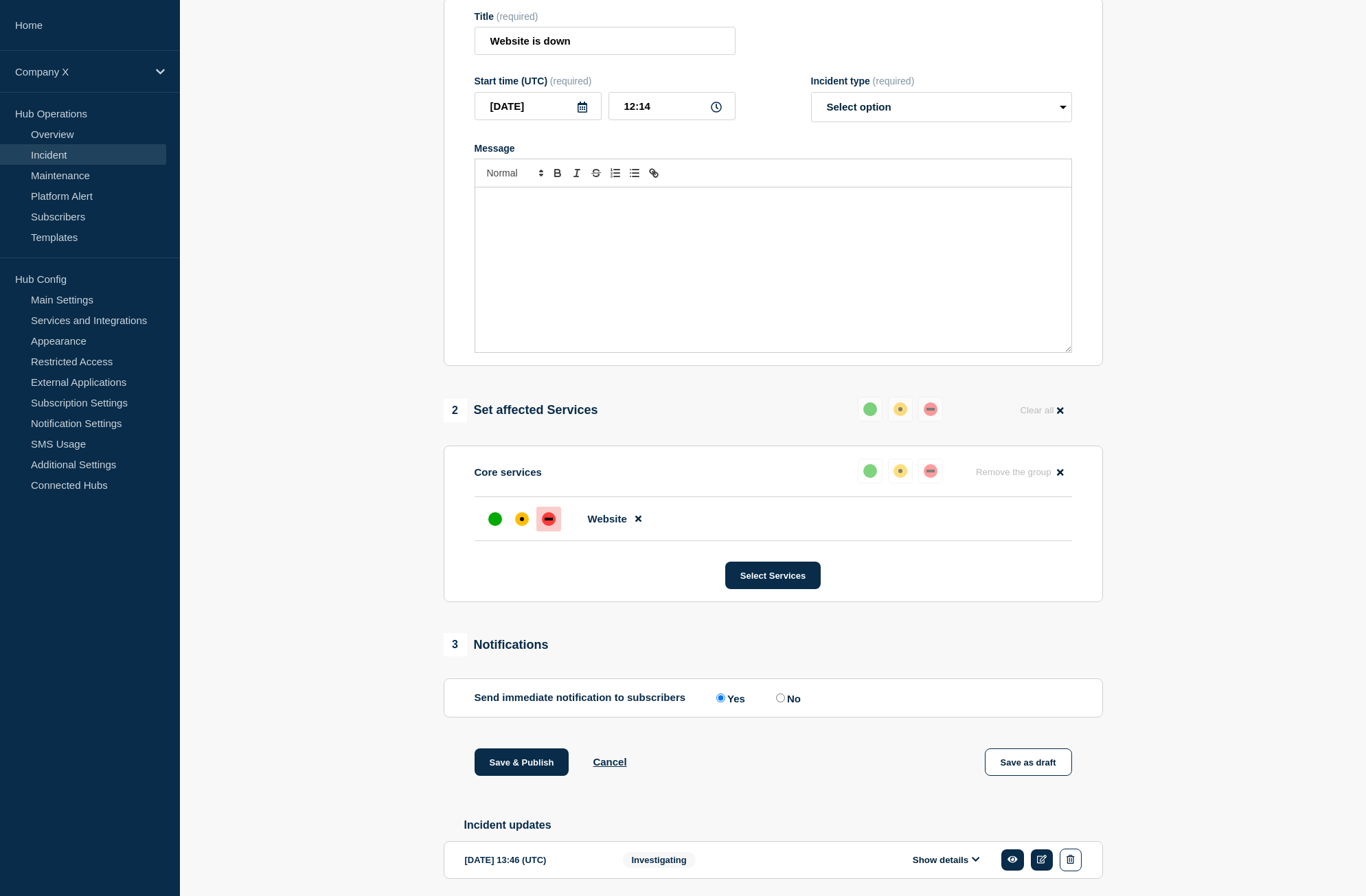 scroll, scrollTop: 0, scrollLeft: 0, axis: both 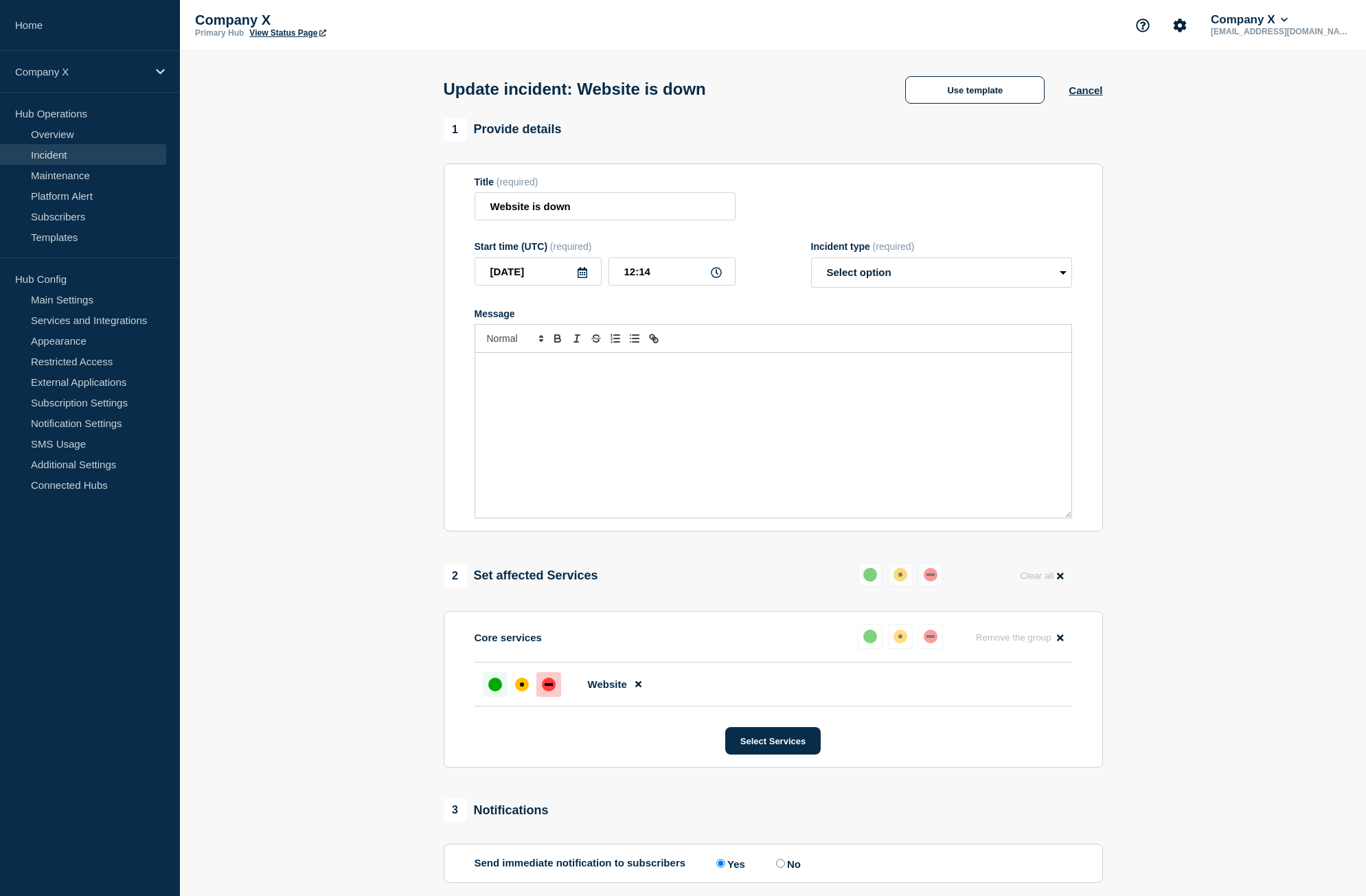 click at bounding box center [495, 685] 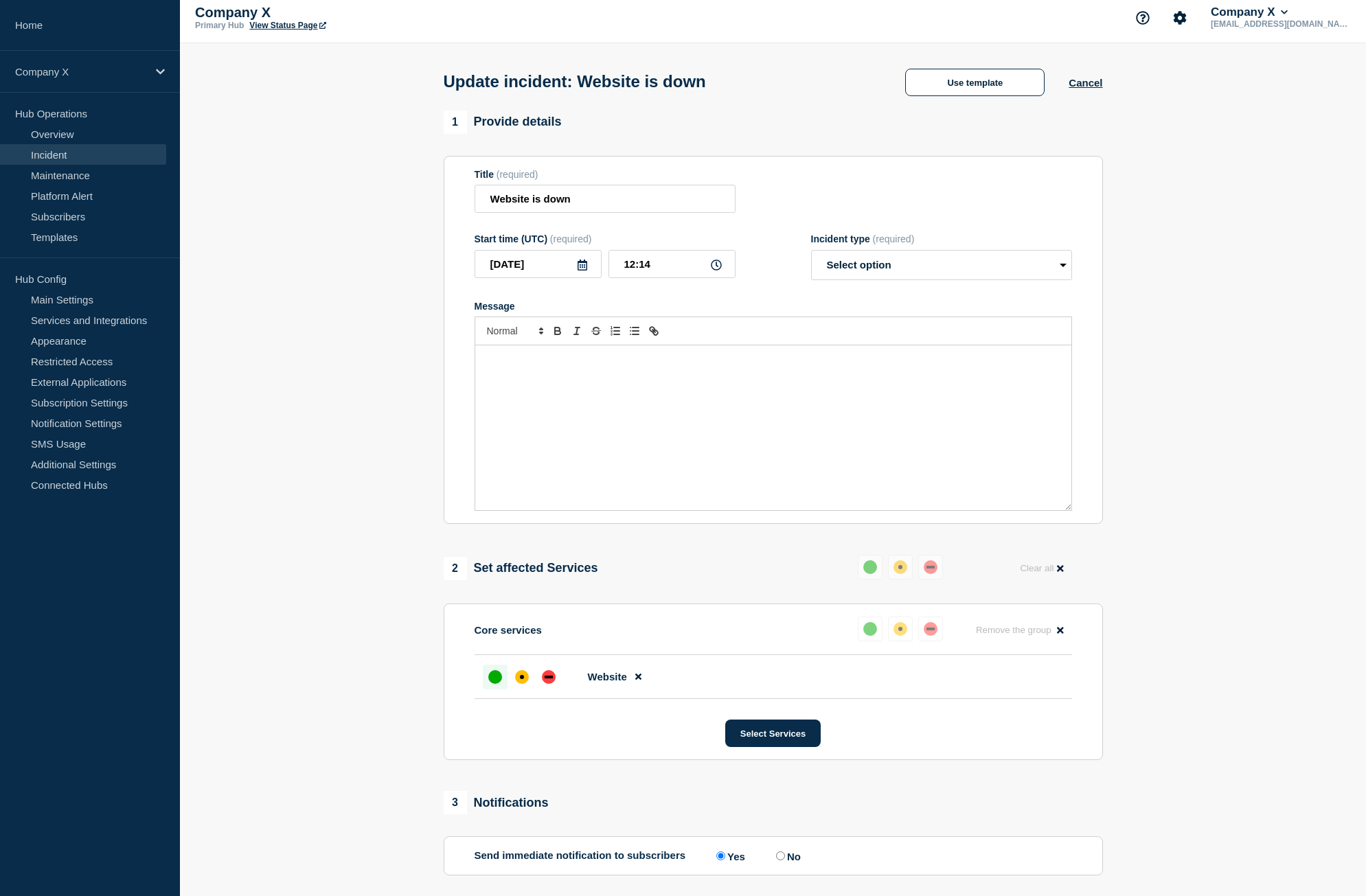 scroll, scrollTop: 8, scrollLeft: 0, axis: vertical 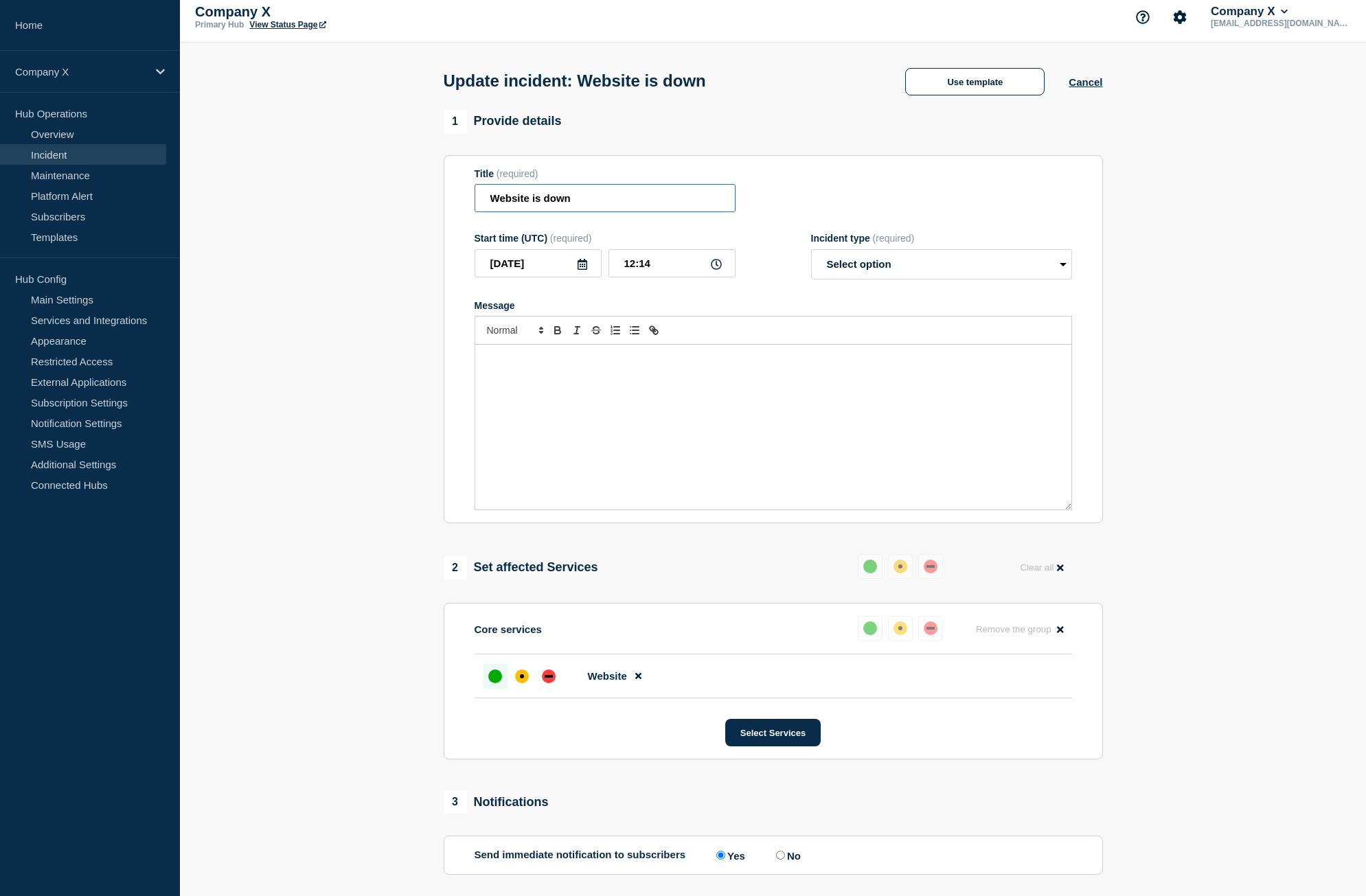 click on "Website is down" at bounding box center [605, 198] 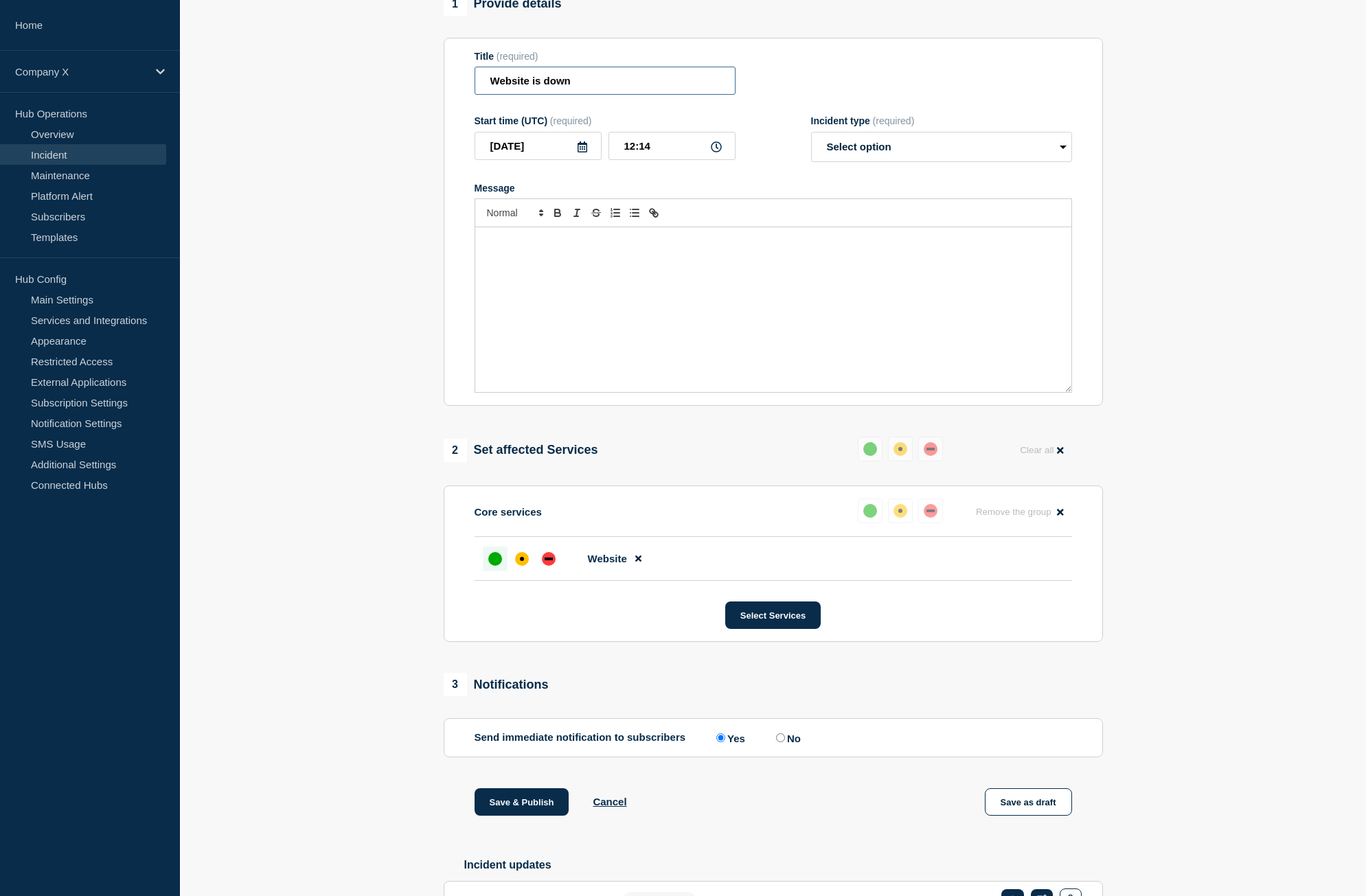 scroll, scrollTop: 236, scrollLeft: 0, axis: vertical 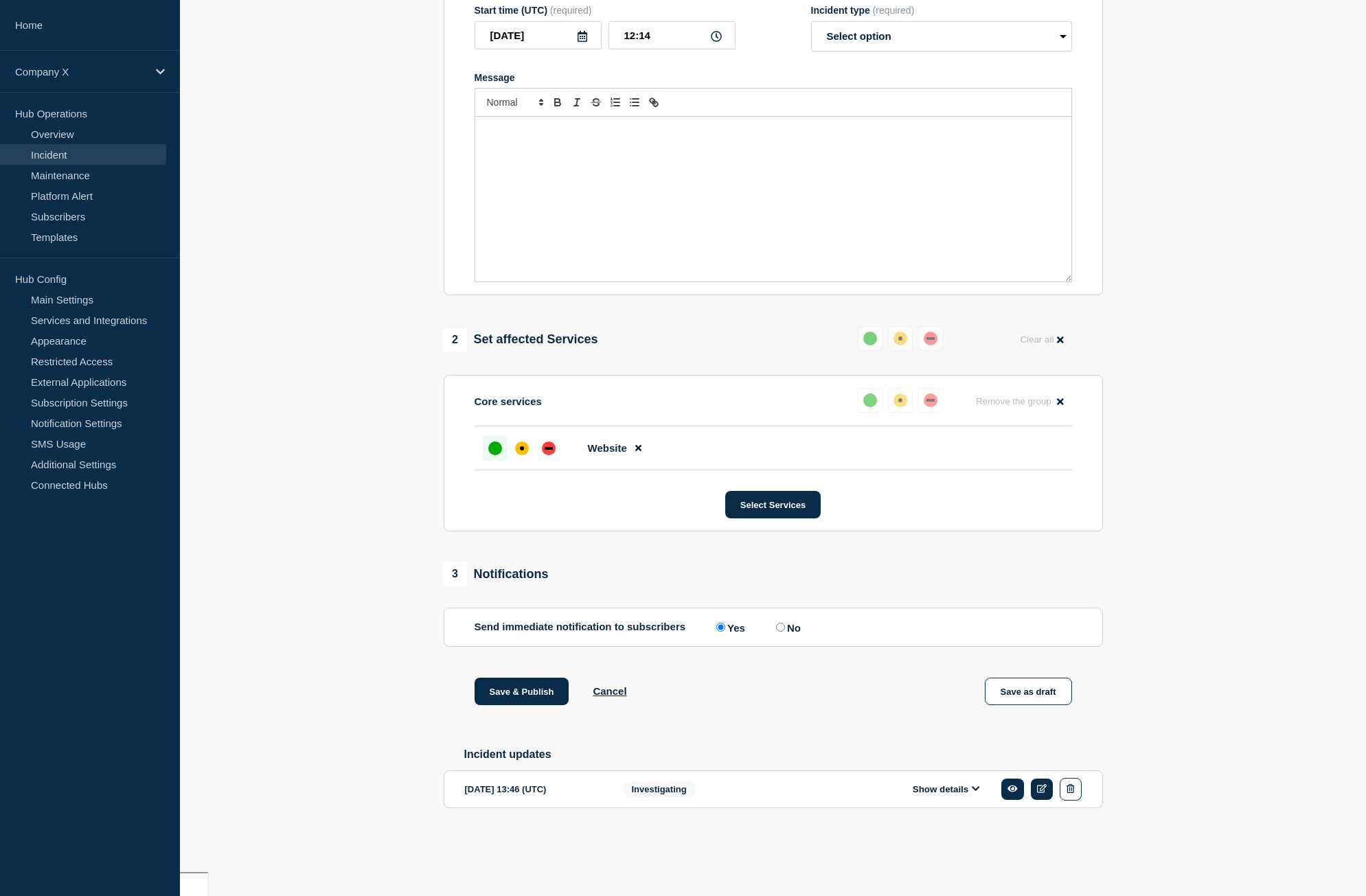 click on "No" 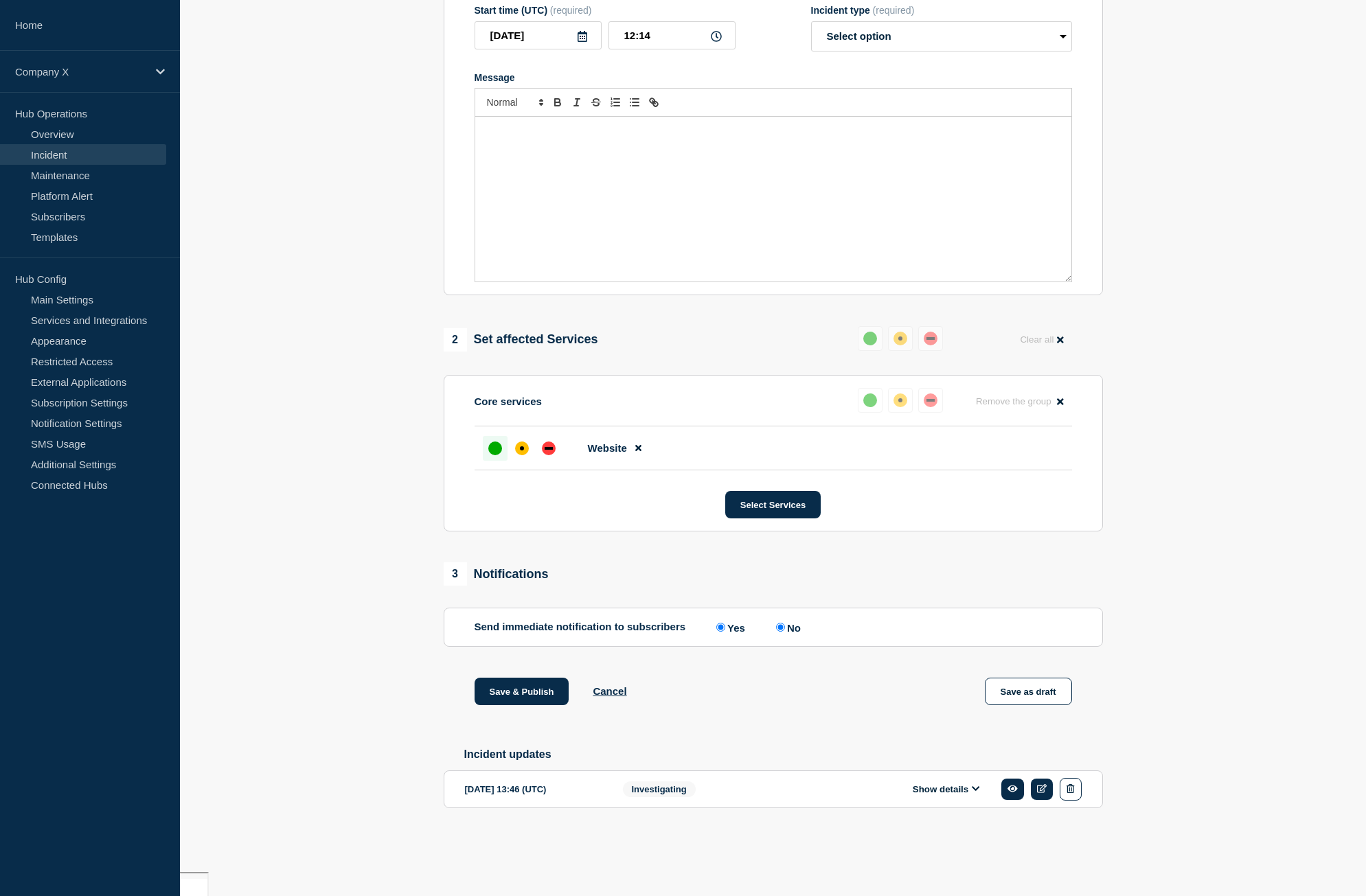 radio on "false" 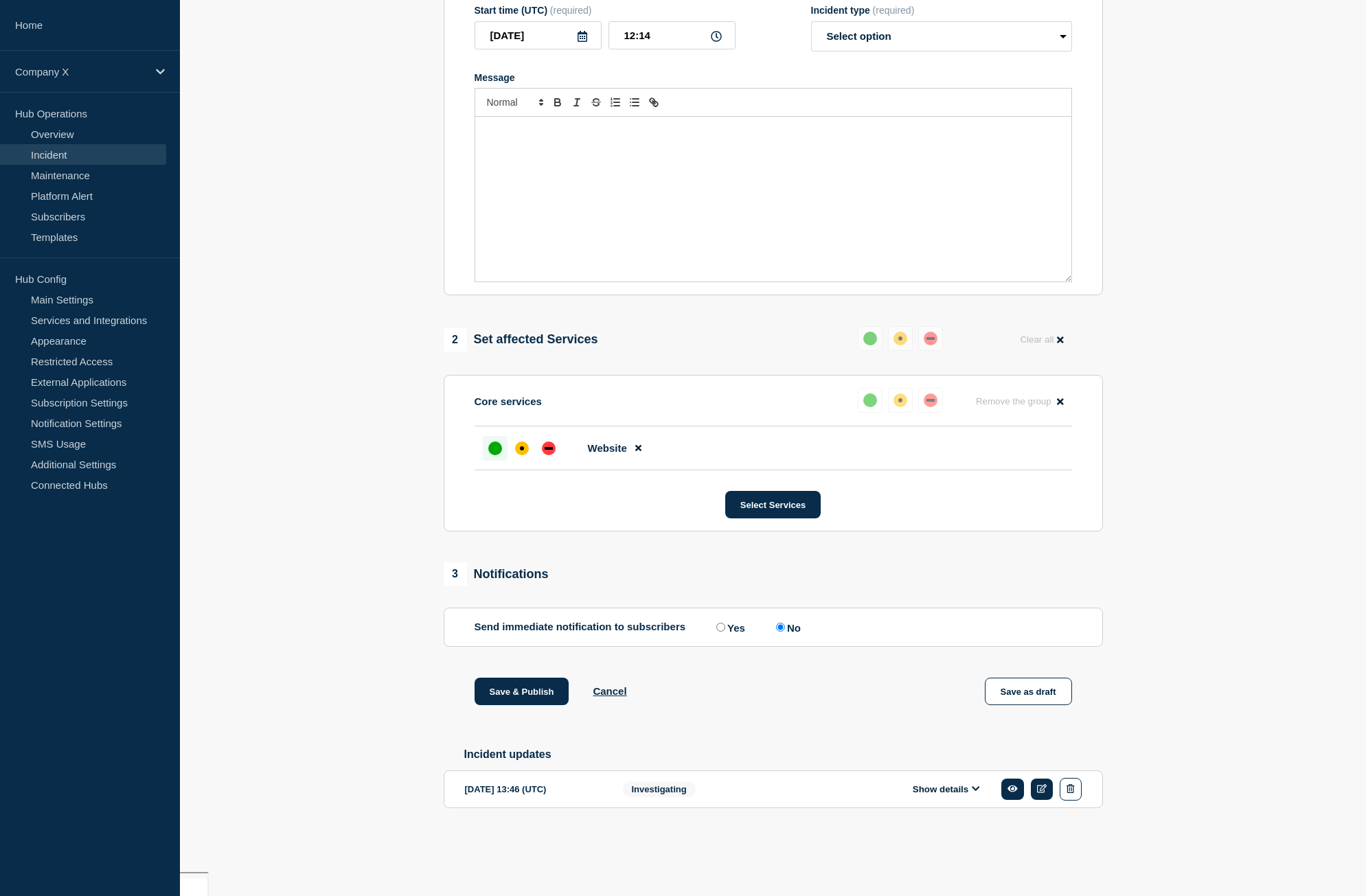 drag, startPoint x: 532, startPoint y: 706, endPoint x: 516, endPoint y: 652, distance: 56.32051 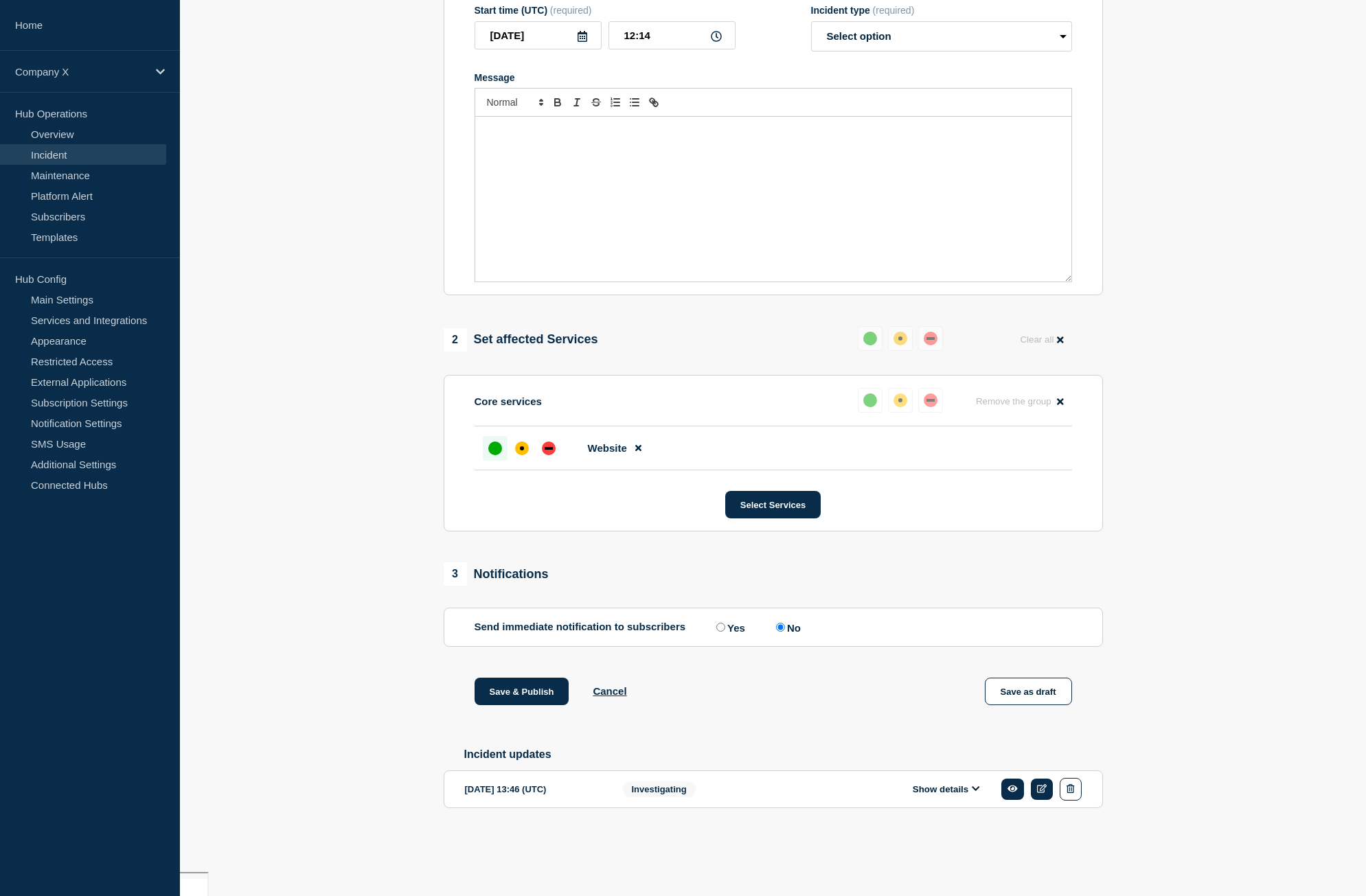 click on "1  Provide details  Title  (required) Website is down Start time (UTC)  (required) 2025-07-11 12:14 Incident type  (required) Select option Investigating Identified Monitoring Resolved Message  2  Set affected Services  Reset Clear all  Core services Reset Remove the group Remove   Website Select Services 3  Notifications  Send immediate notification to subscribers Send immediate notification to subscribers  Yes  No Save & Publish Cancel Save as draft Incident updates 2024-12-05 13:46 (UTC) Show details  Investigating" at bounding box center [773, 367] 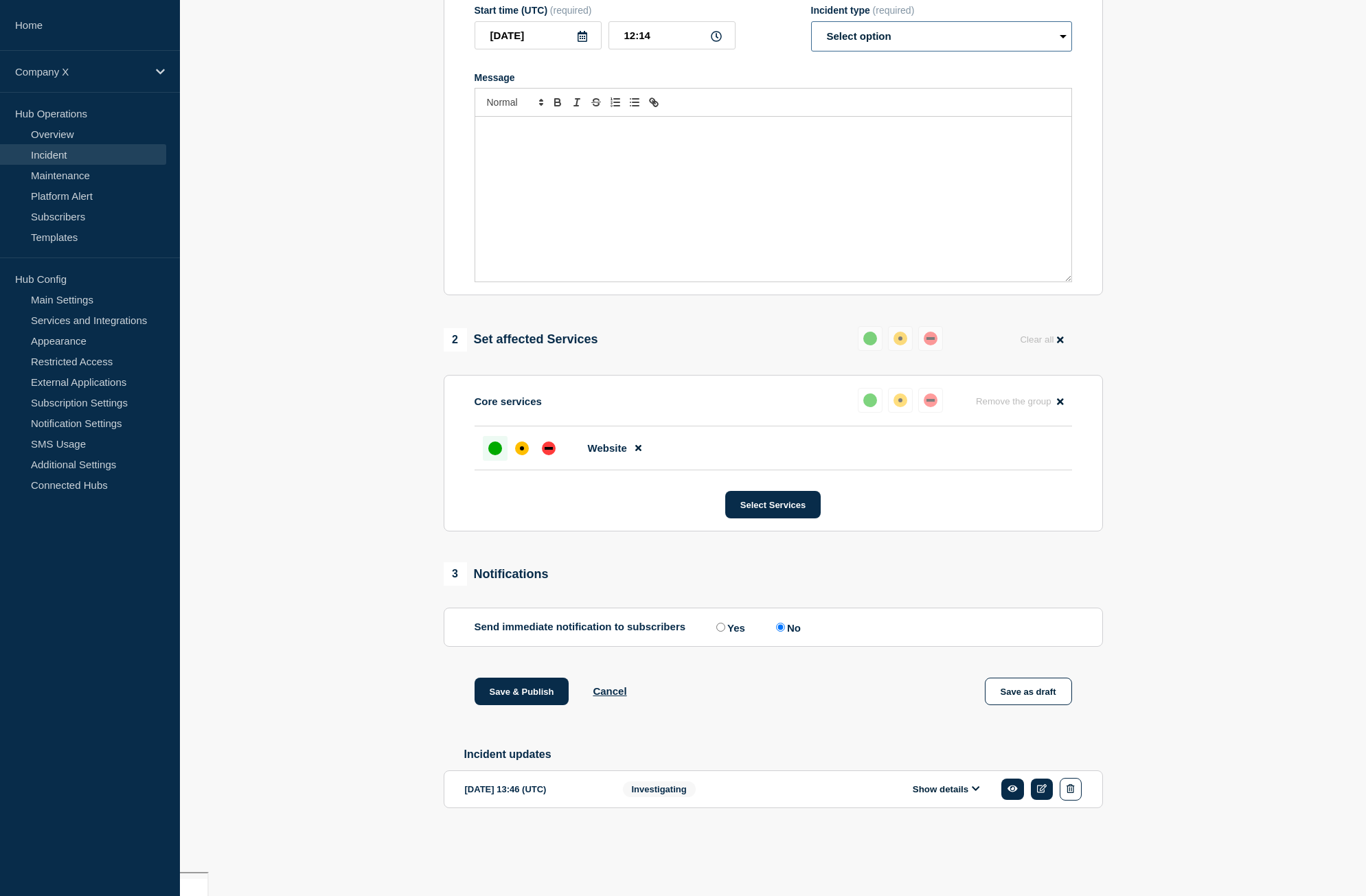 click on "Select option Investigating Identified Monitoring Resolved" at bounding box center [942, 36] 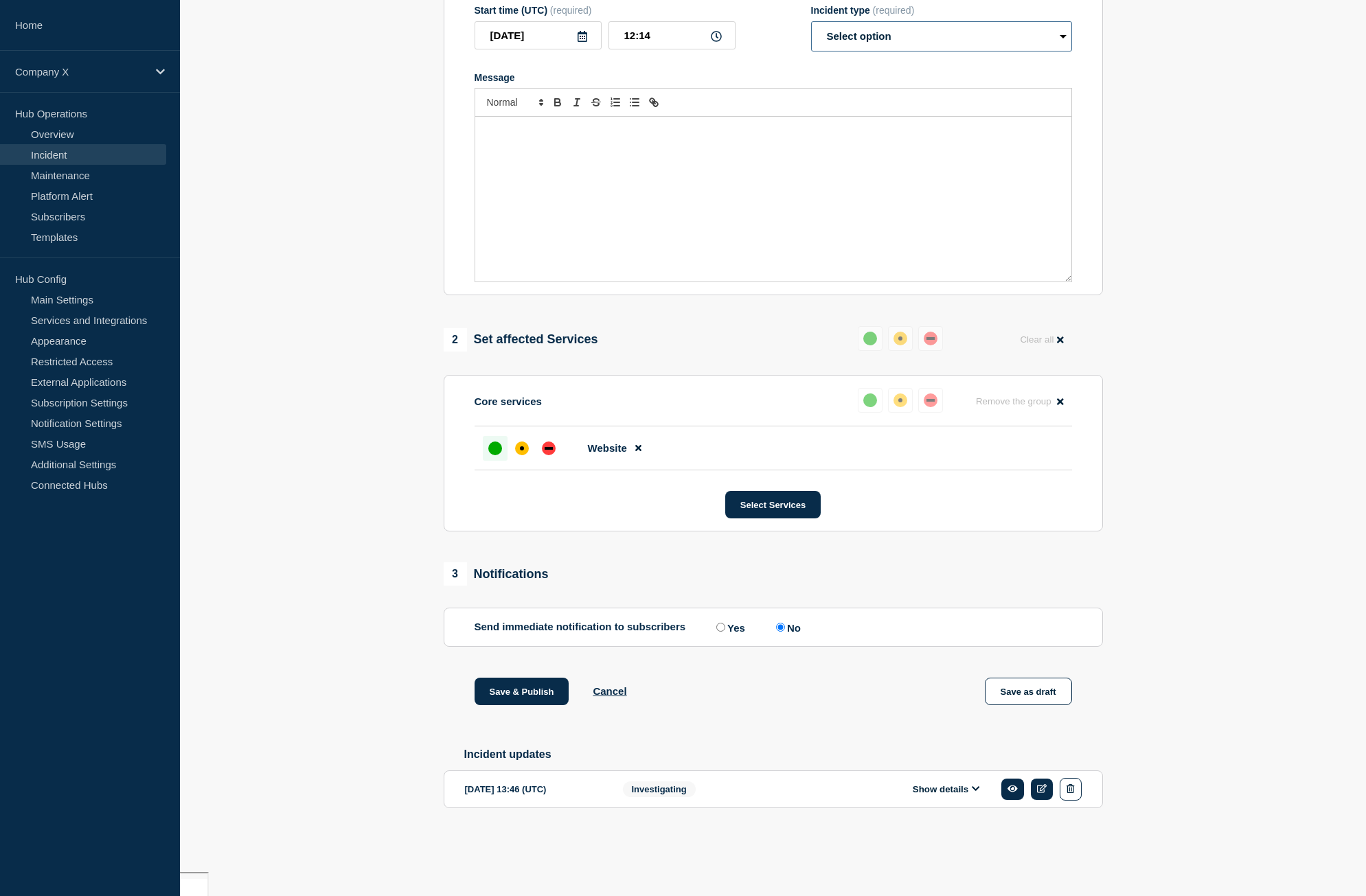 select on "resolved" 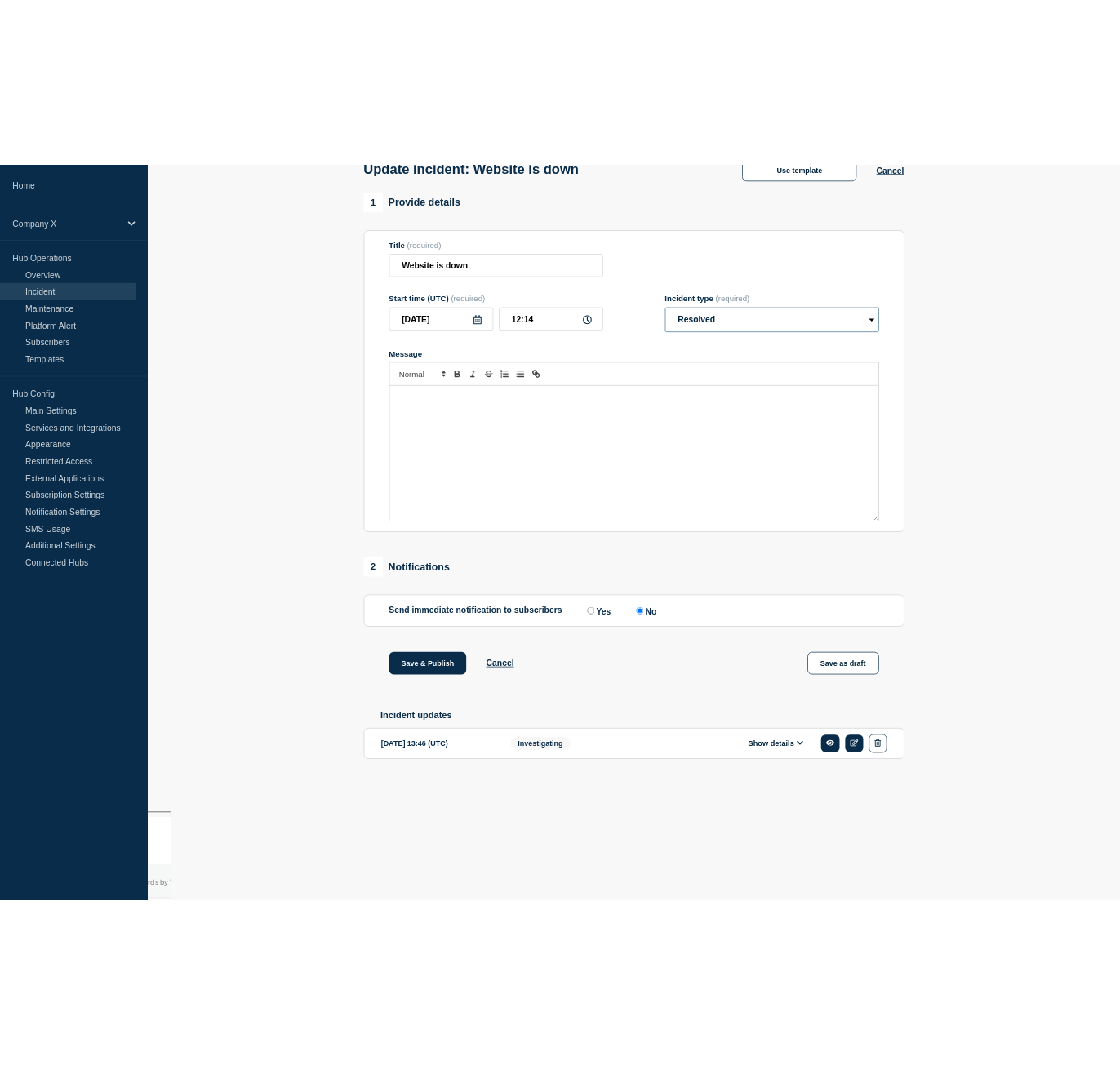 scroll, scrollTop: 0, scrollLeft: 0, axis: both 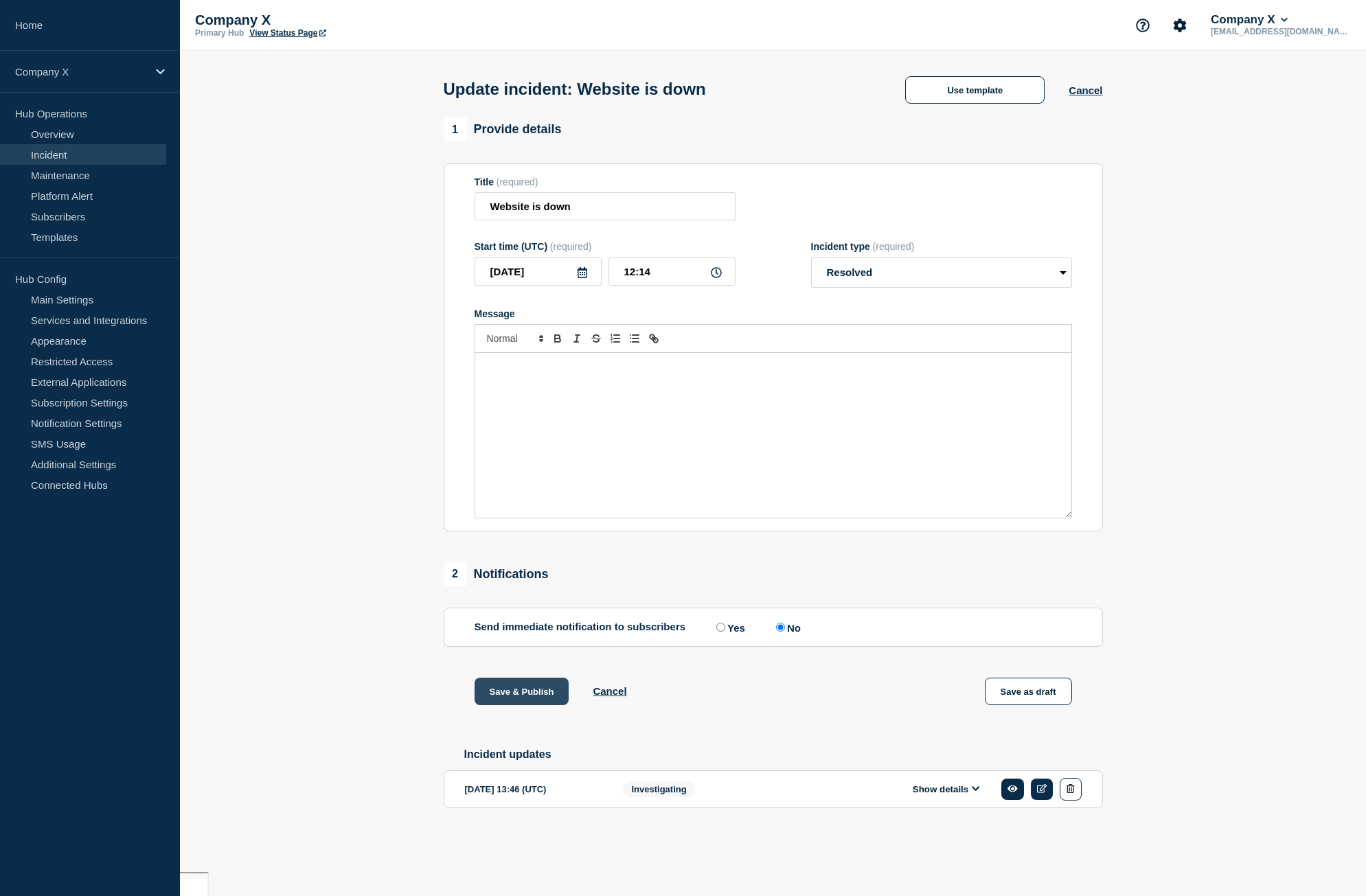click on "Save & Publish" at bounding box center (522, 691) 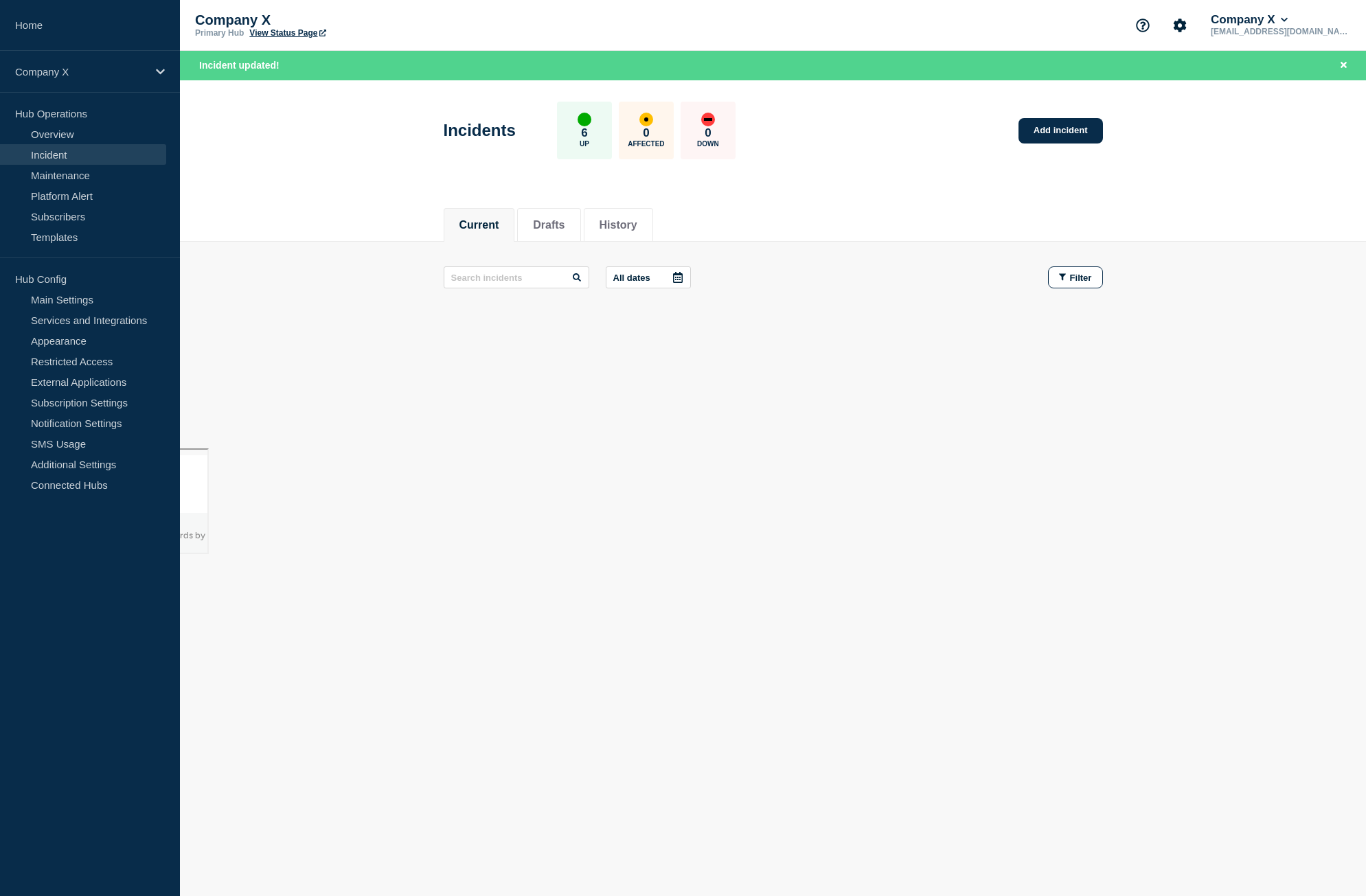 click on "View Status Page" at bounding box center (287, 33) 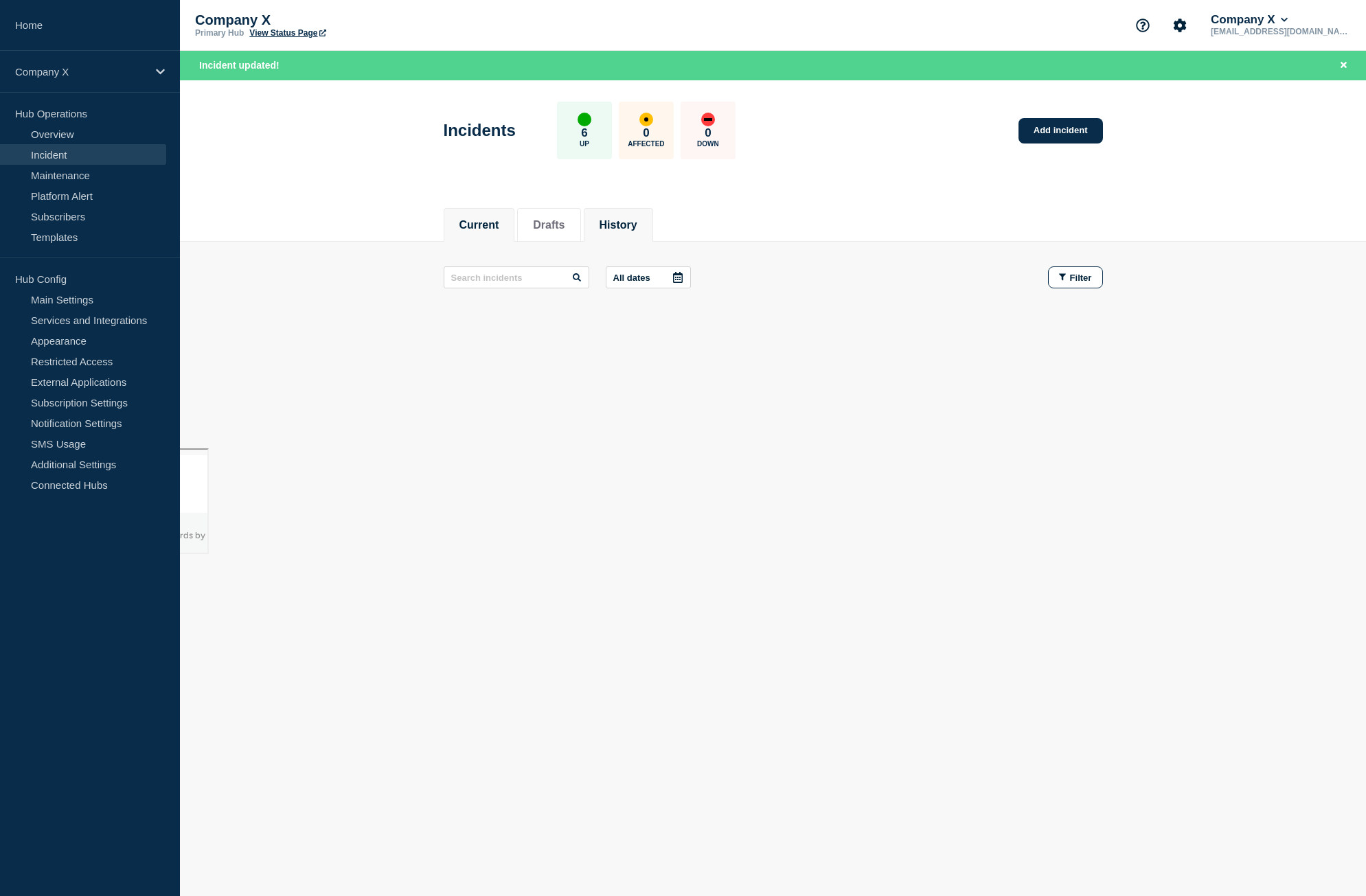 click on "History" 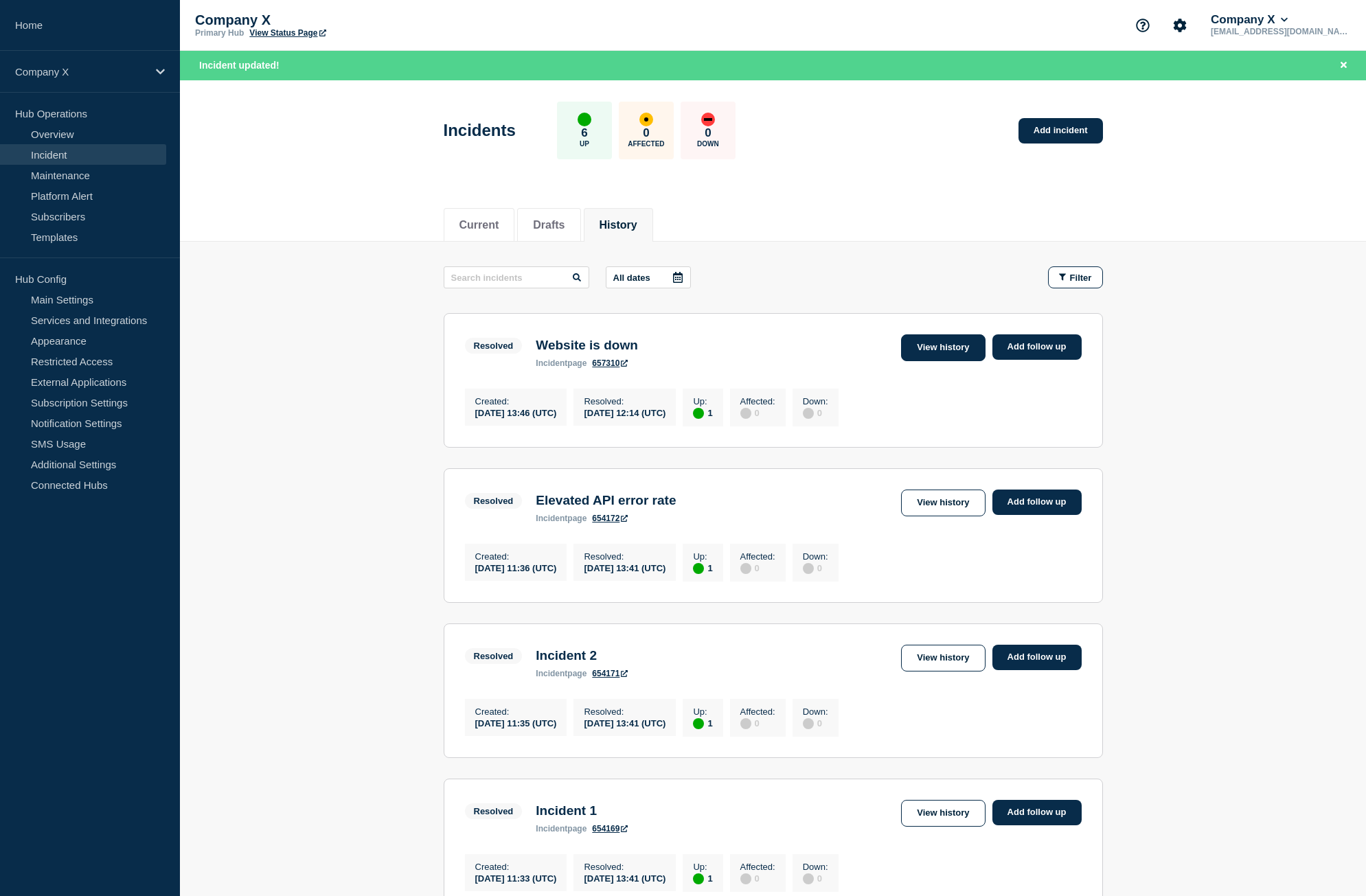 click on "View history" at bounding box center [943, 347] 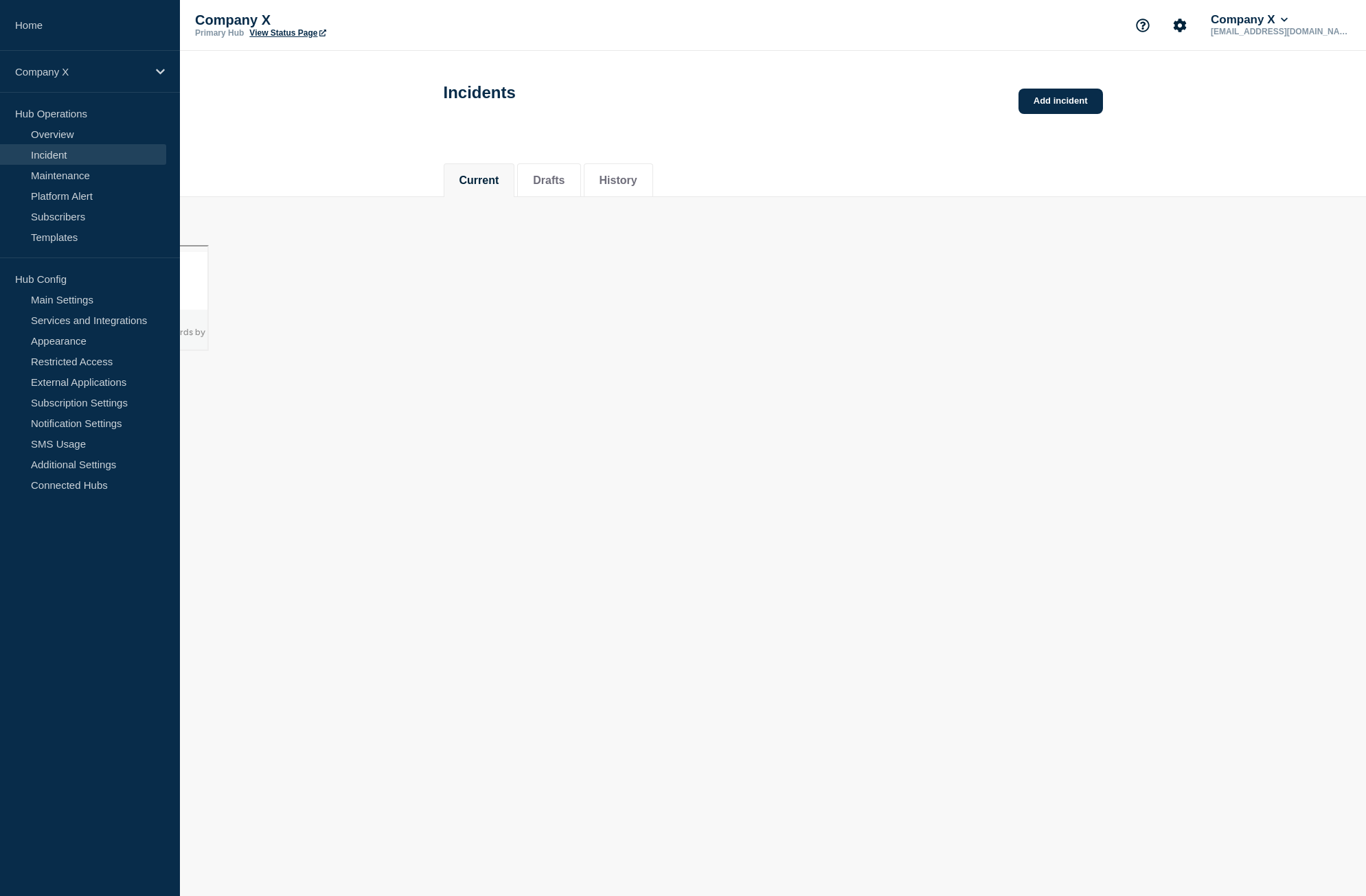 click on "Home Company X Hub Operations Overview  Incident  Maintenance  Platform Alert  Subscribers  Templates  Hub Config Main Settings  Services and Integrations  Appearance  Restricted Access  External Applications  Subscription Settings  Notification Settings  SMS Usage  Additional Settings  Connected Hubs  Company X Primary Hub View Status Page  Company X  elli@statushub.com Incidents Add incident Current    Drafts    History    Company X Switch Status Page" at bounding box center (683, 448) 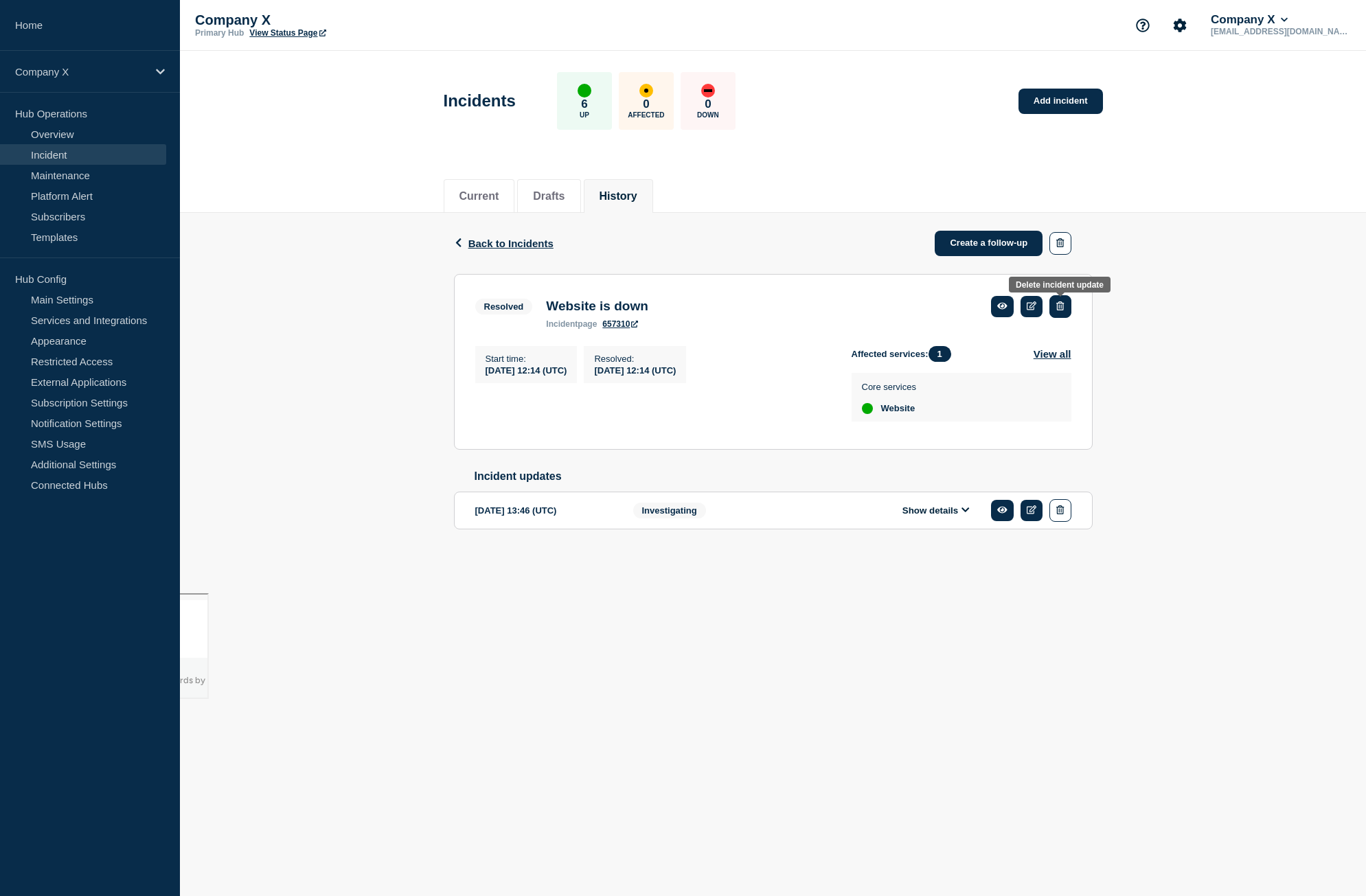 click 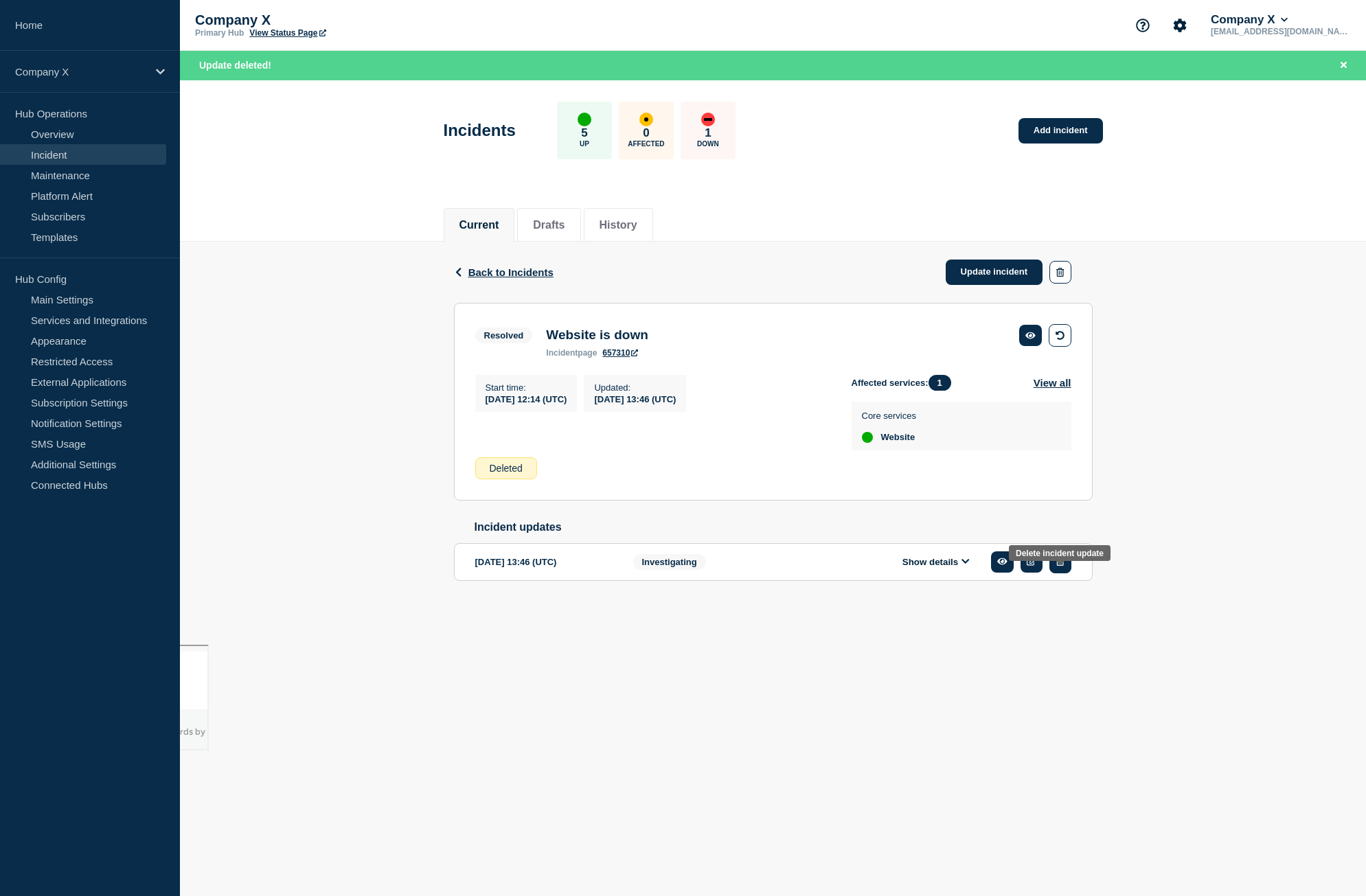 click 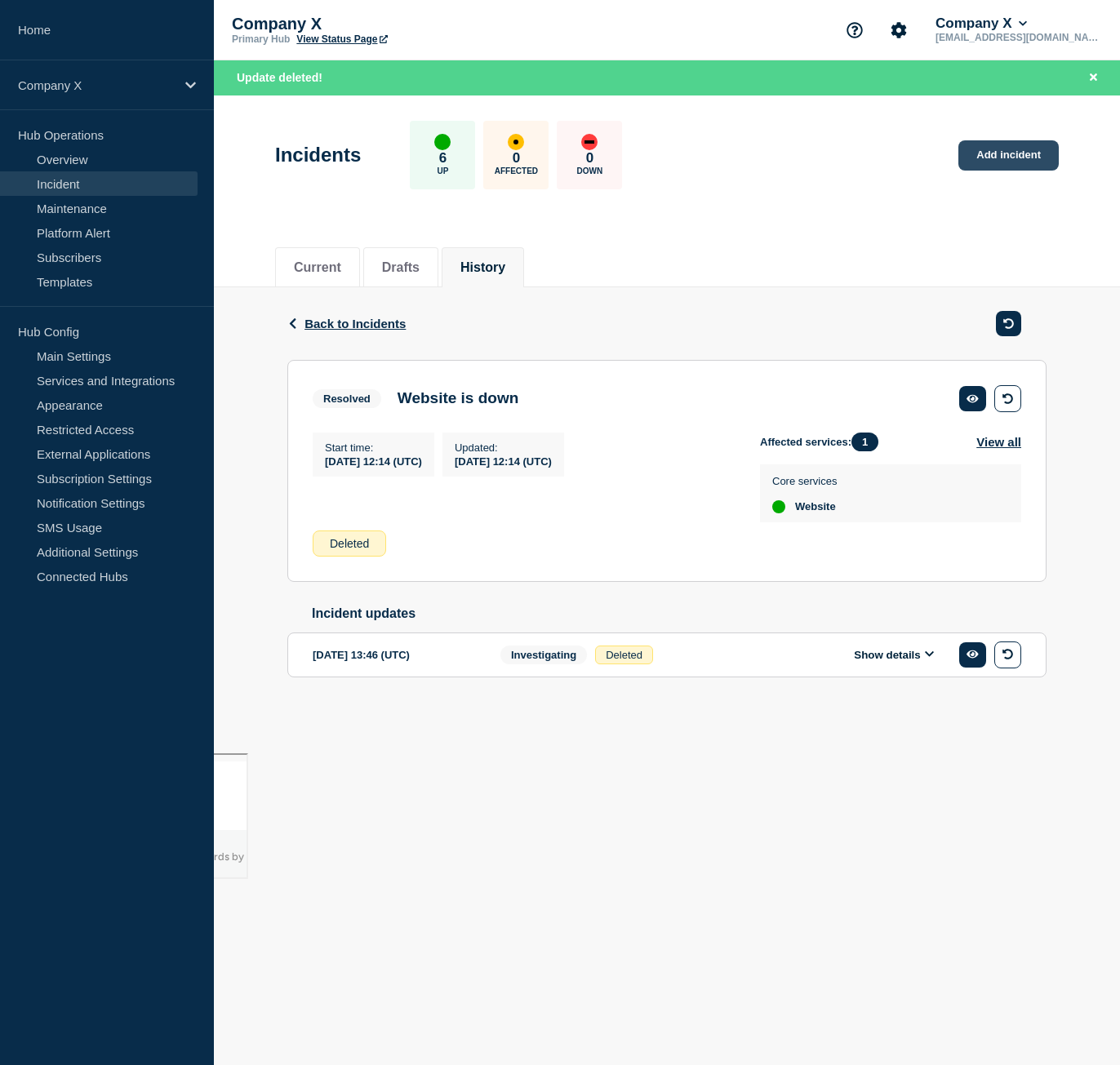 click on "Add incident" 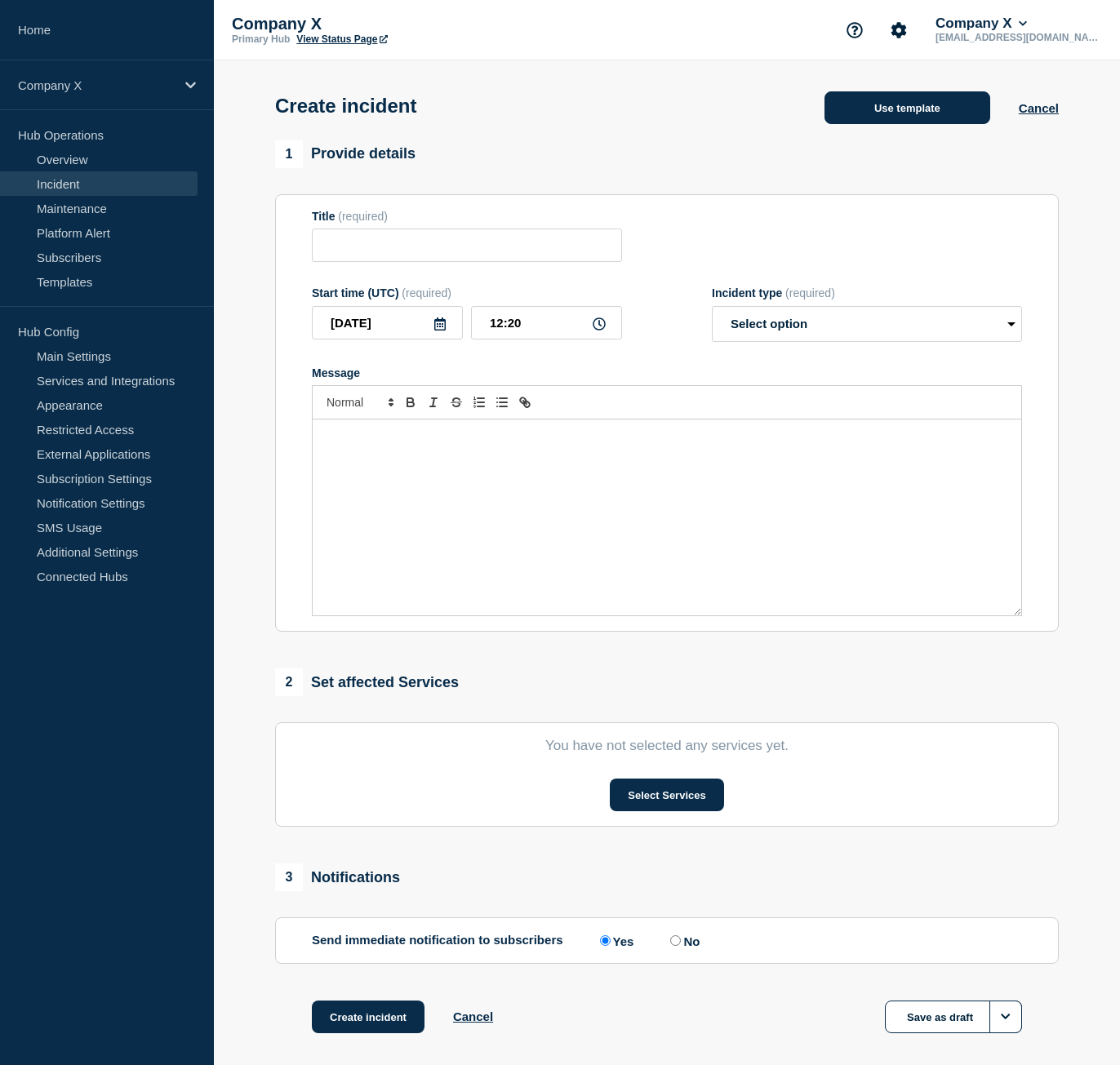 click on "Use template" at bounding box center [907, 108] 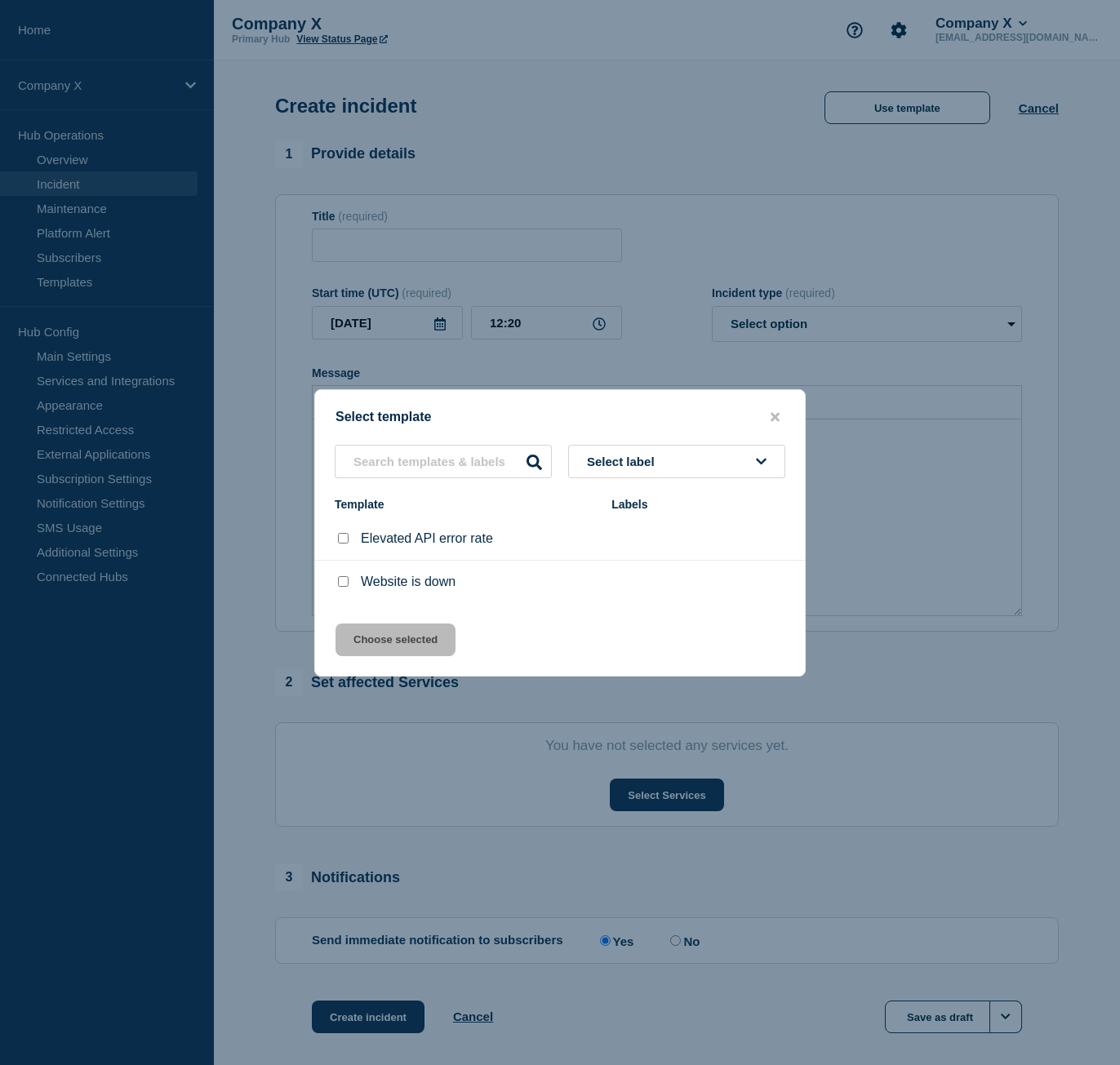 click on "Website is down" at bounding box center [408, 582] 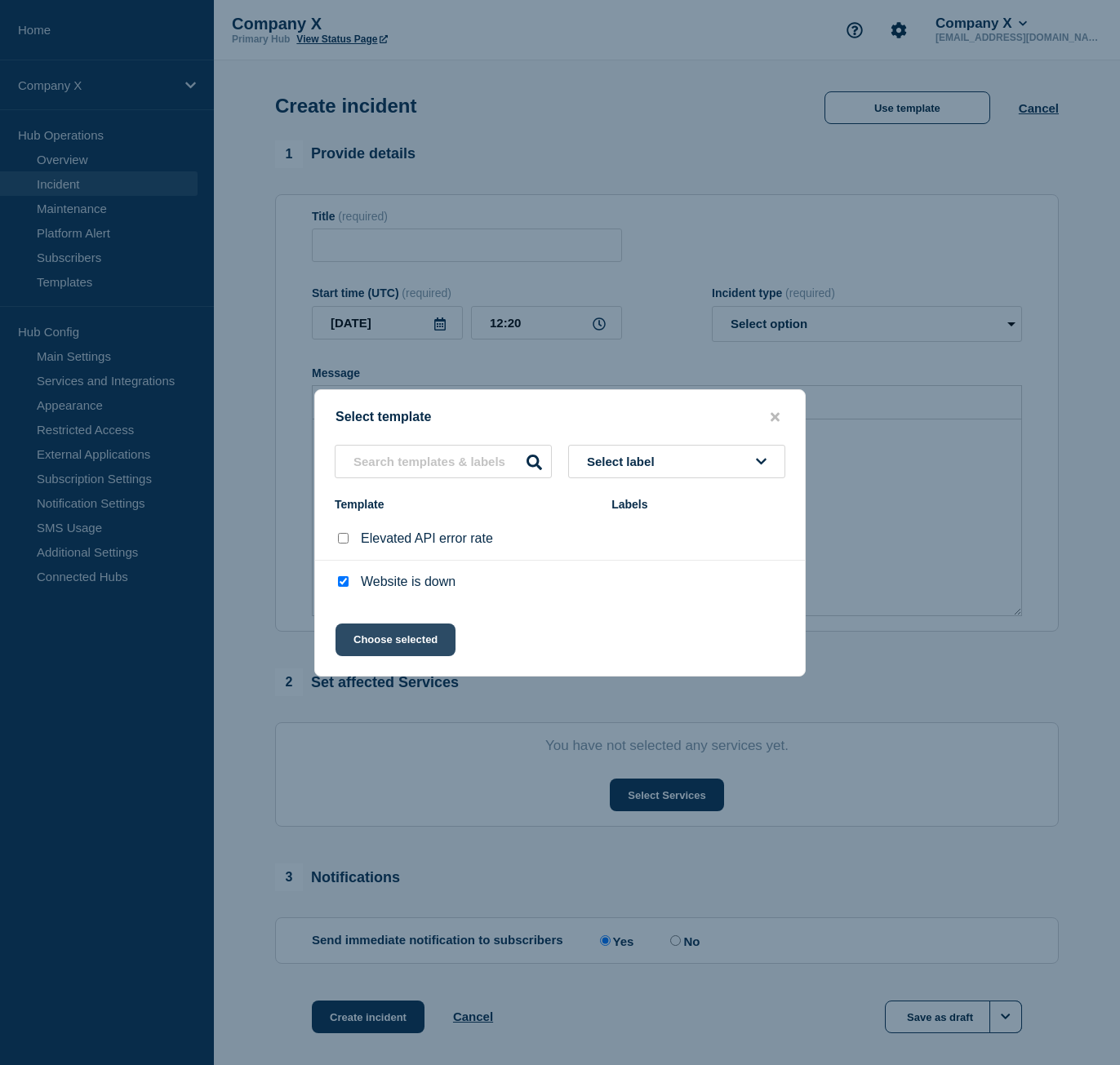 click on "Choose selected" 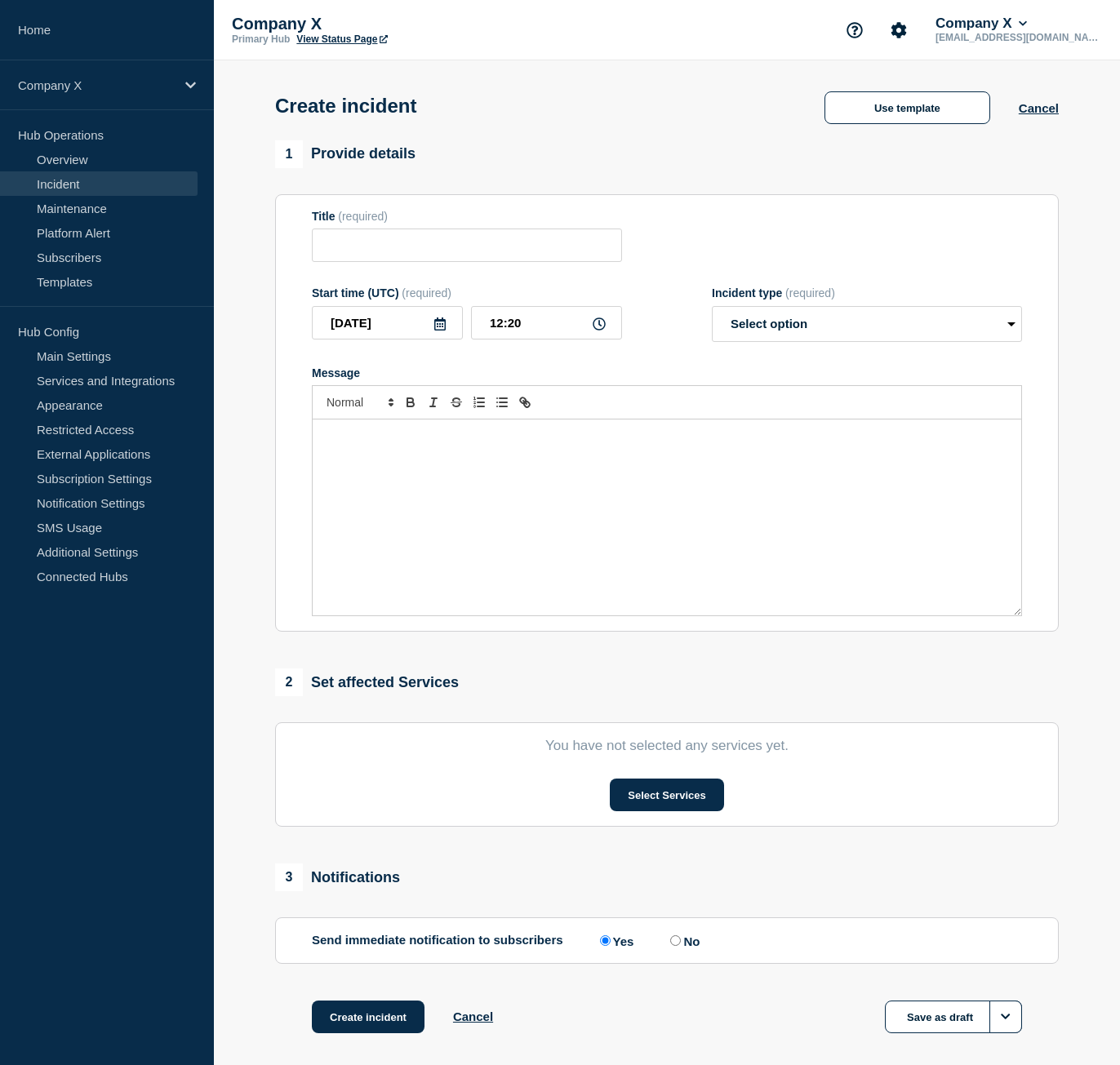type on "Website is down" 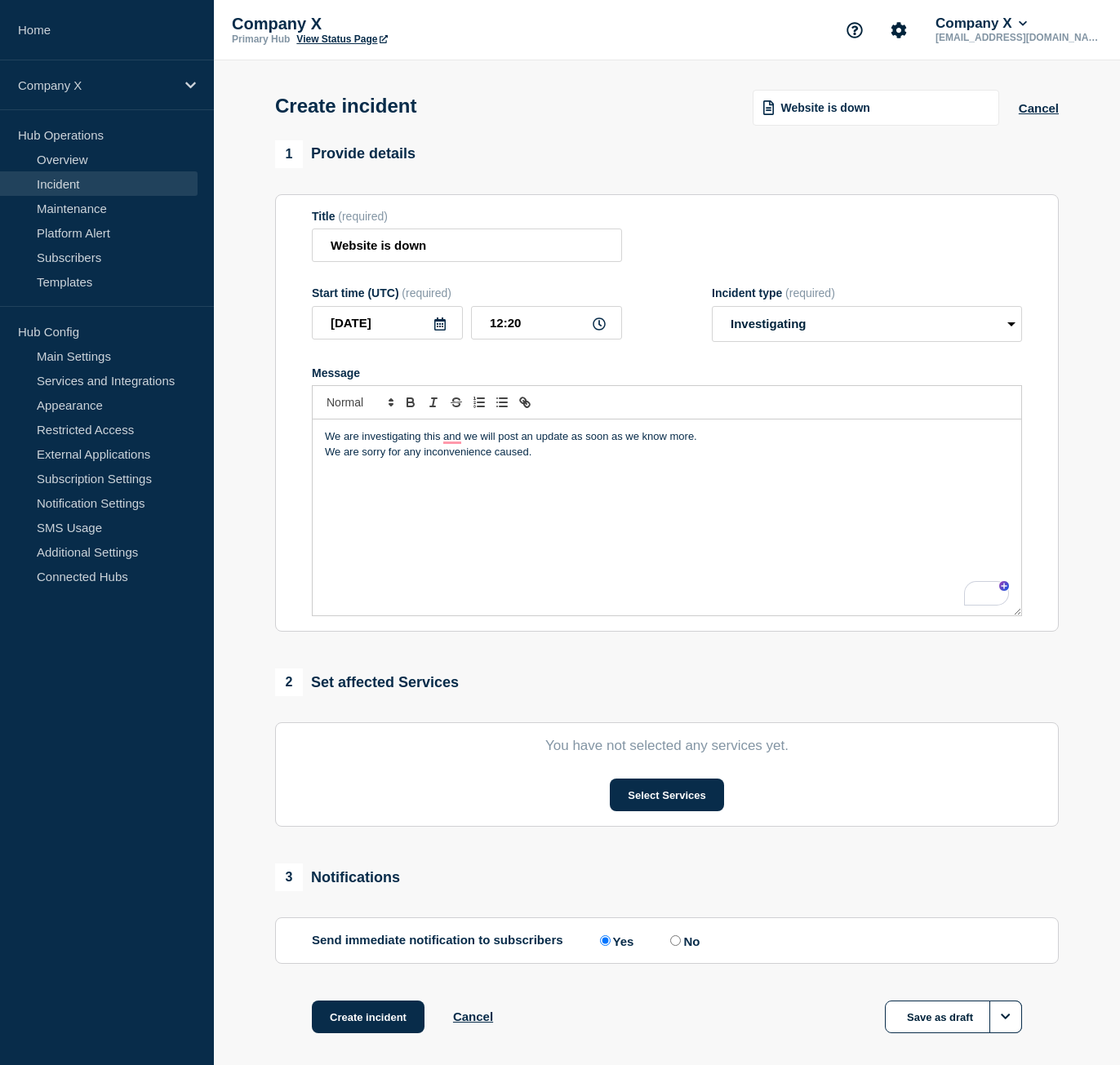 scroll, scrollTop: 92, scrollLeft: 0, axis: vertical 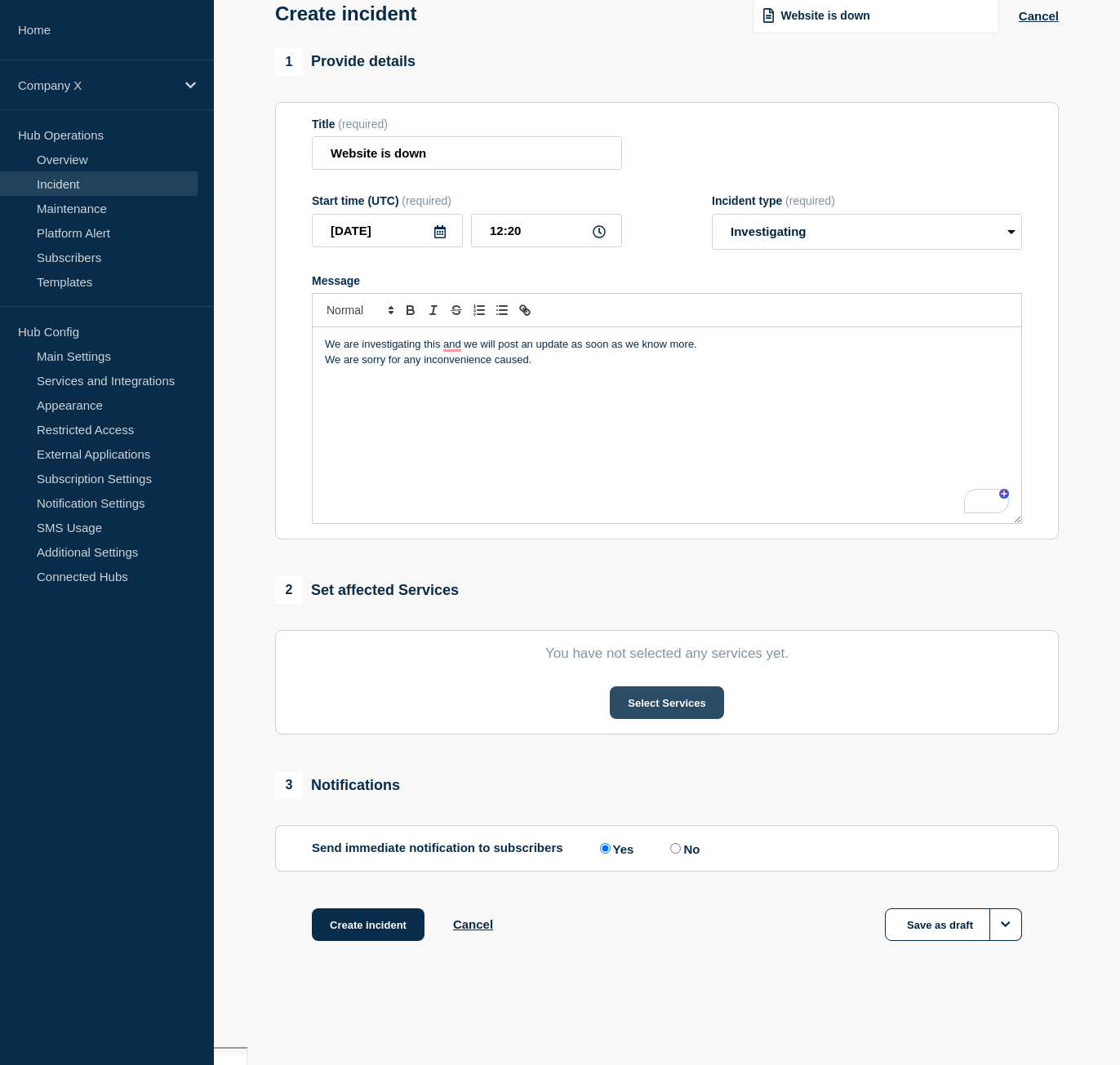 click on "Select Services" at bounding box center (666, 703) 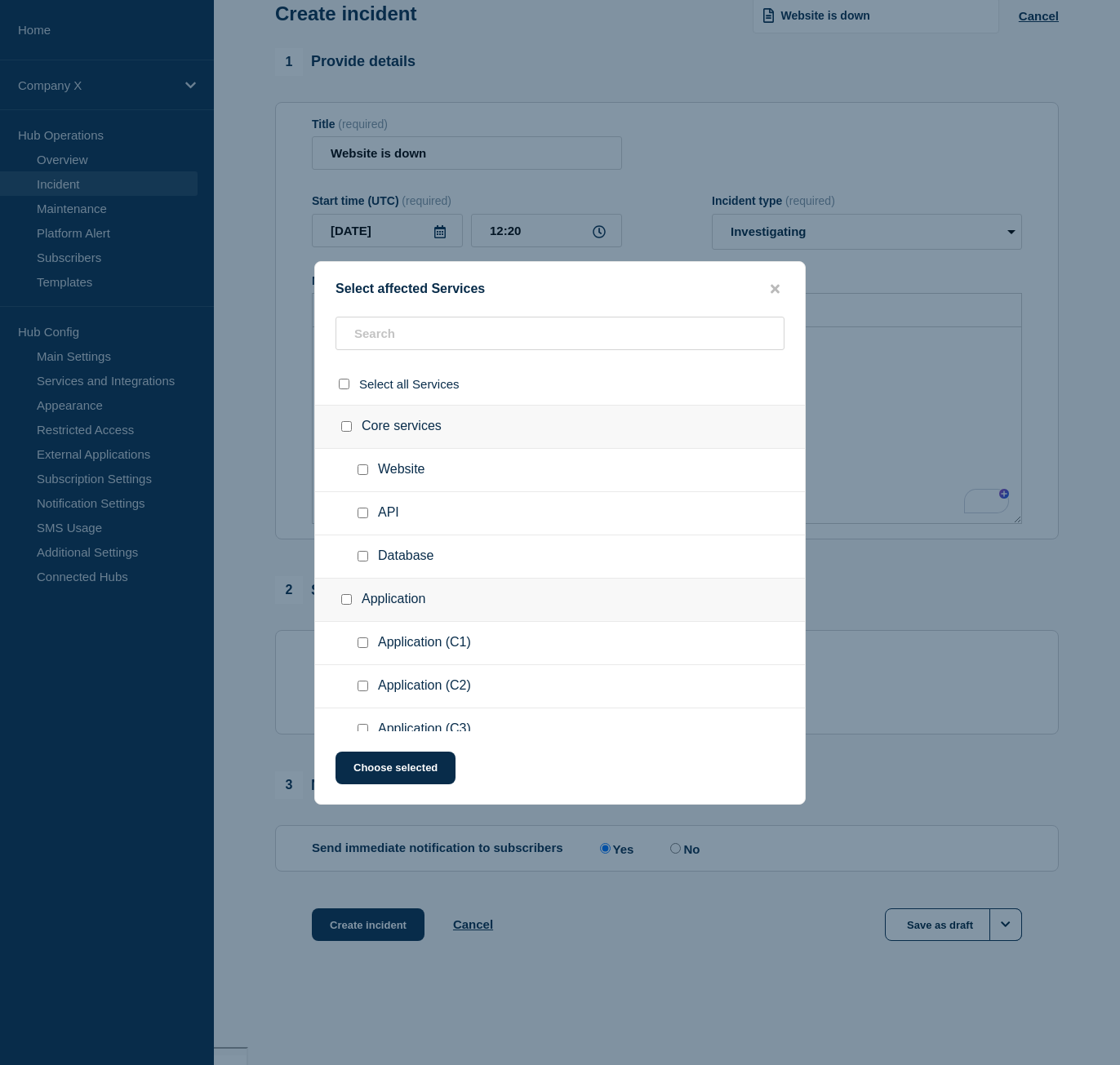 click on "Database" 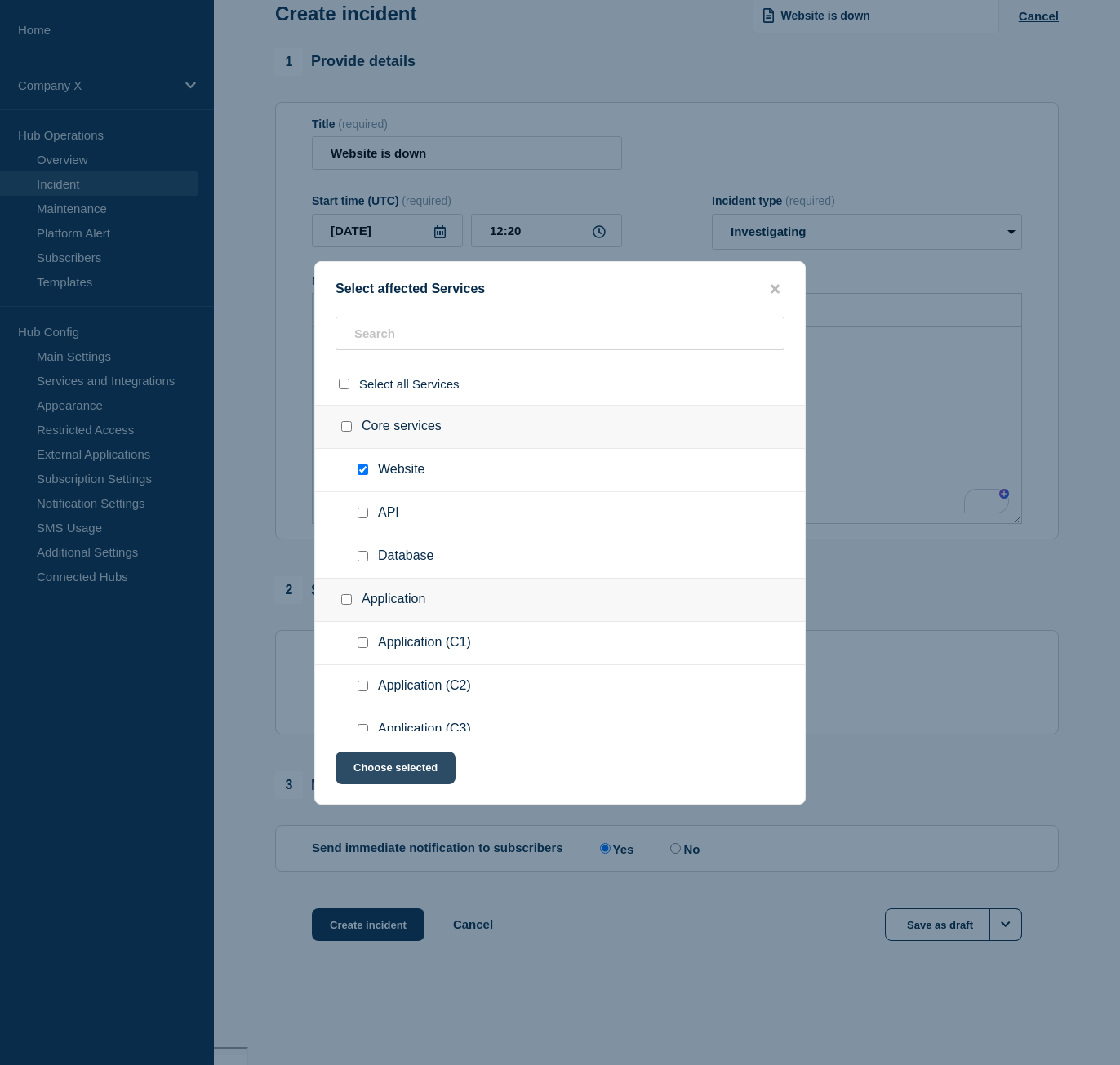 click on "Choose selected" 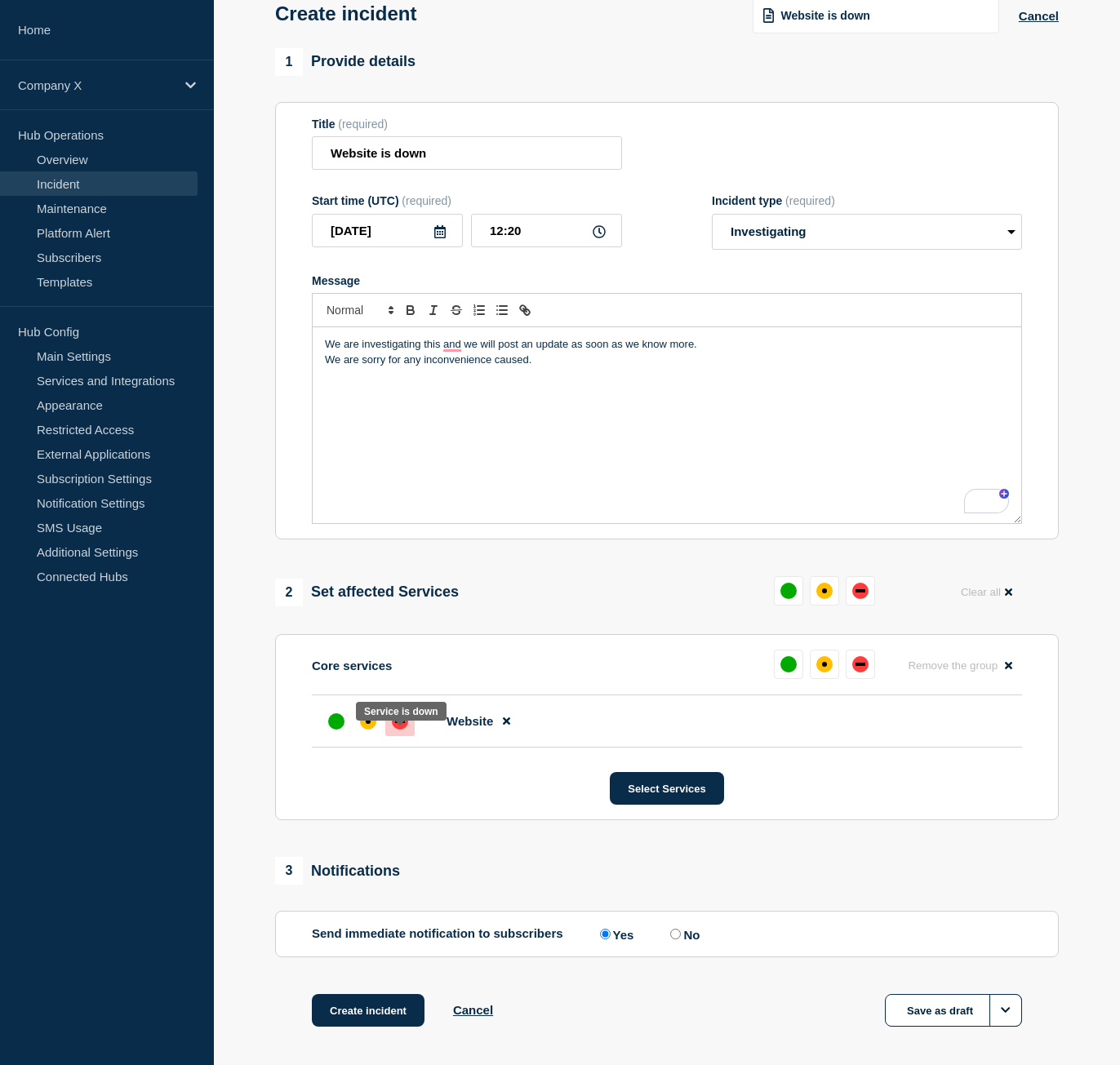 click at bounding box center [400, 721] 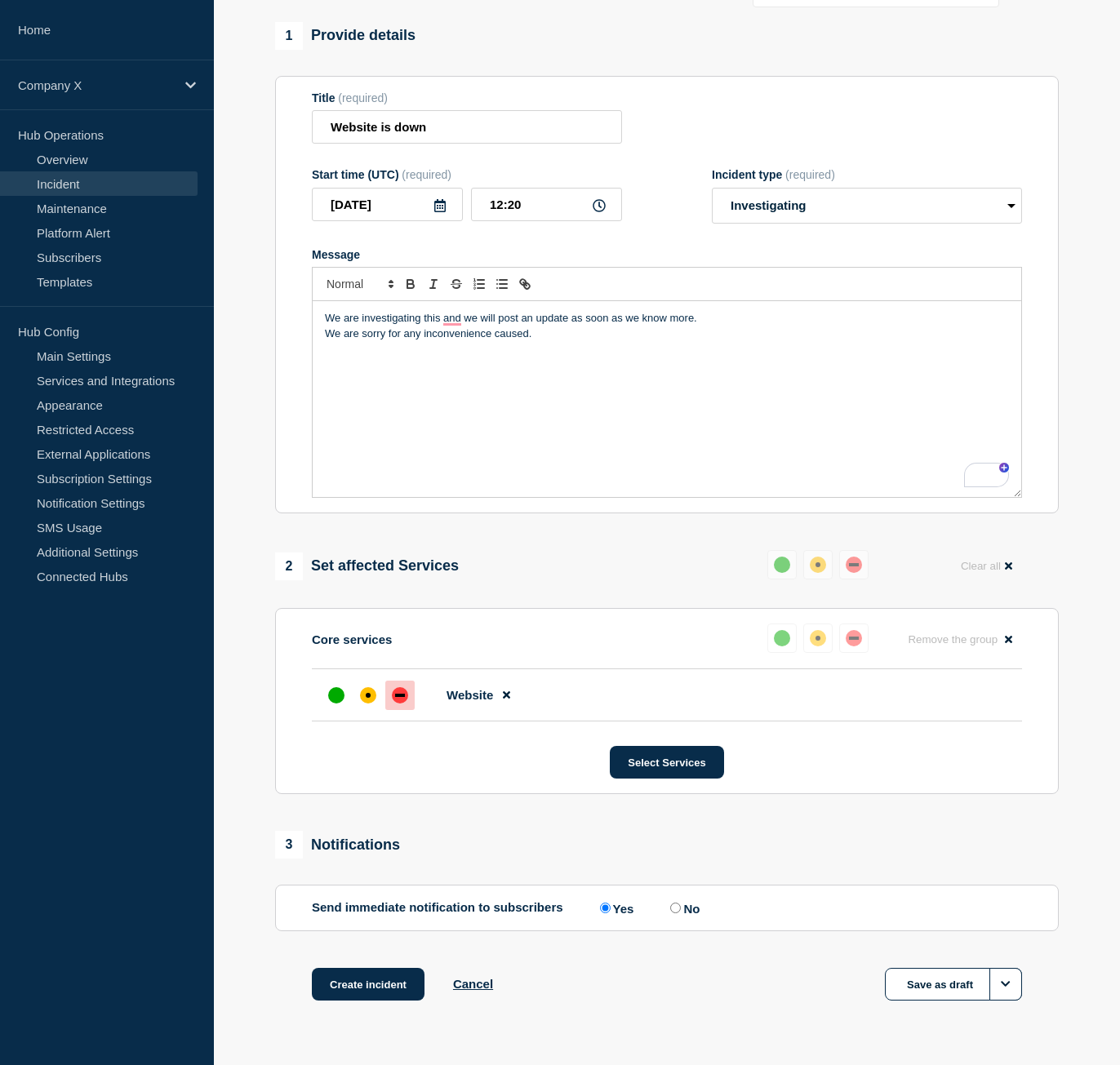 scroll, scrollTop: 124, scrollLeft: 0, axis: vertical 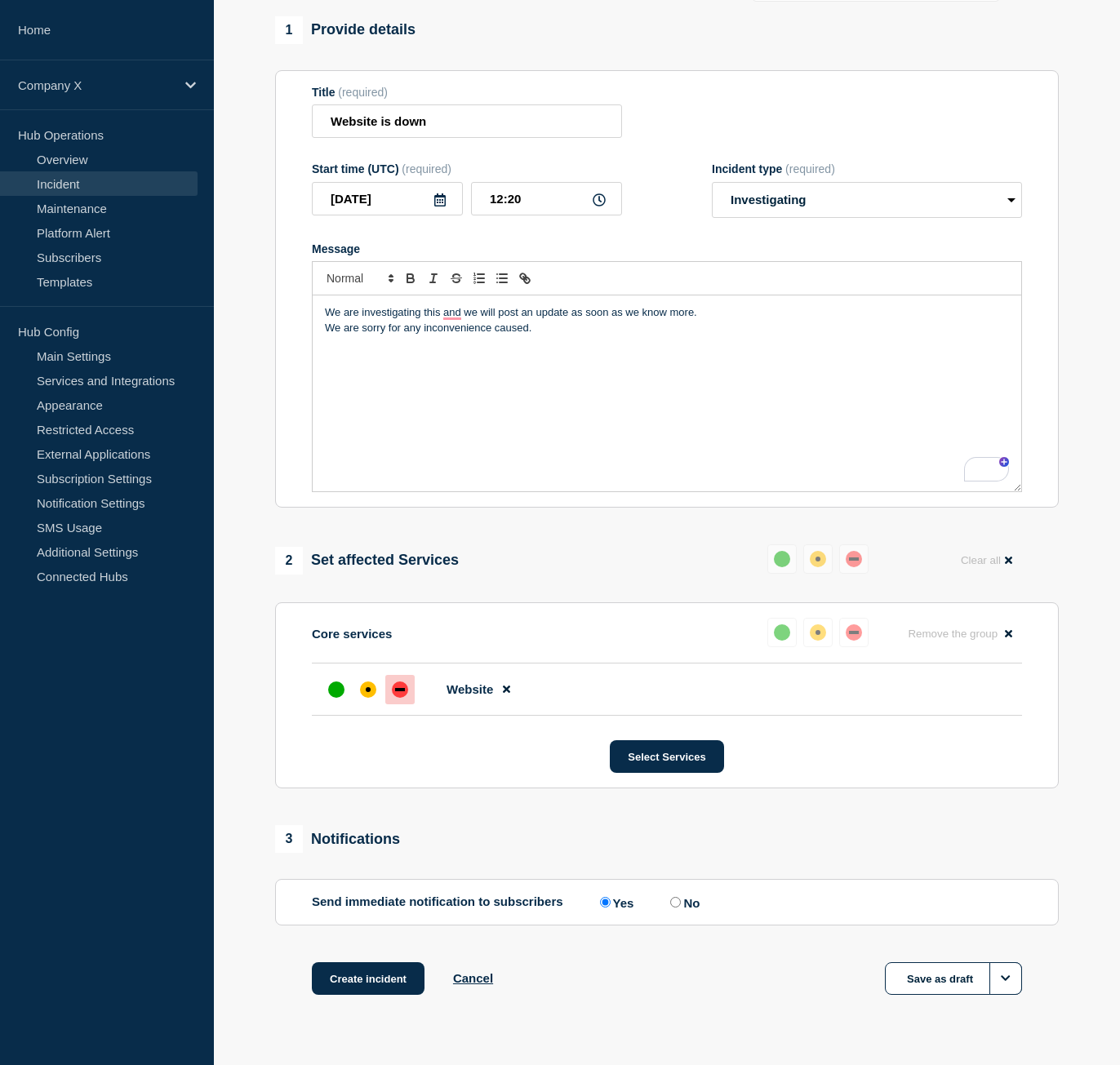 click on "No" 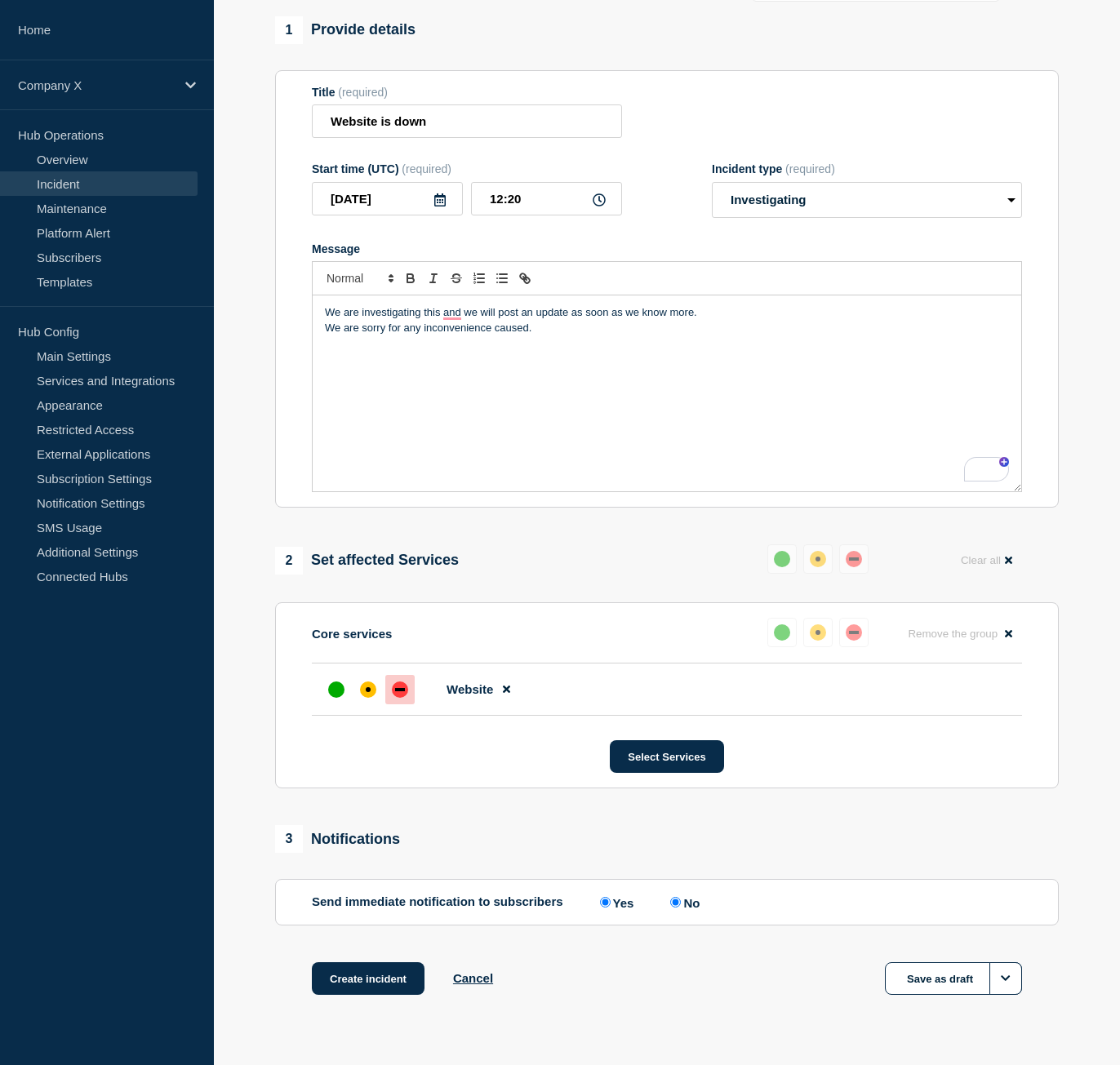 radio on "false" 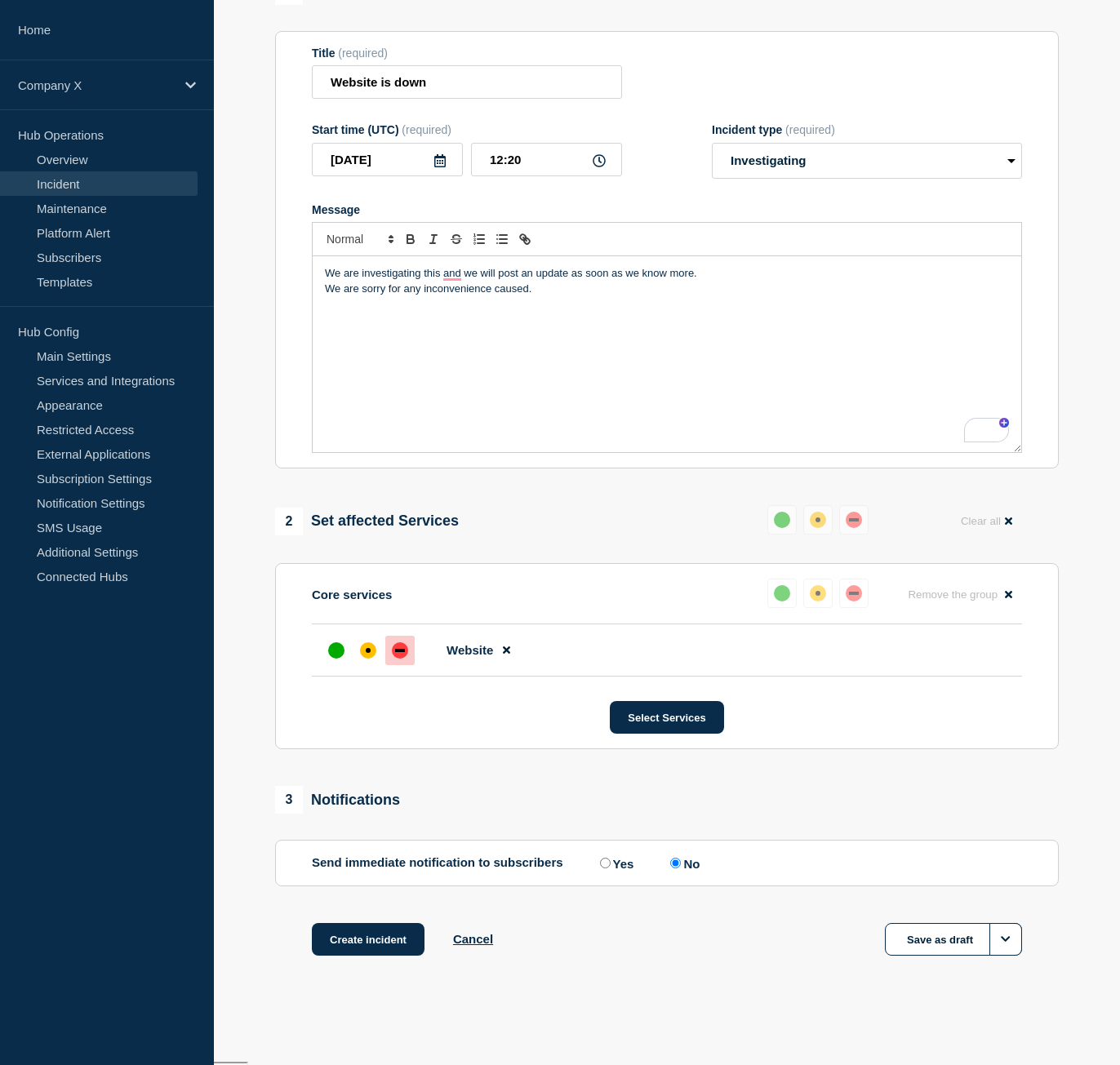 scroll, scrollTop: 166, scrollLeft: 0, axis: vertical 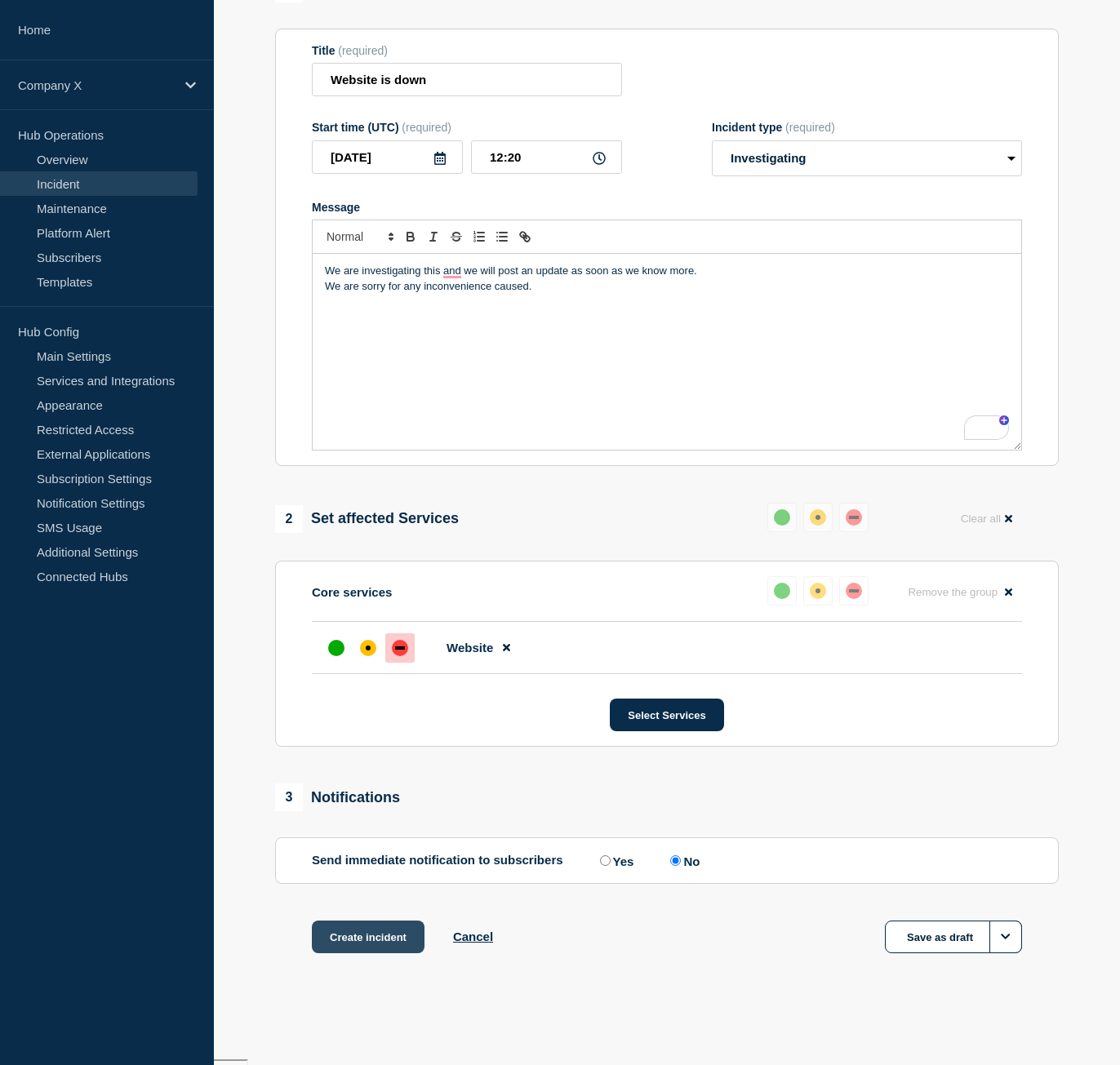 click on "Create incident" at bounding box center (368, 937) 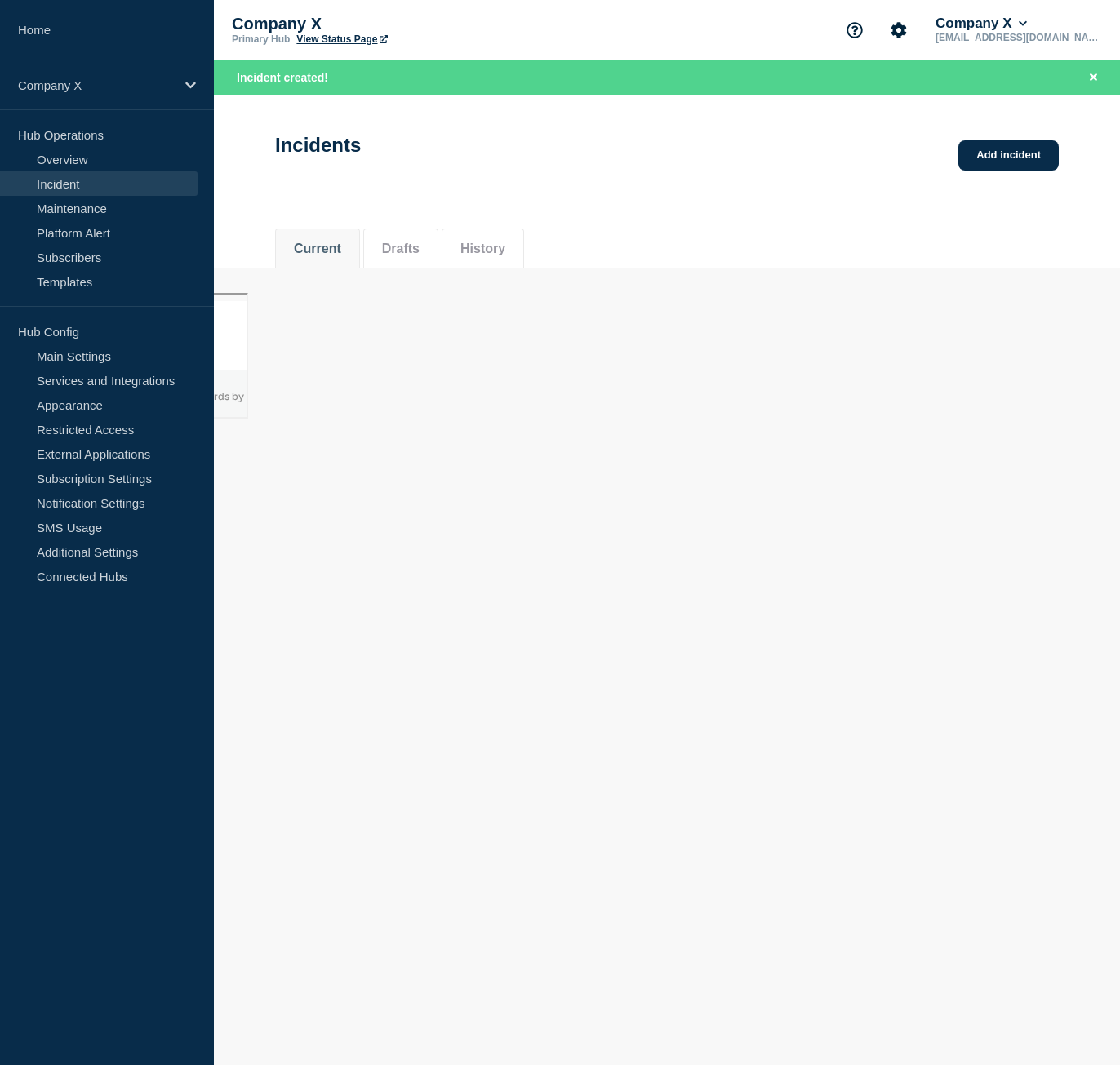 scroll, scrollTop: 0, scrollLeft: 0, axis: both 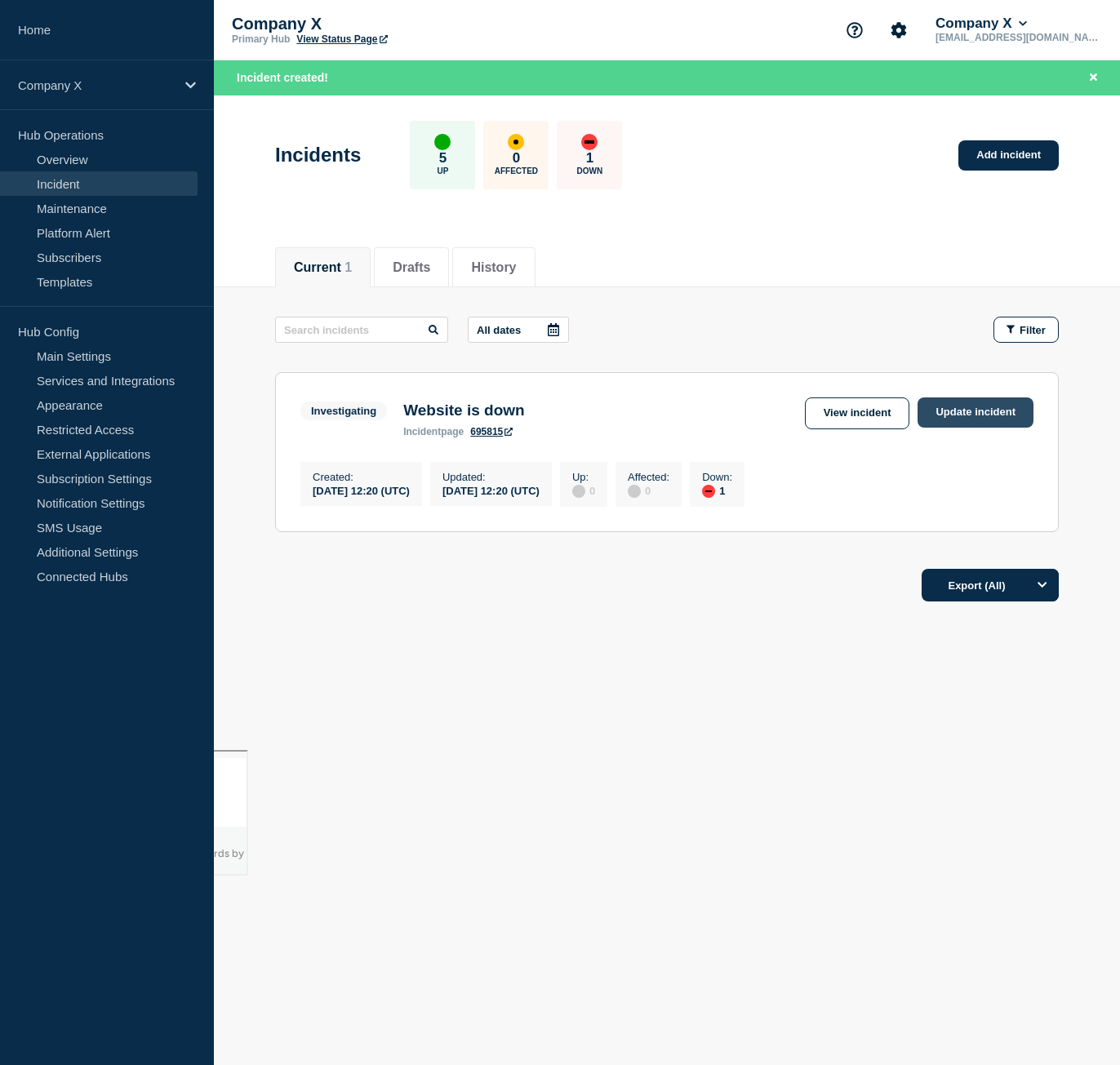 click on "Update incident" at bounding box center (976, 412) 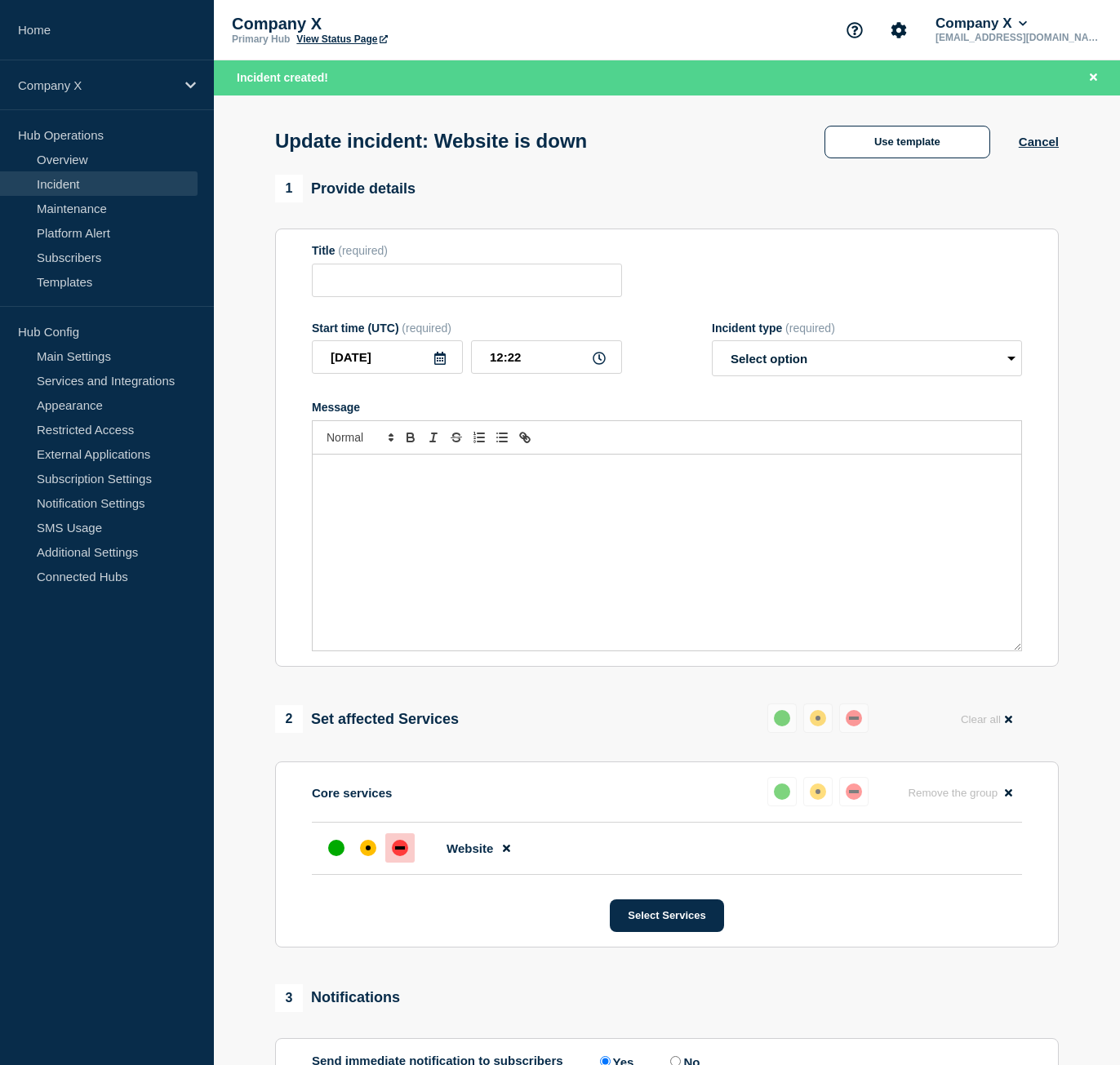 type on "Website is down" 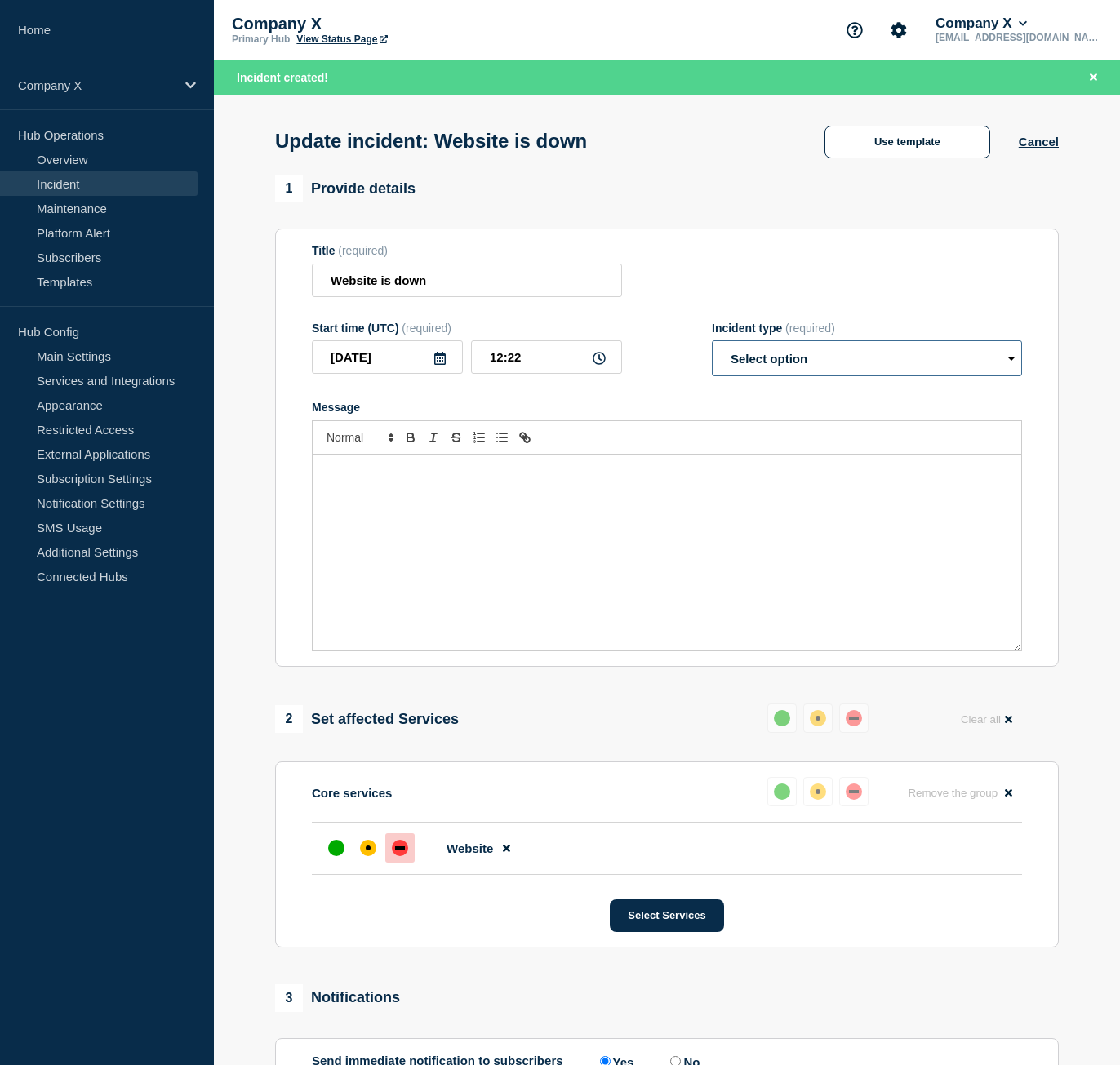 click on "Select option Investigating Identified Monitoring Resolved" at bounding box center [867, 358] 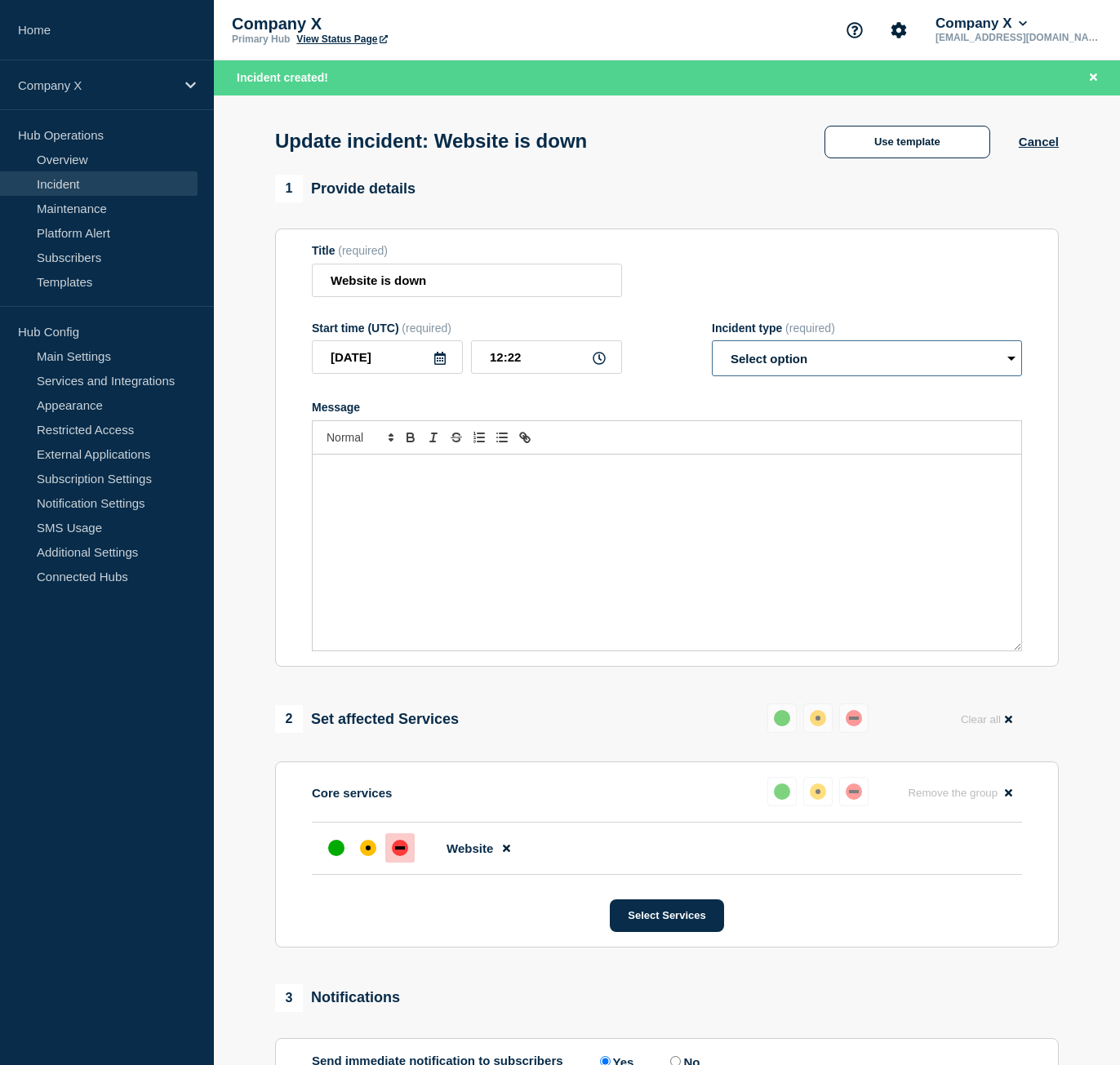 select on "monitoring" 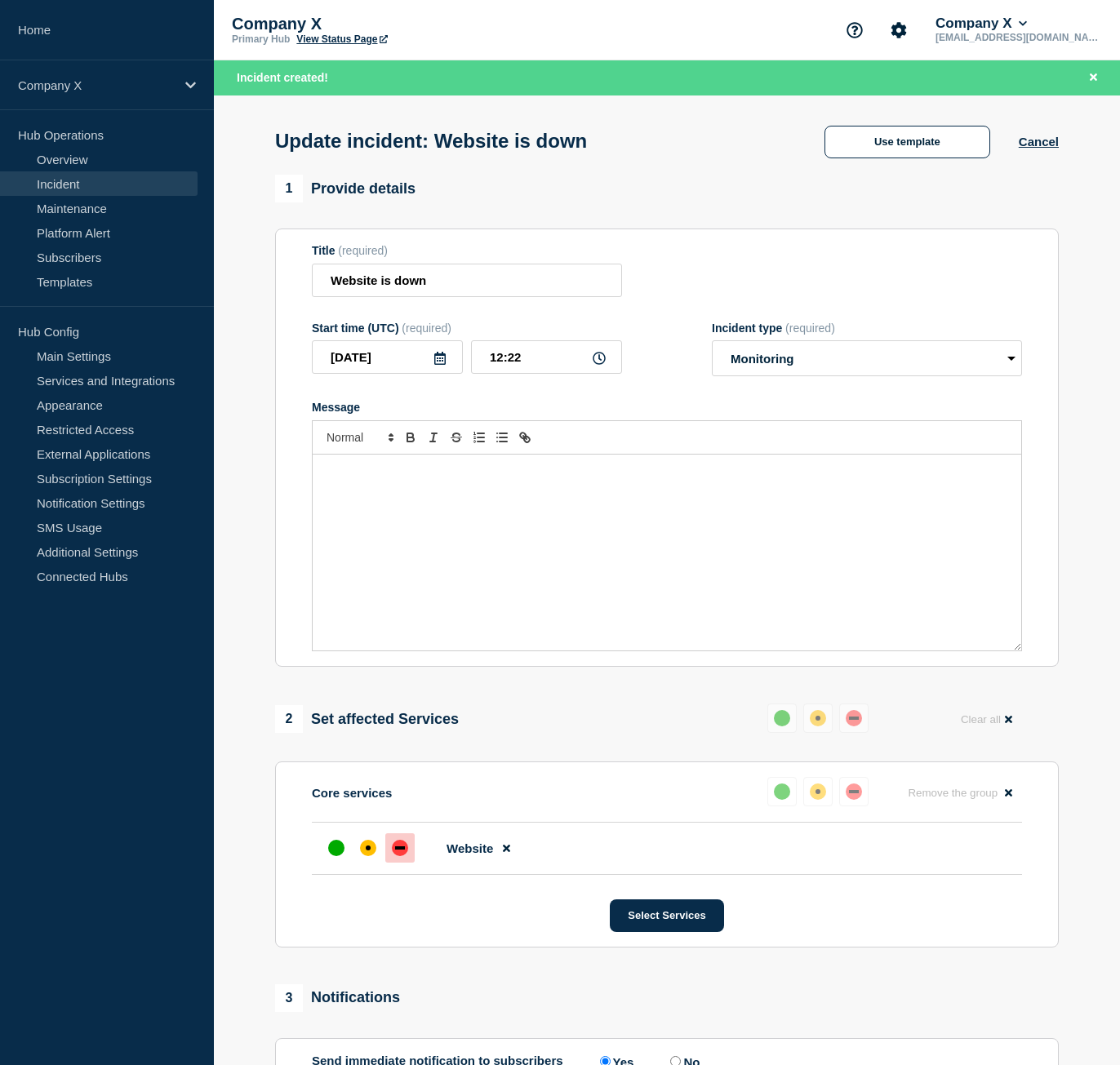 click at bounding box center [667, 552] 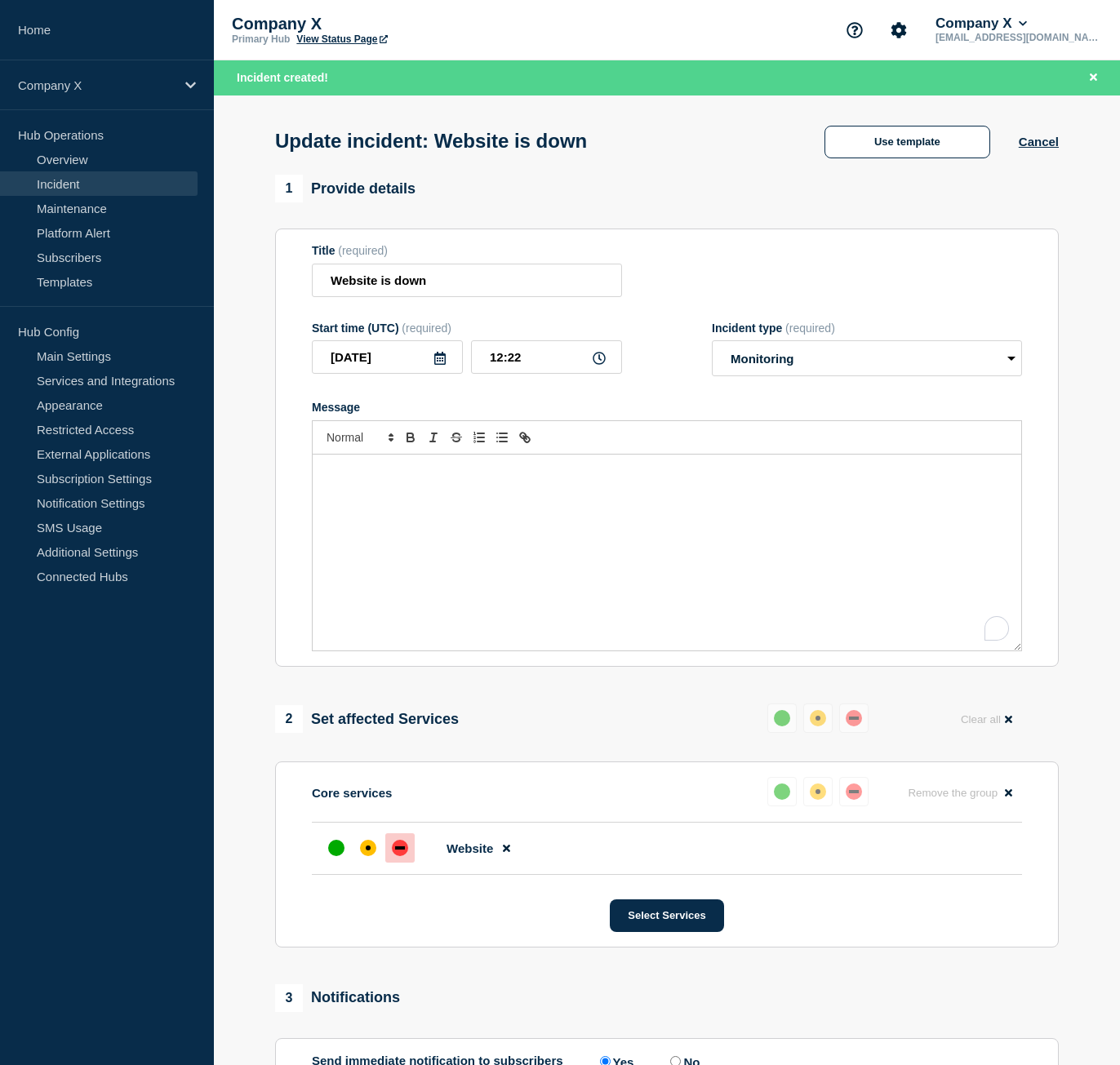 scroll, scrollTop: 256, scrollLeft: 0, axis: vertical 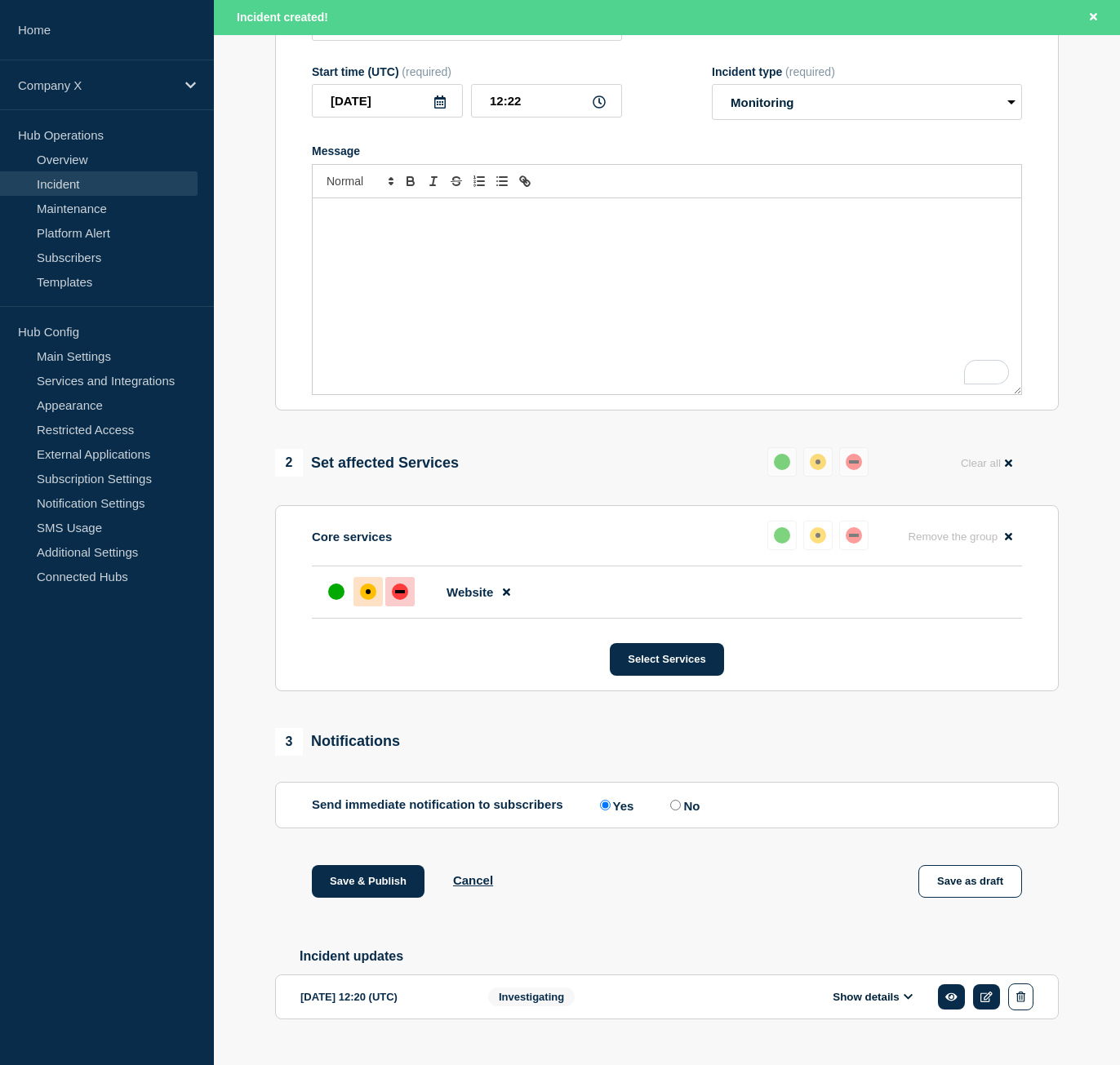 click at bounding box center [368, 592] 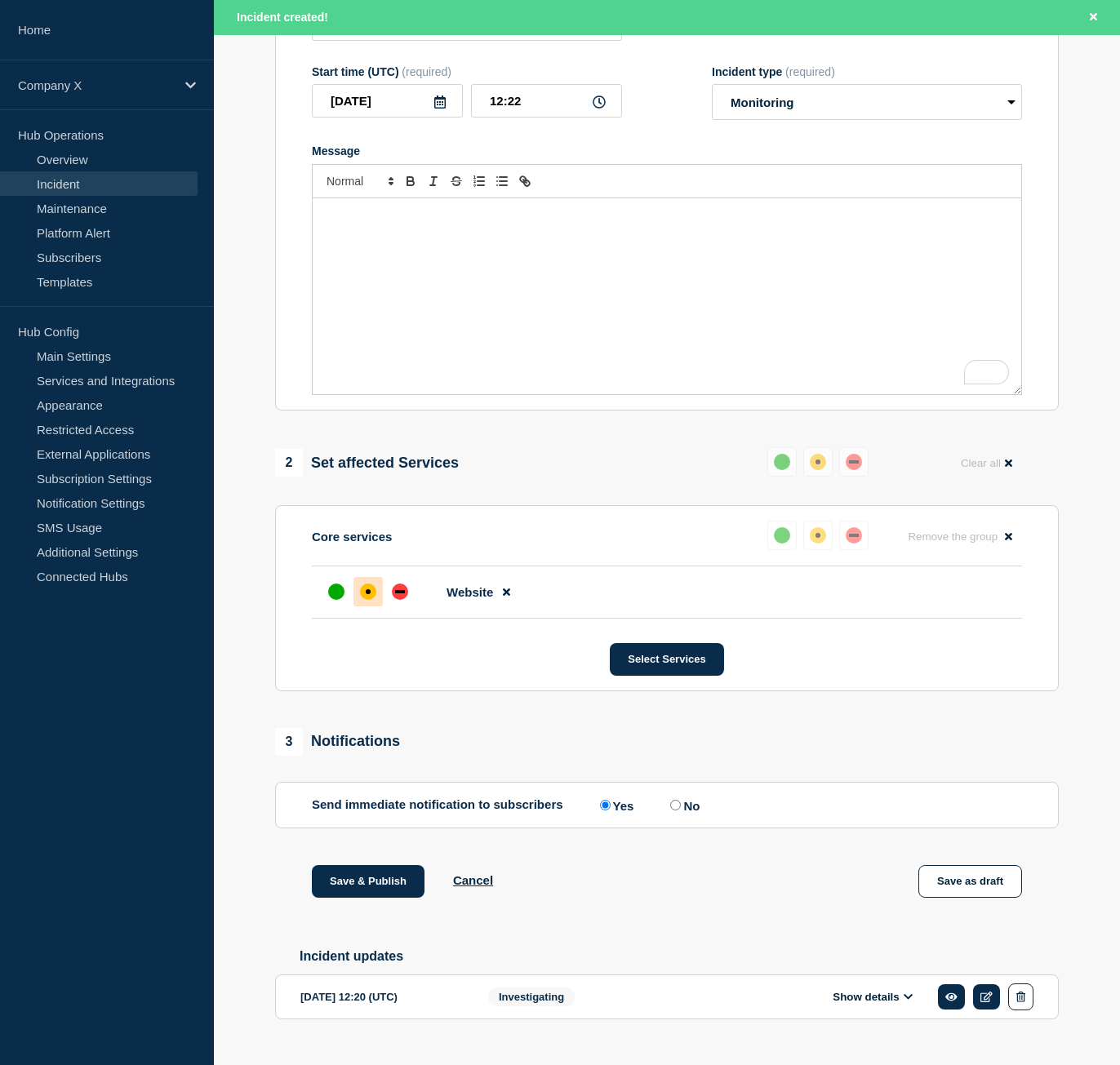 click on "No" 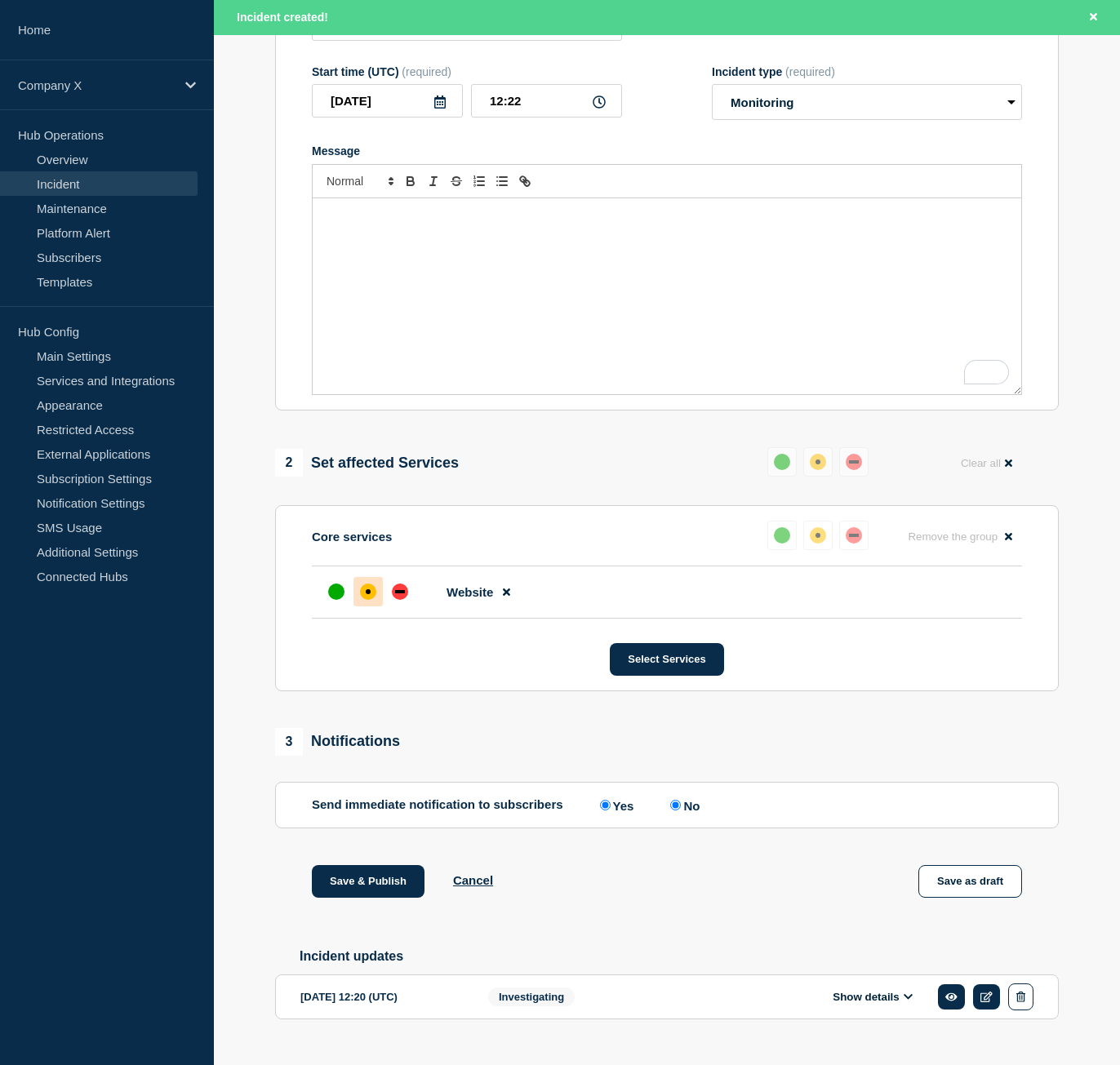 radio on "false" 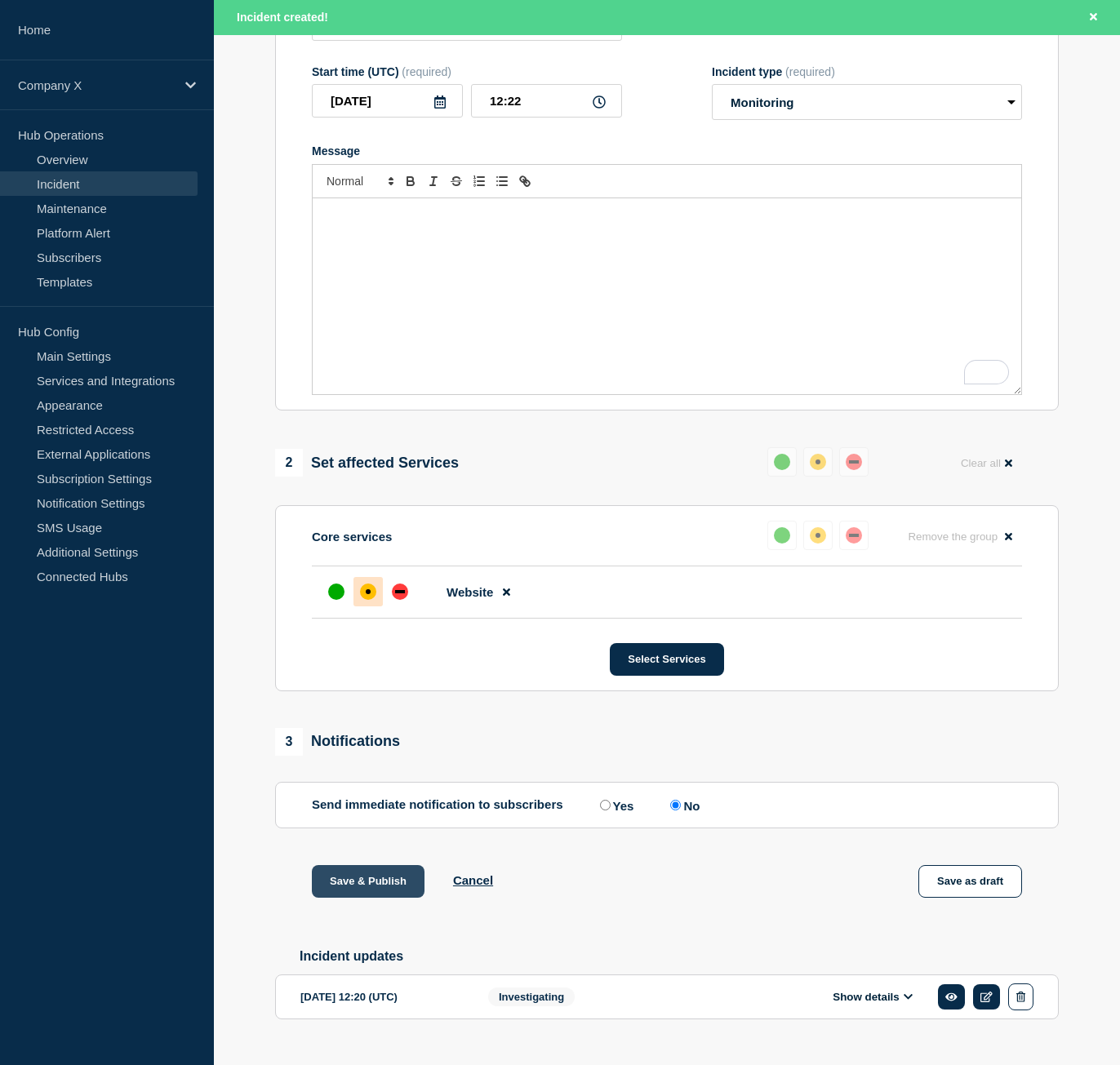 click on "Save & Publish" at bounding box center (368, 881) 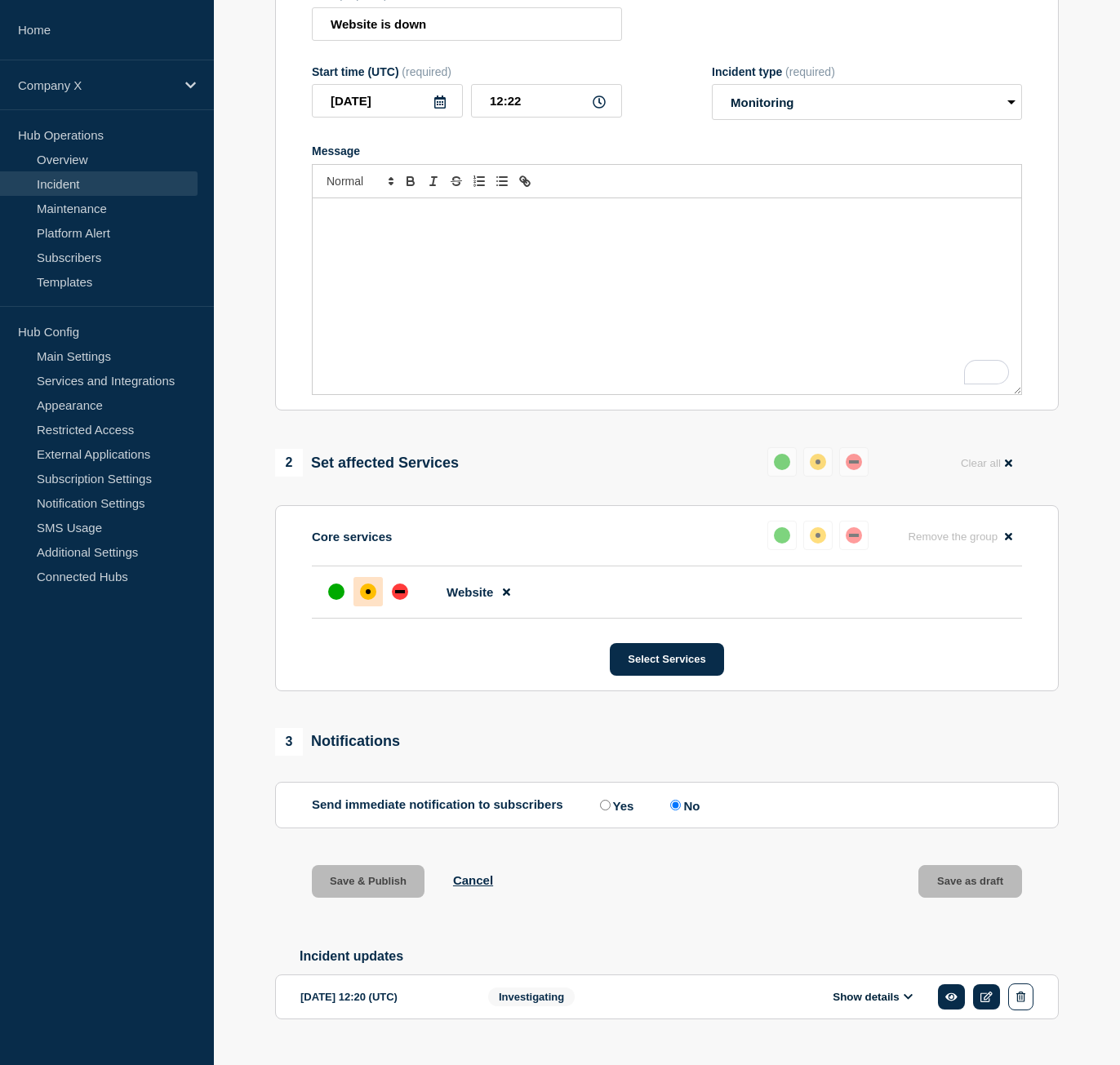 scroll, scrollTop: 222, scrollLeft: 0, axis: vertical 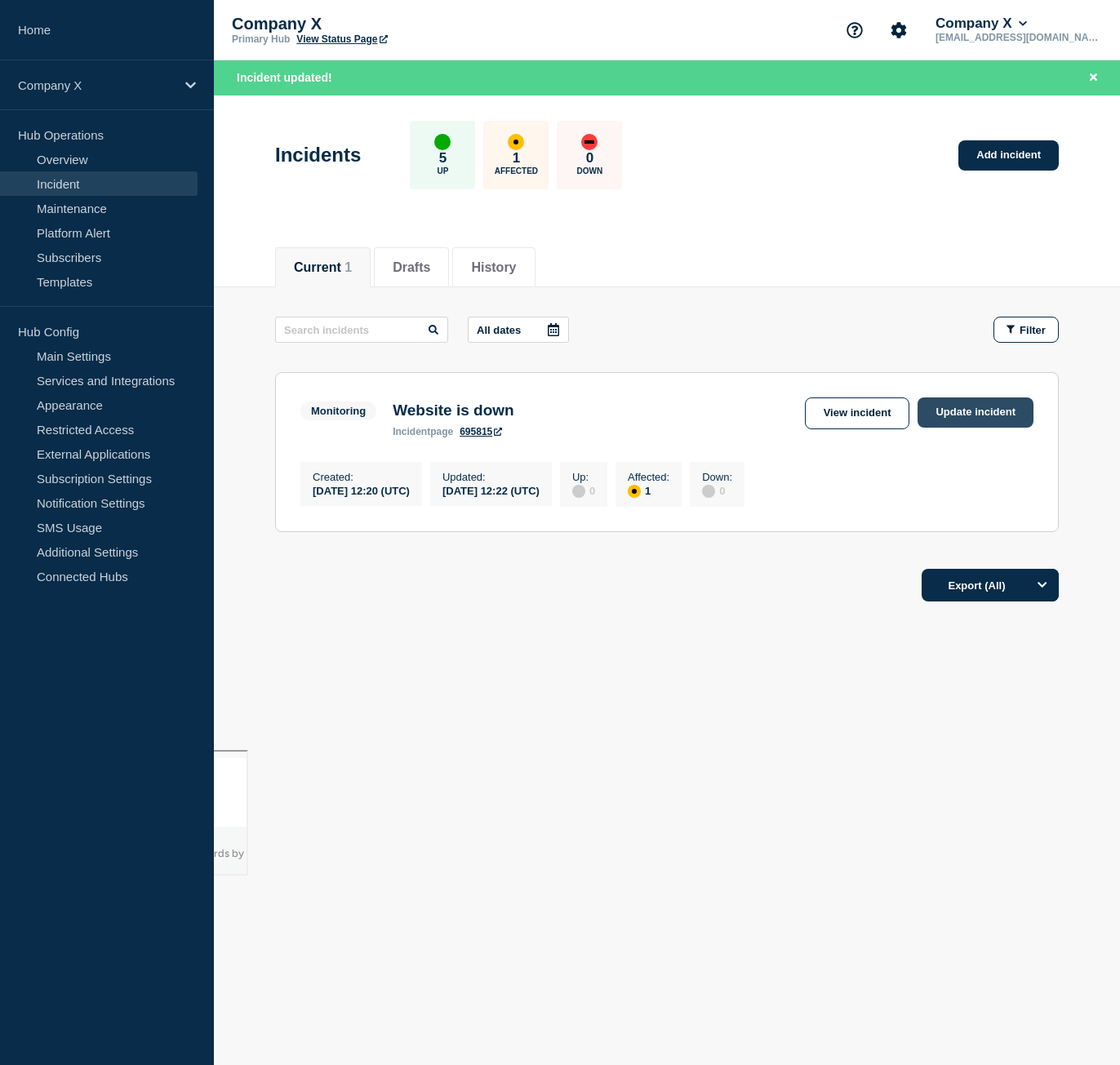 click on "Update incident" at bounding box center [976, 412] 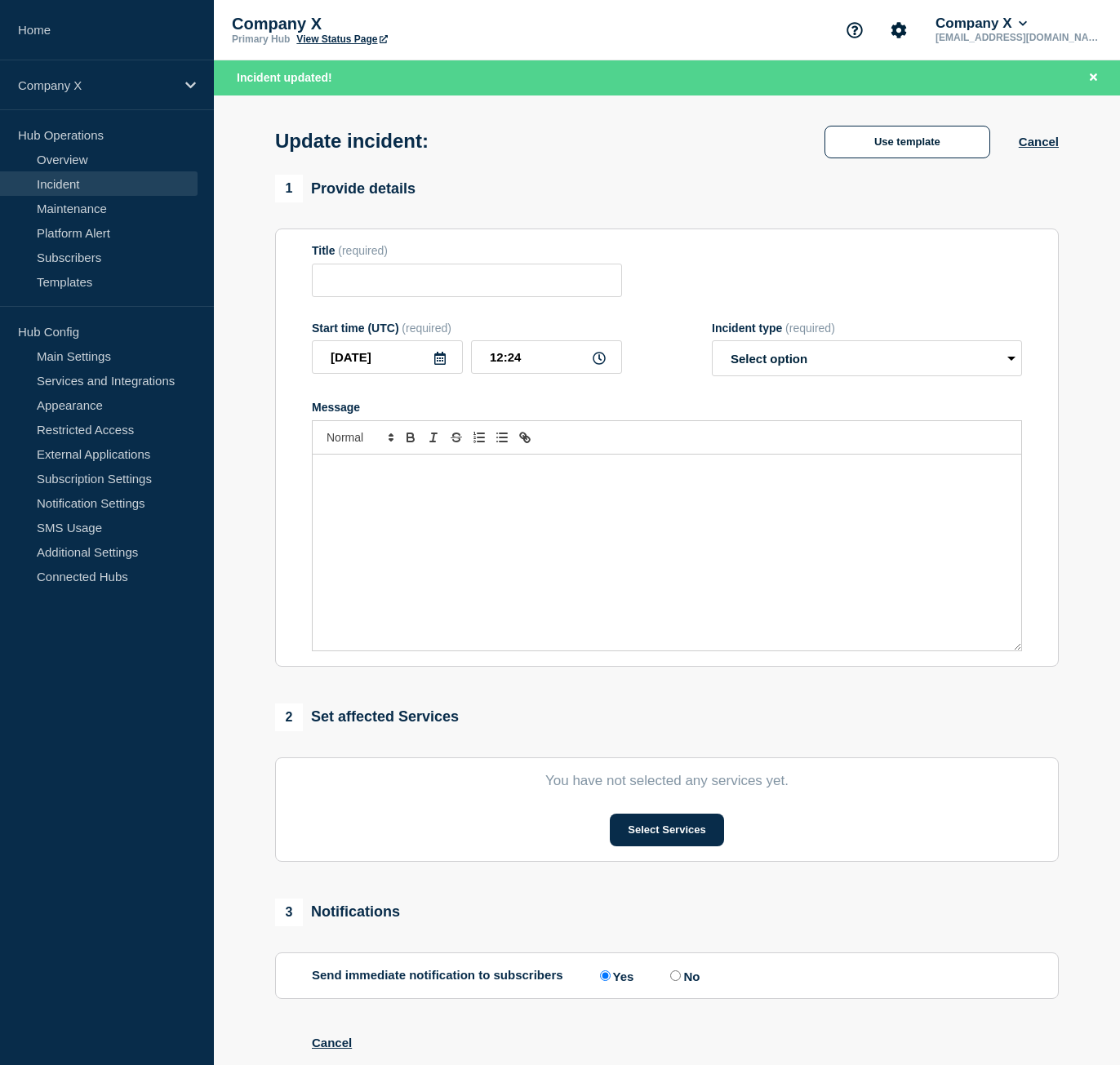 type on "Website is down" 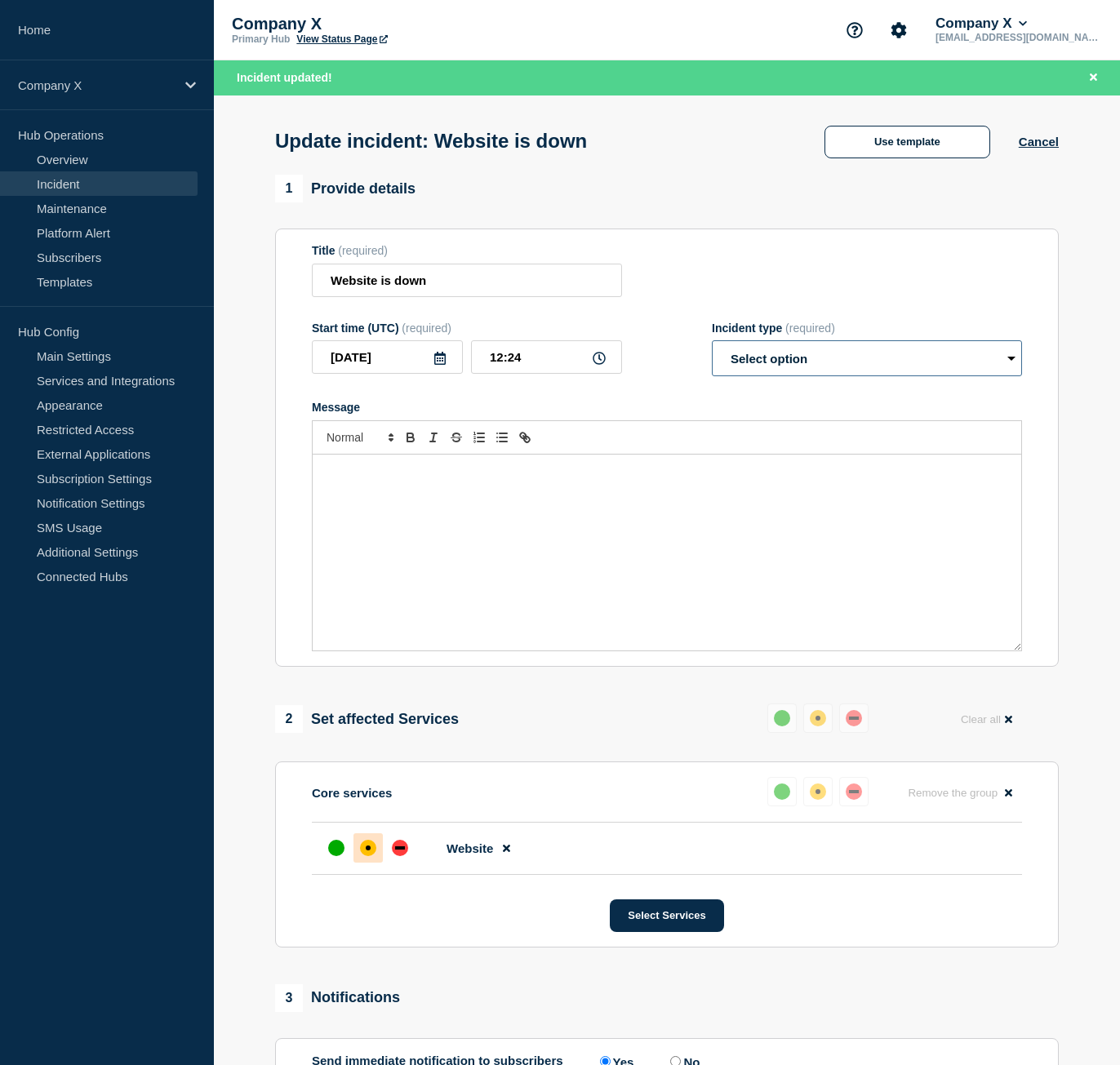 click on "Select option Investigating Identified Monitoring Resolved" at bounding box center (867, 358) 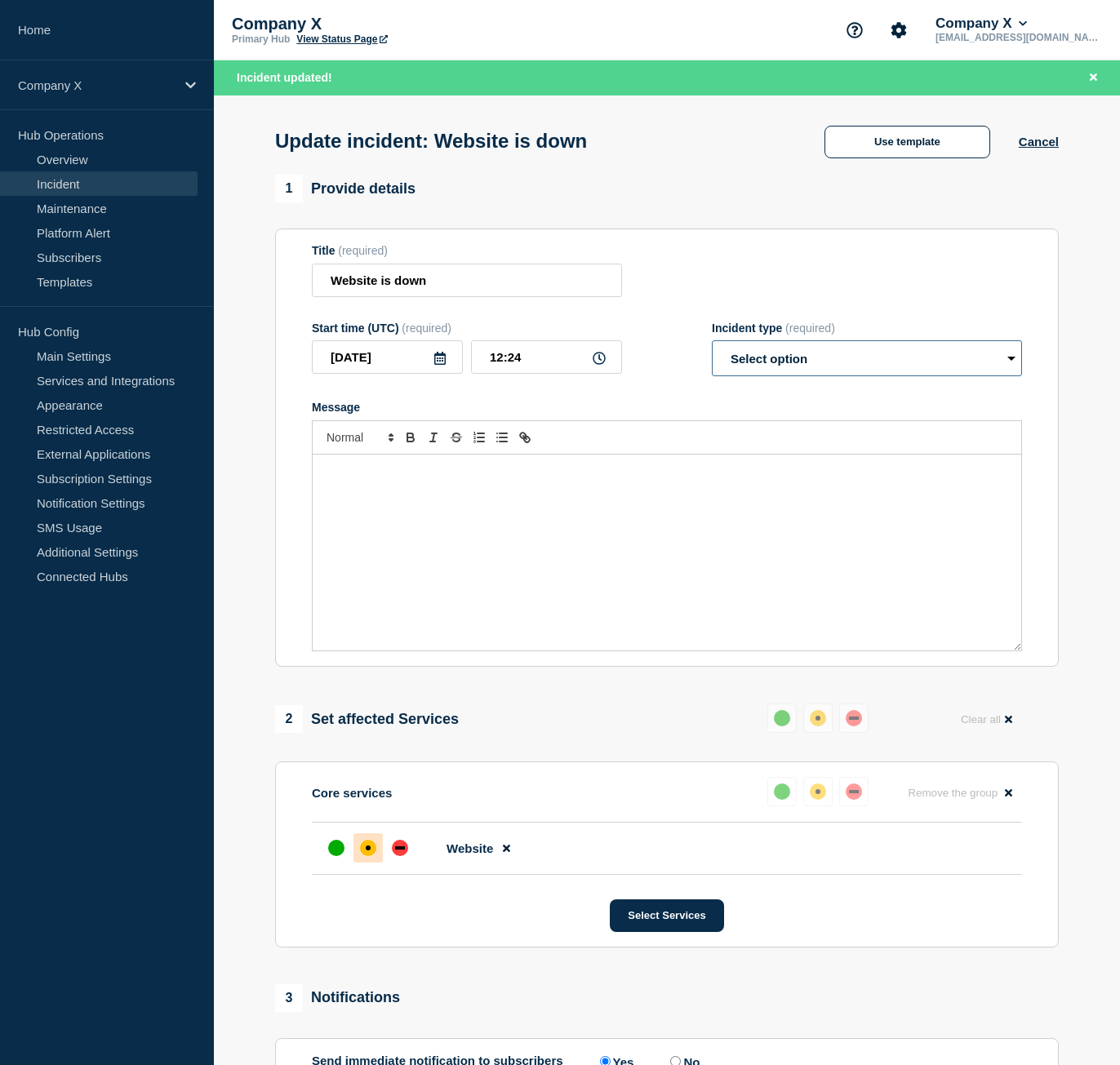 select on "resolved" 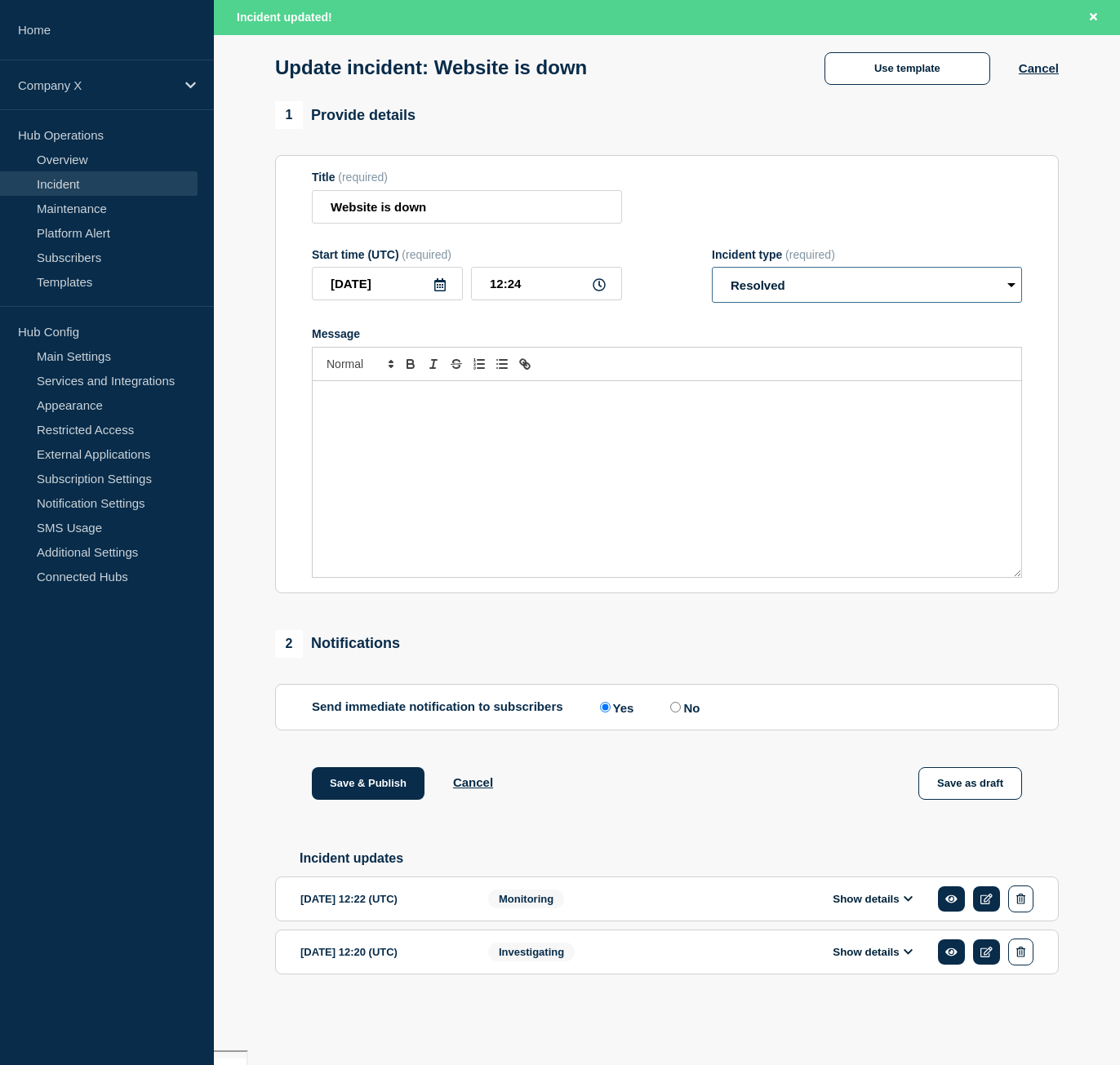 scroll, scrollTop: 82, scrollLeft: 0, axis: vertical 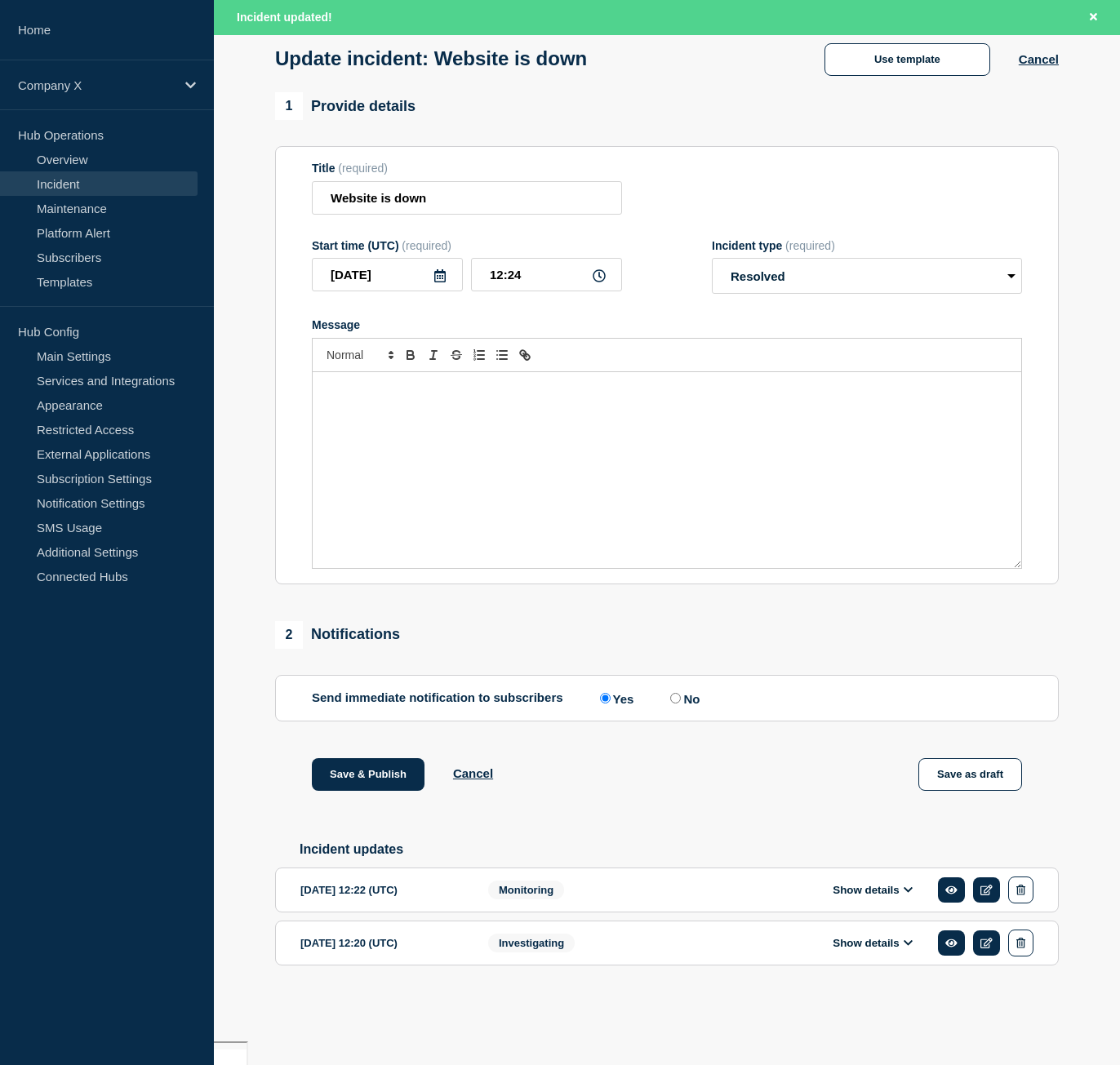 click on "No" at bounding box center (675, 698) 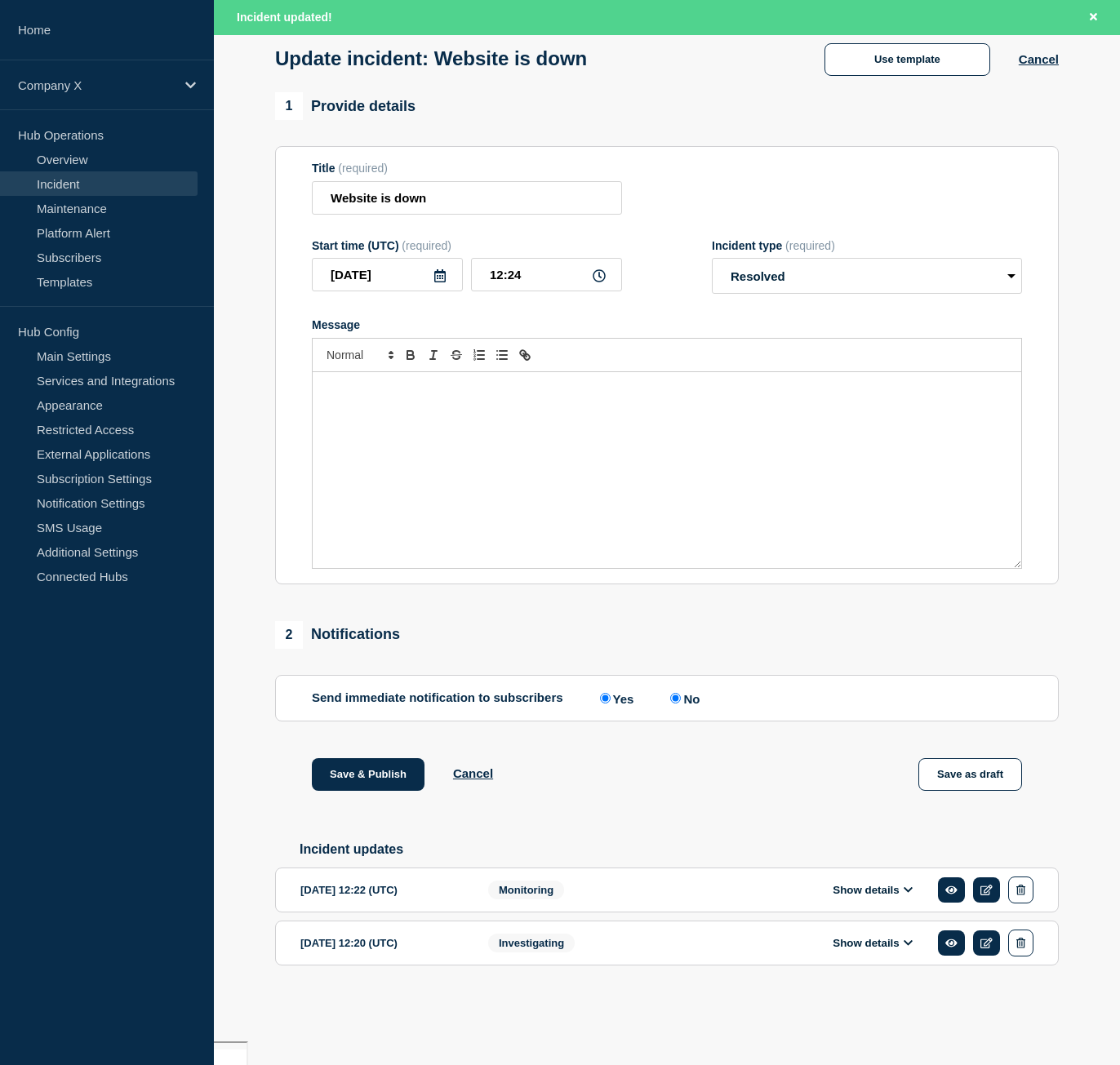 radio on "false" 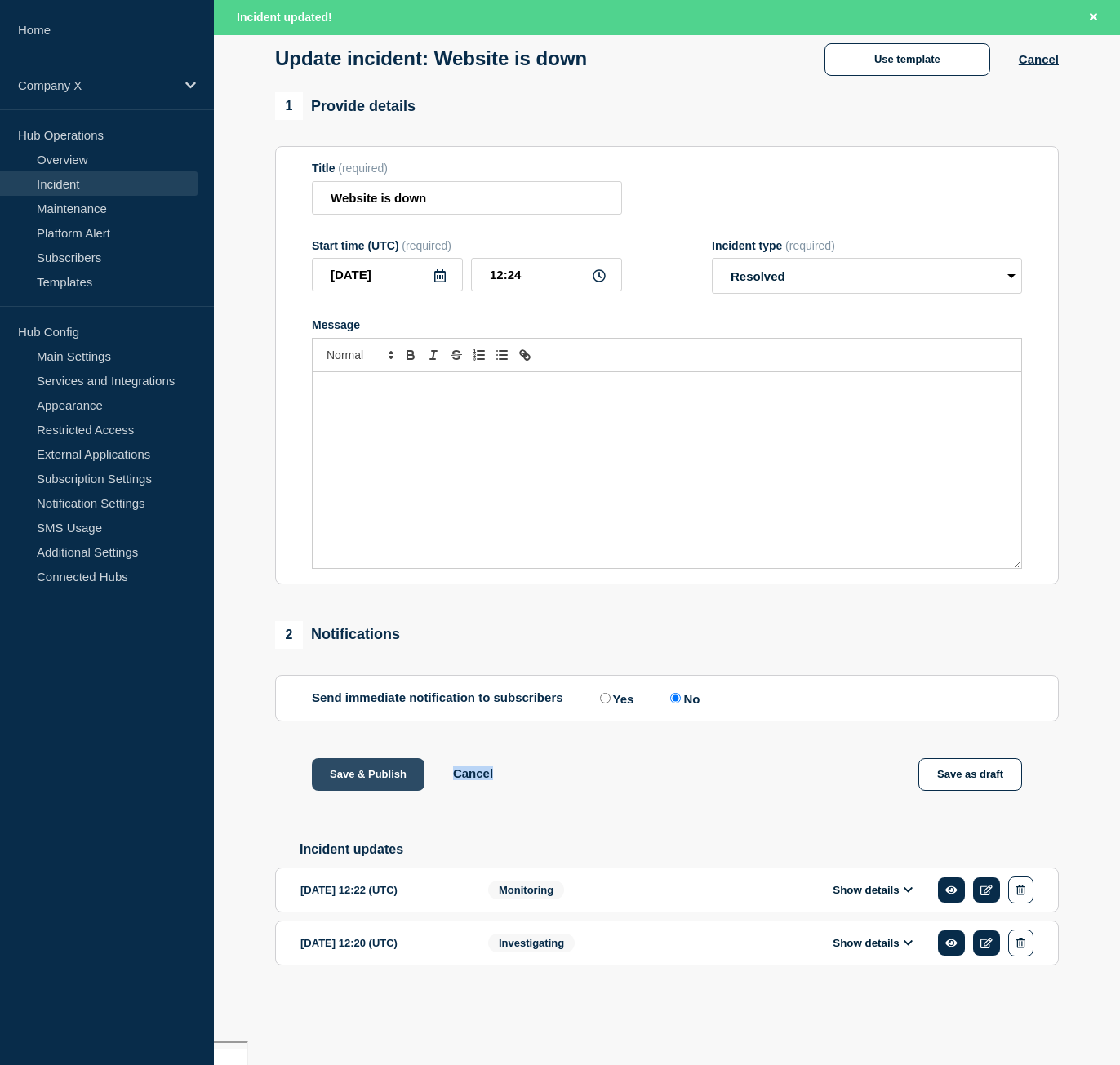click on "Save & Publish Cancel Save as draft" 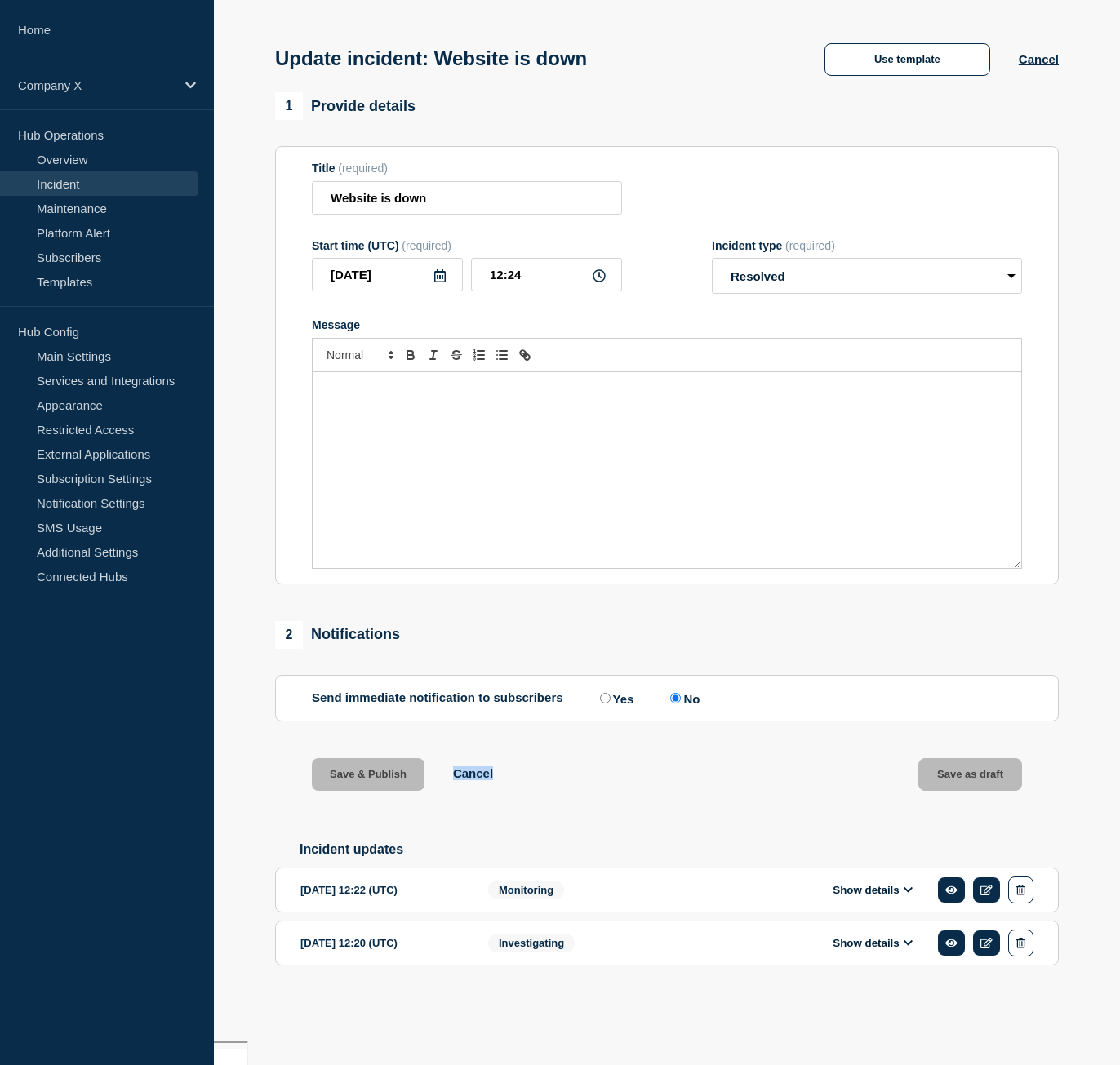 scroll, scrollTop: 47, scrollLeft: 0, axis: vertical 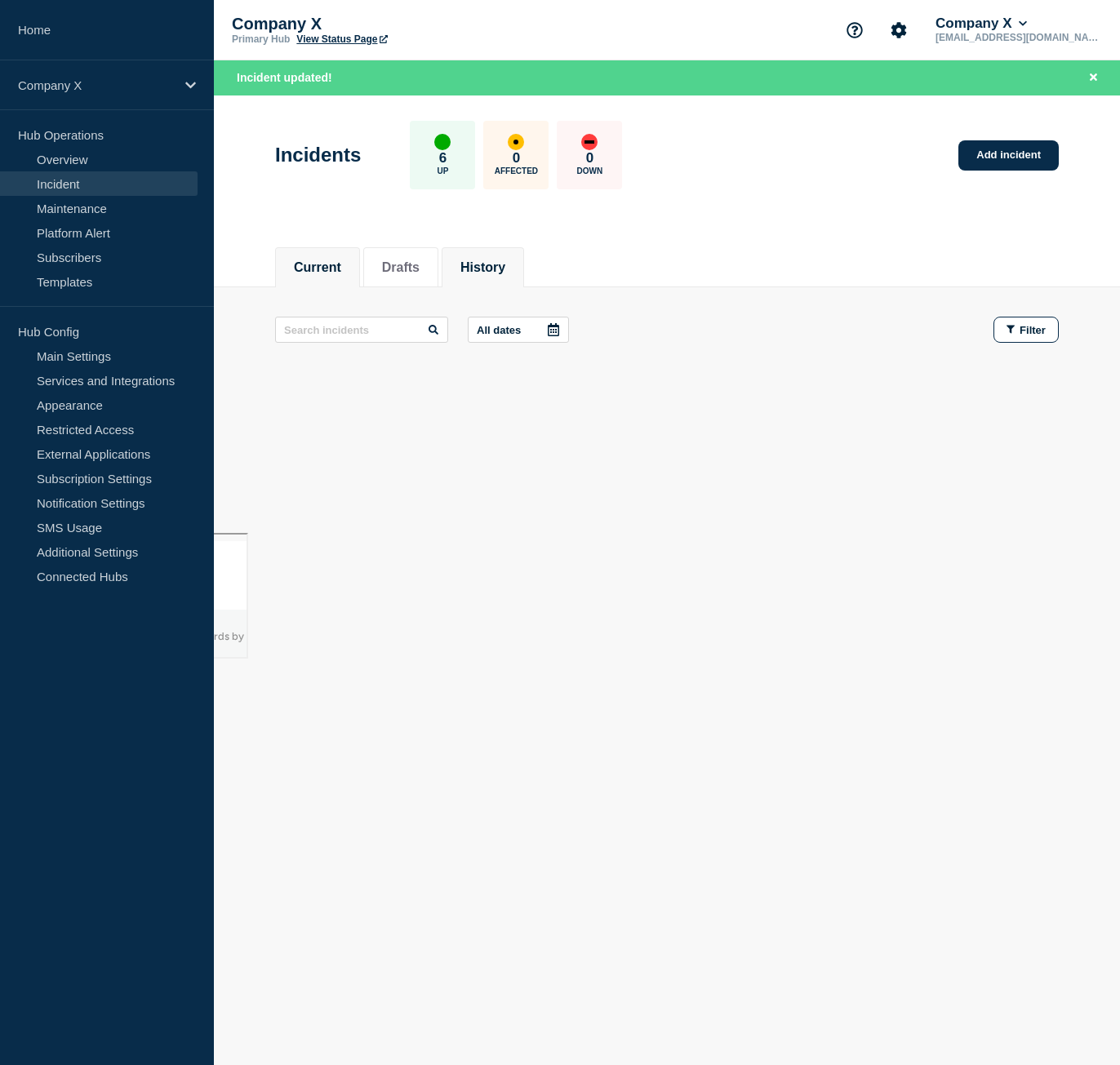 click on "History" 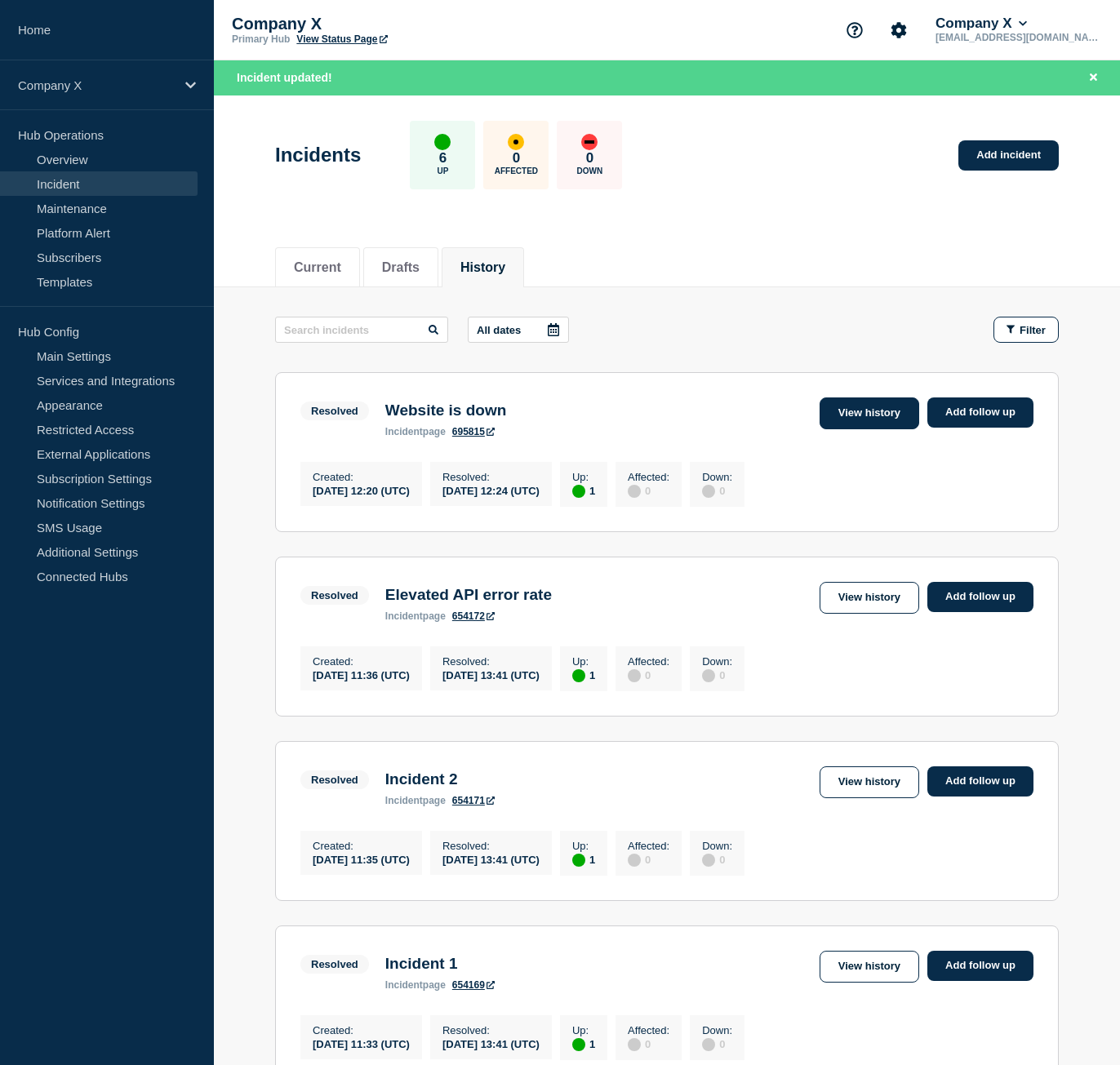 click on "View history" at bounding box center [869, 413] 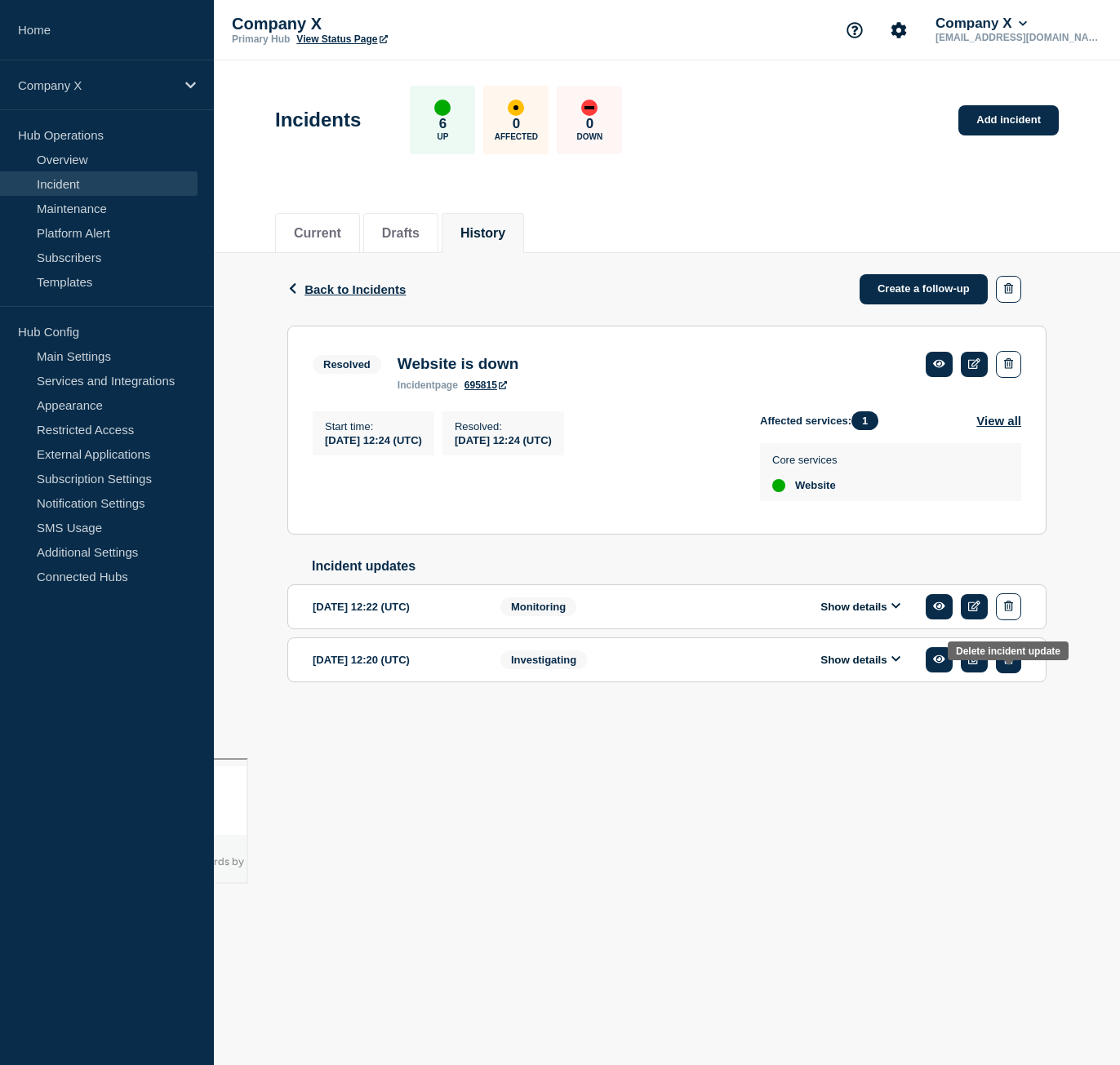 click 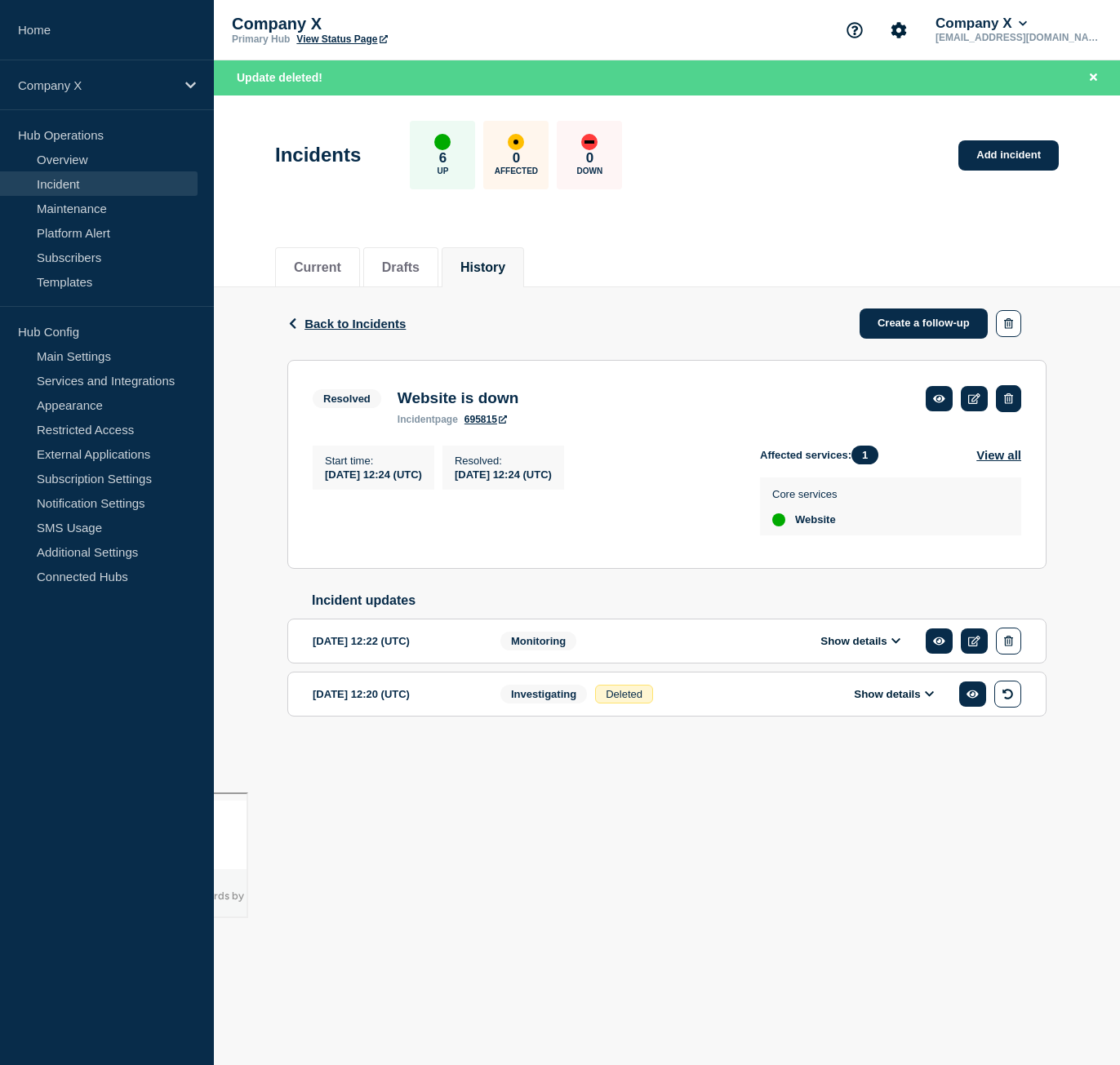 click 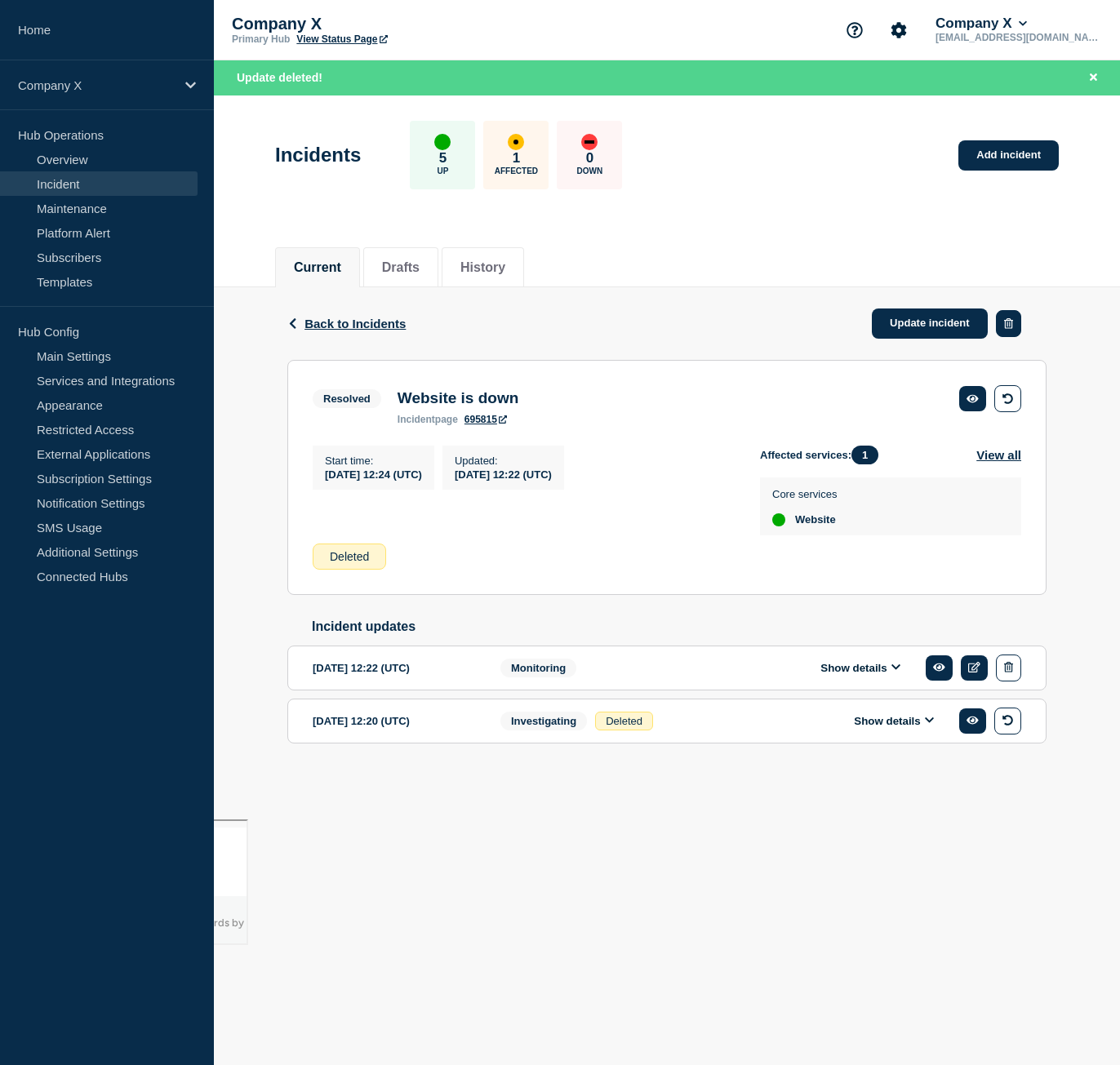 click 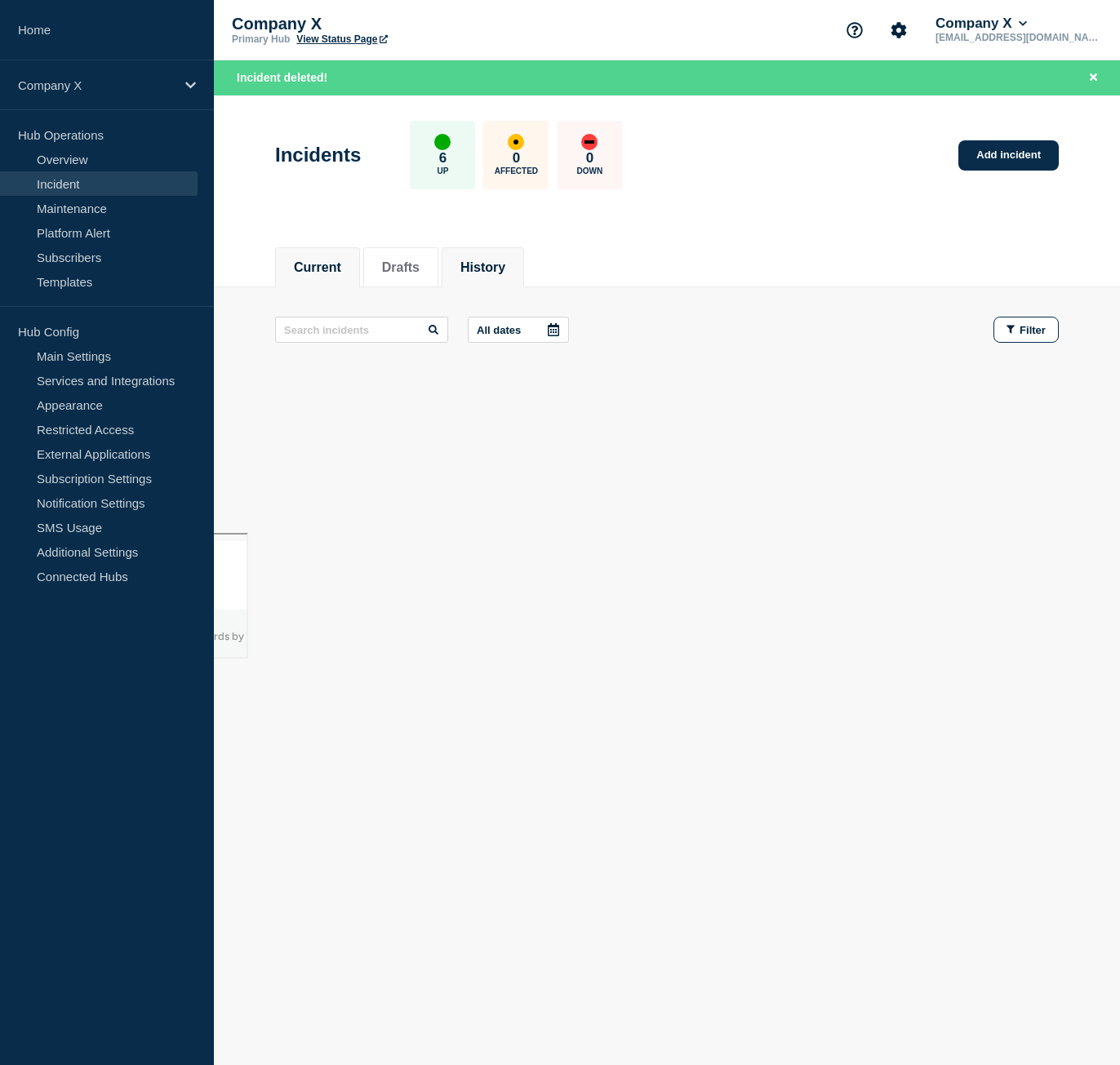 click on "History" at bounding box center [482, 268] 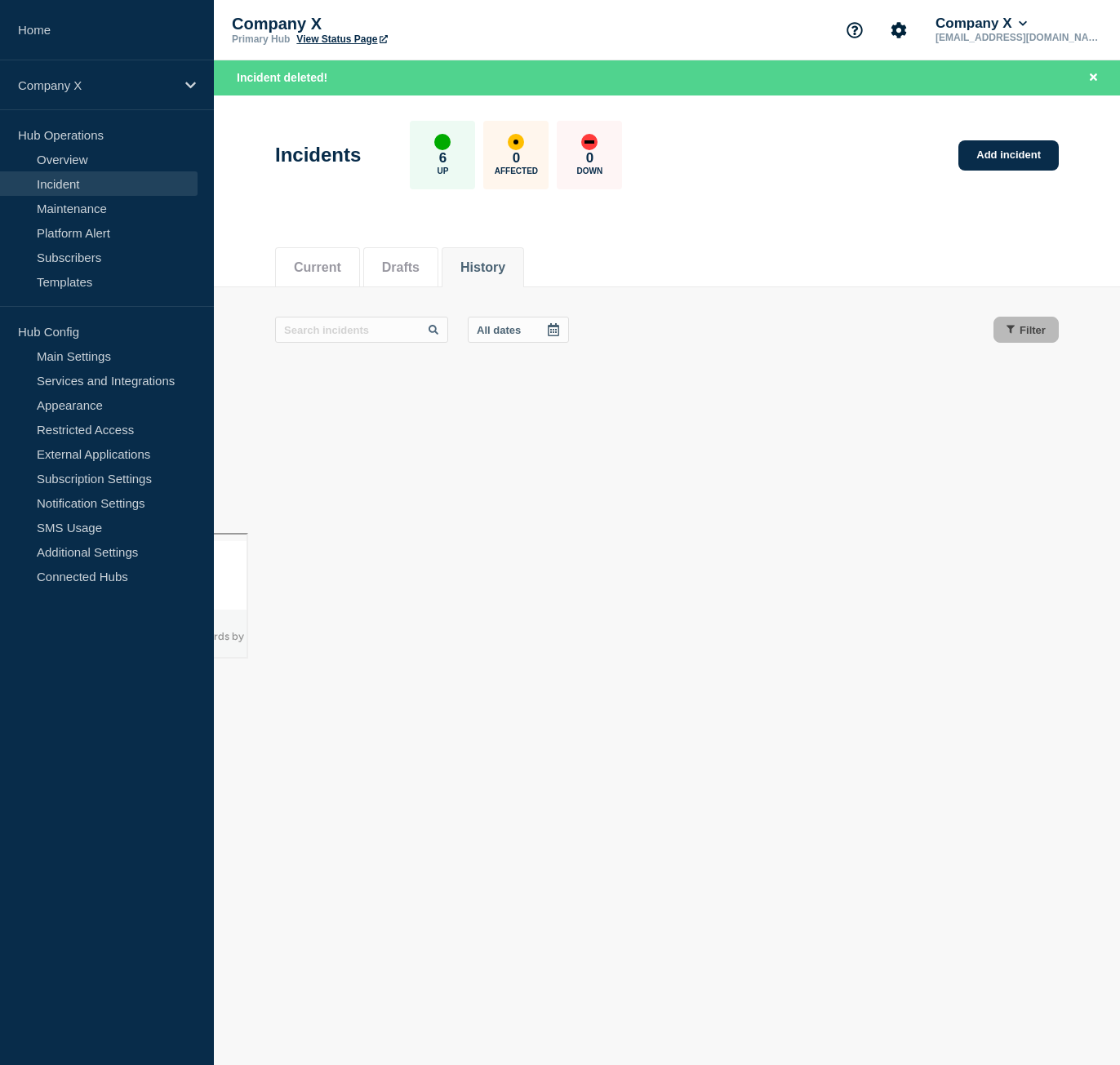 click on "Current" at bounding box center [318, 268] 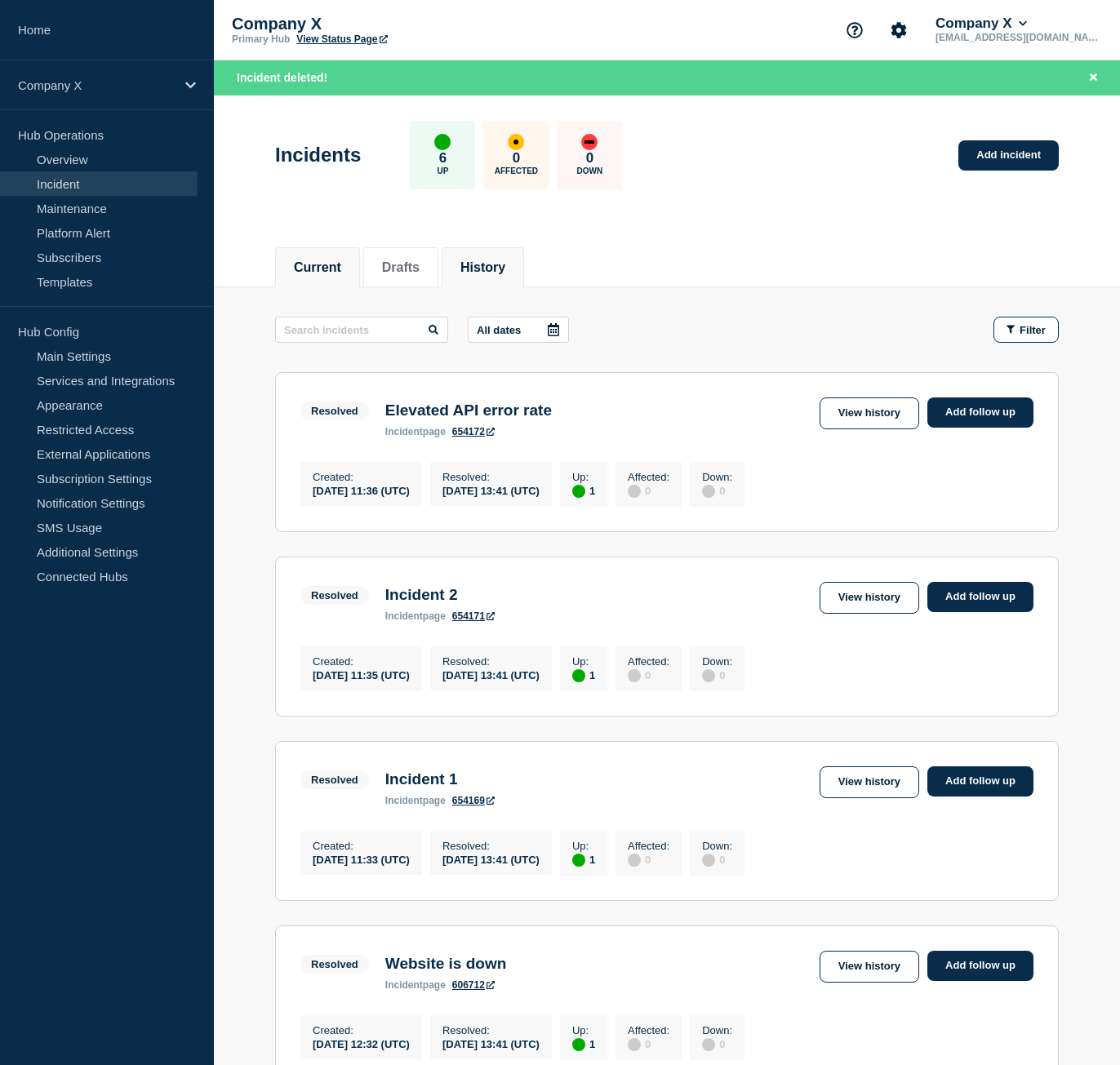 click on "Current" at bounding box center [318, 268] 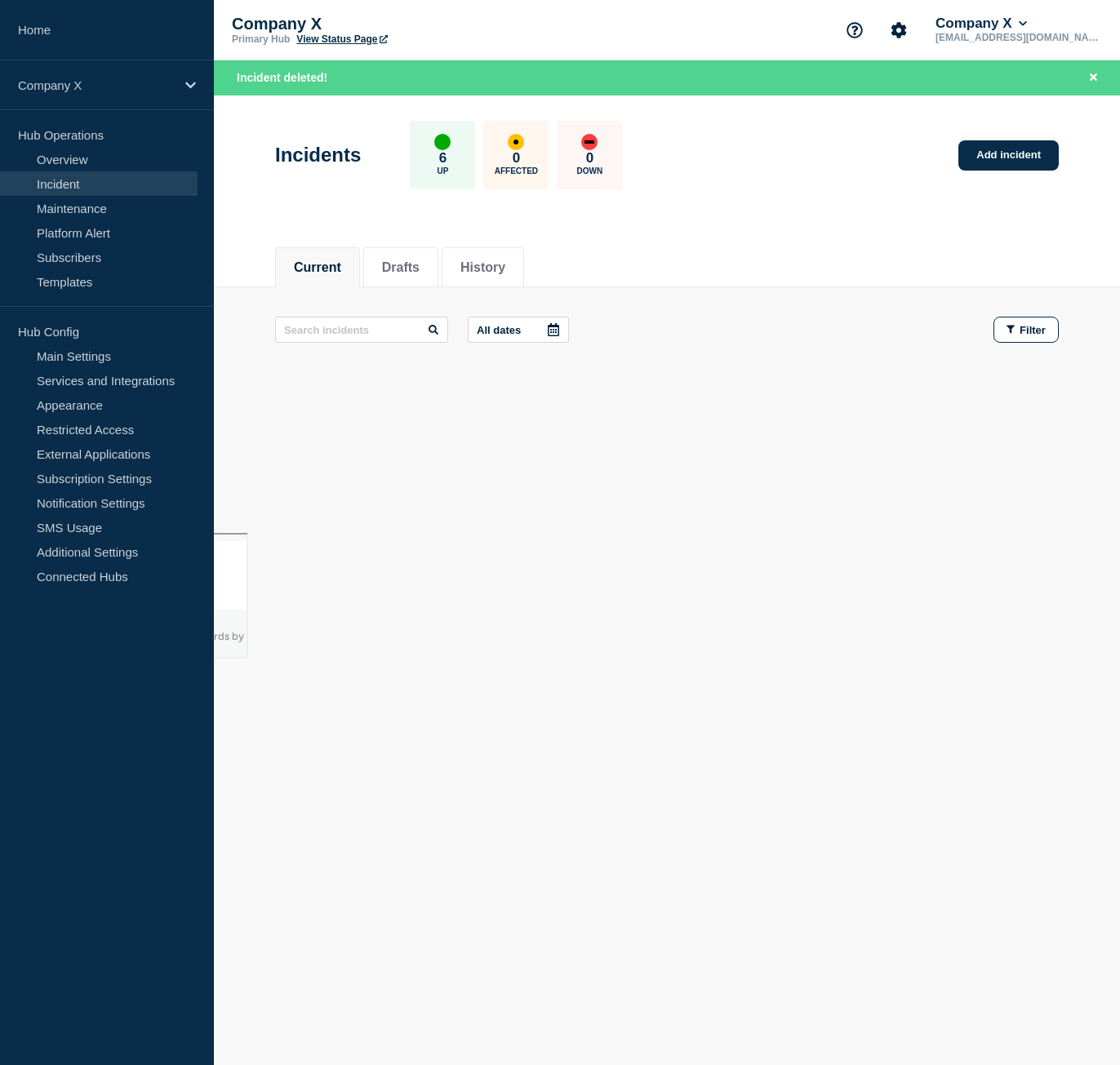 click on "Incidents 6 Up 0 Affected 0 Down Add incident" at bounding box center (667, 163) 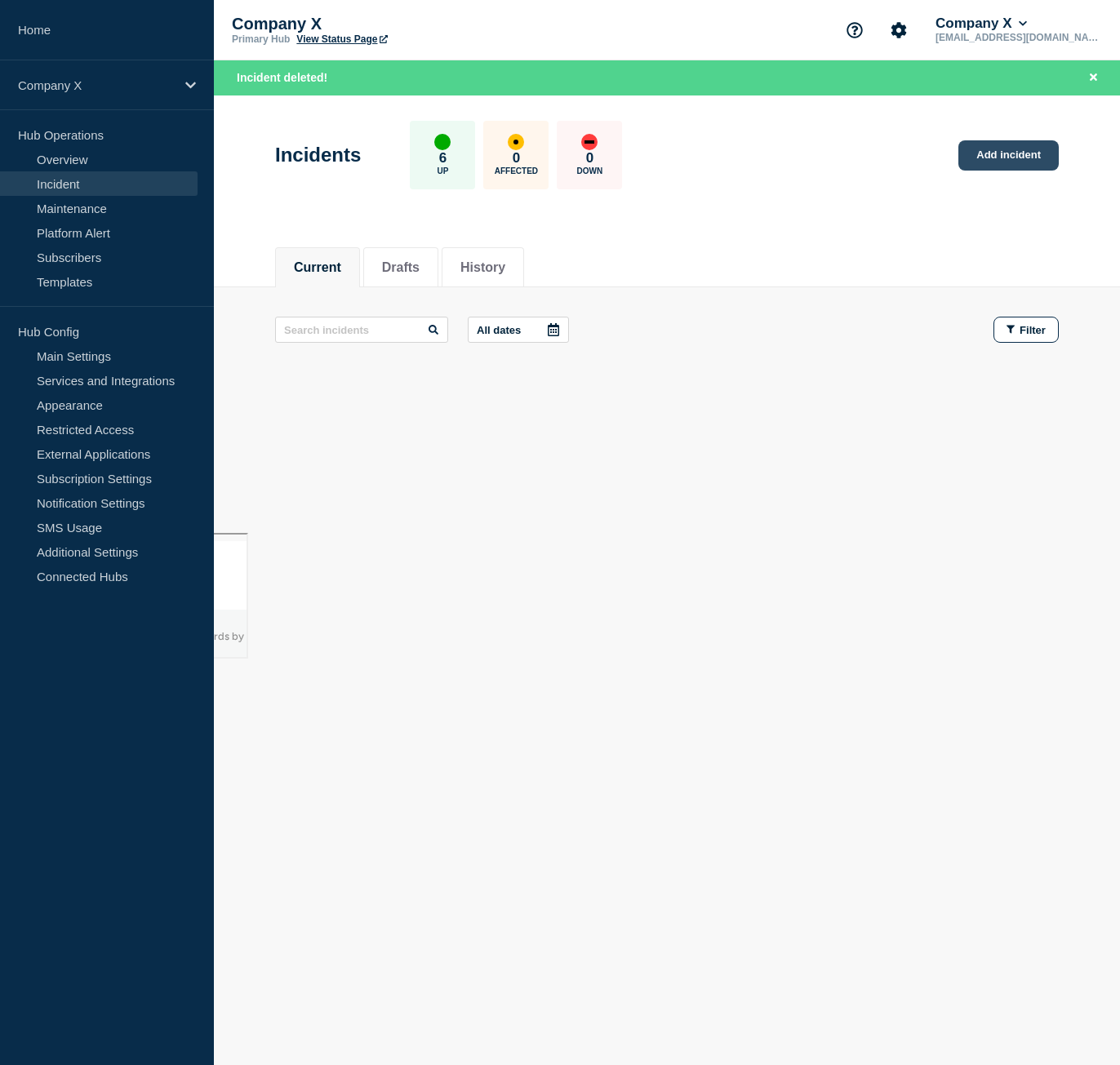 click on "Add incident" 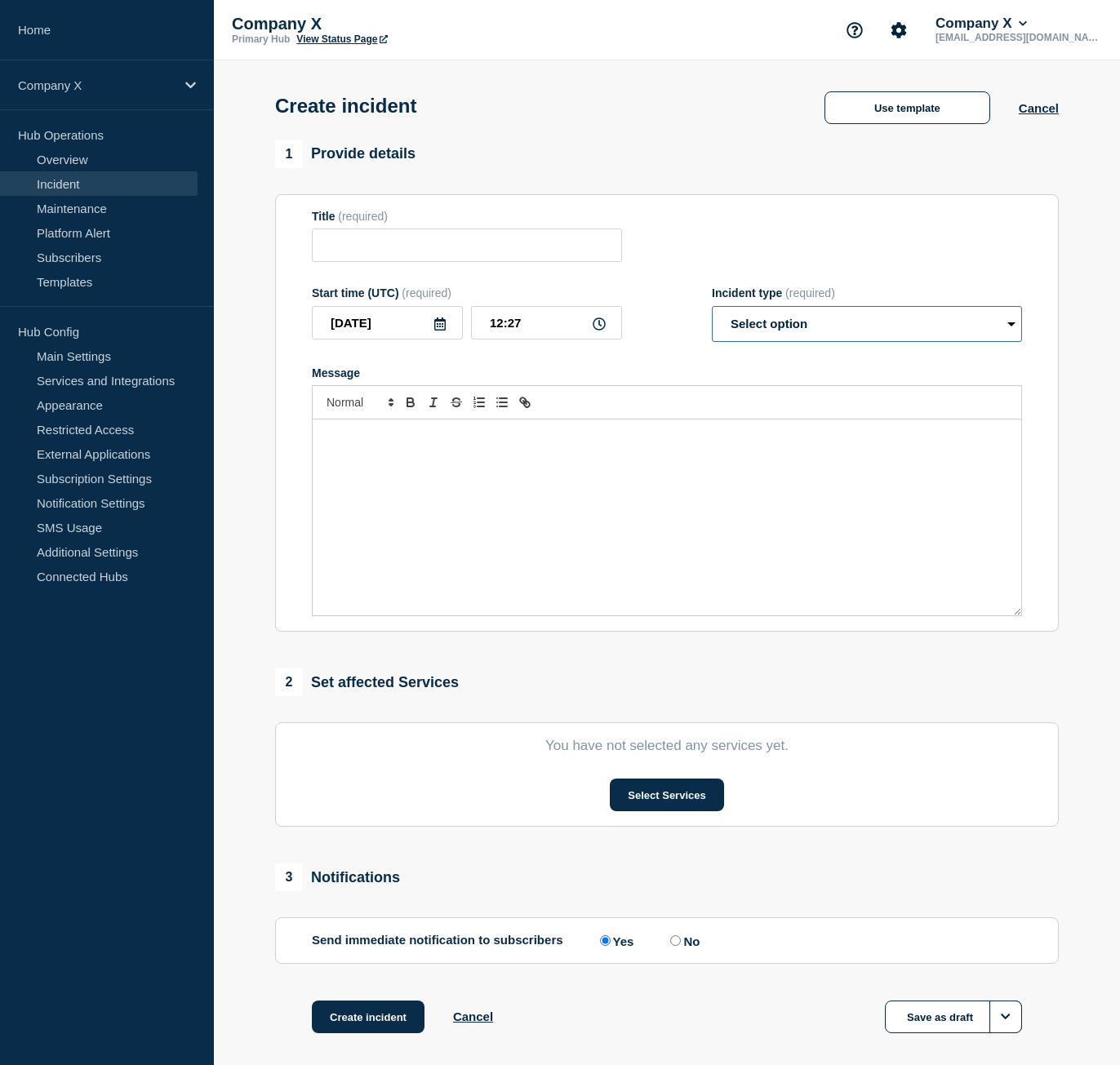 click on "Select option Investigating Identified Monitoring" at bounding box center [867, 324] 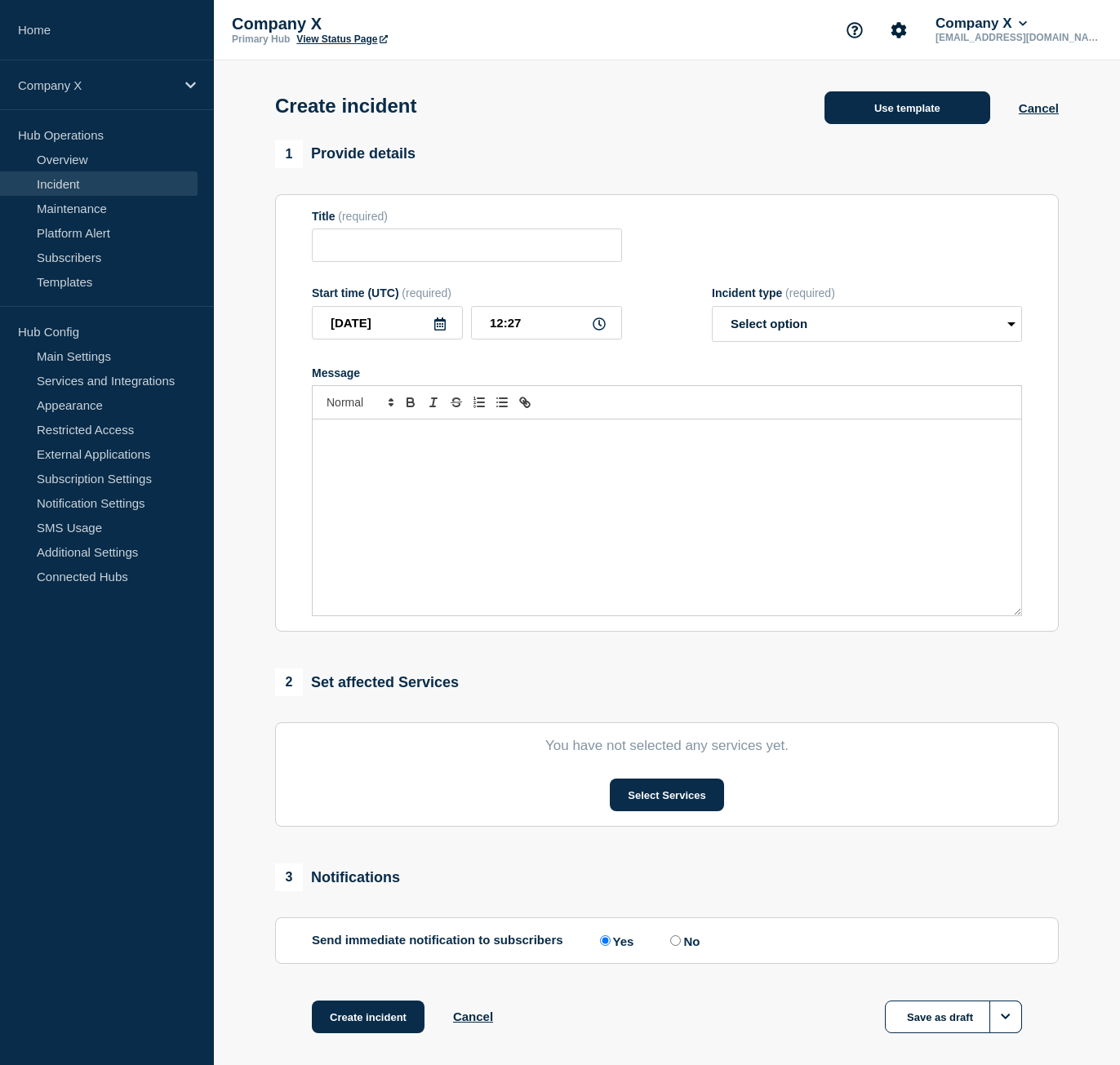 click on "Use template" at bounding box center [907, 108] 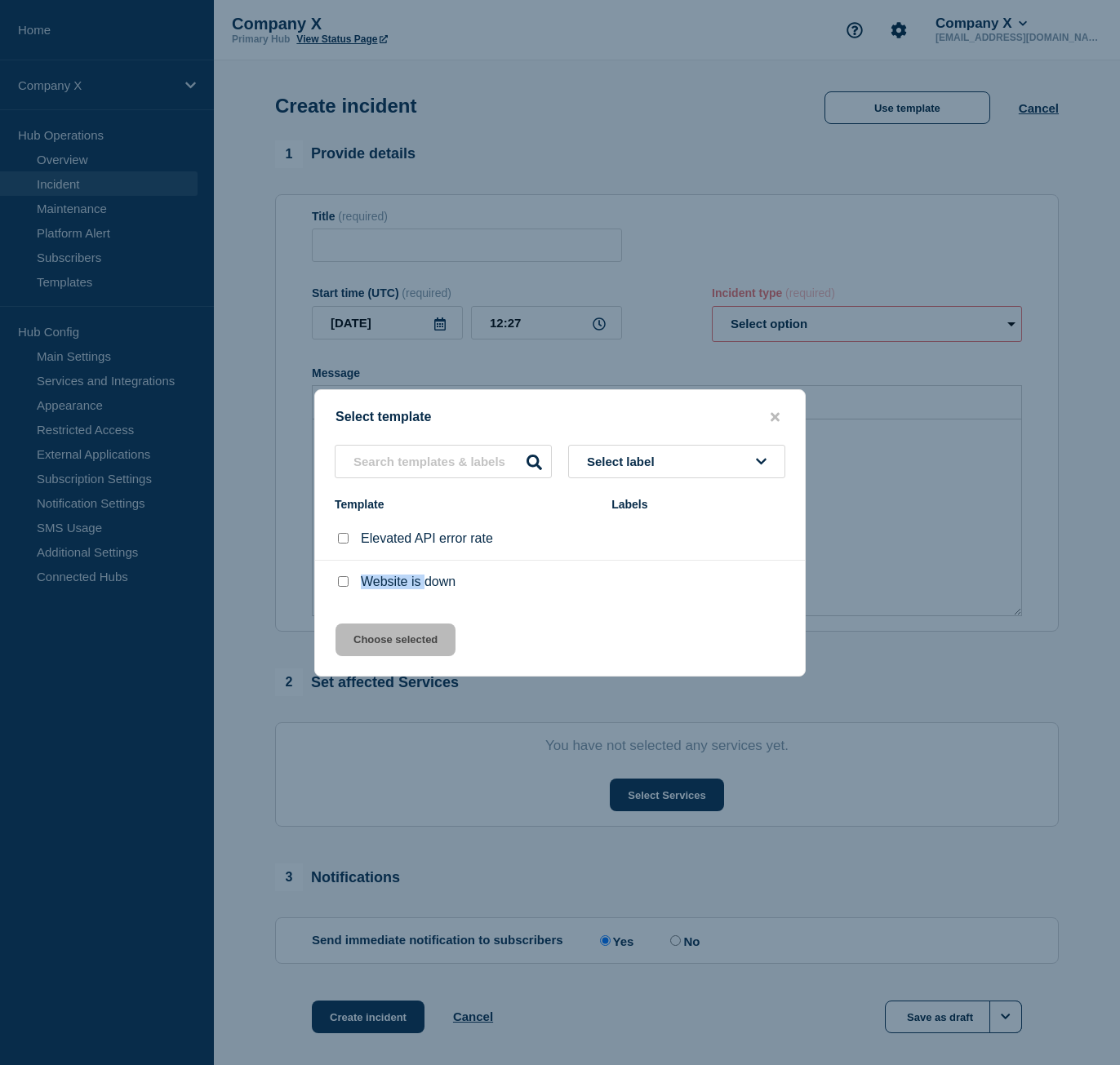 click on "Website is down" at bounding box center [408, 582] 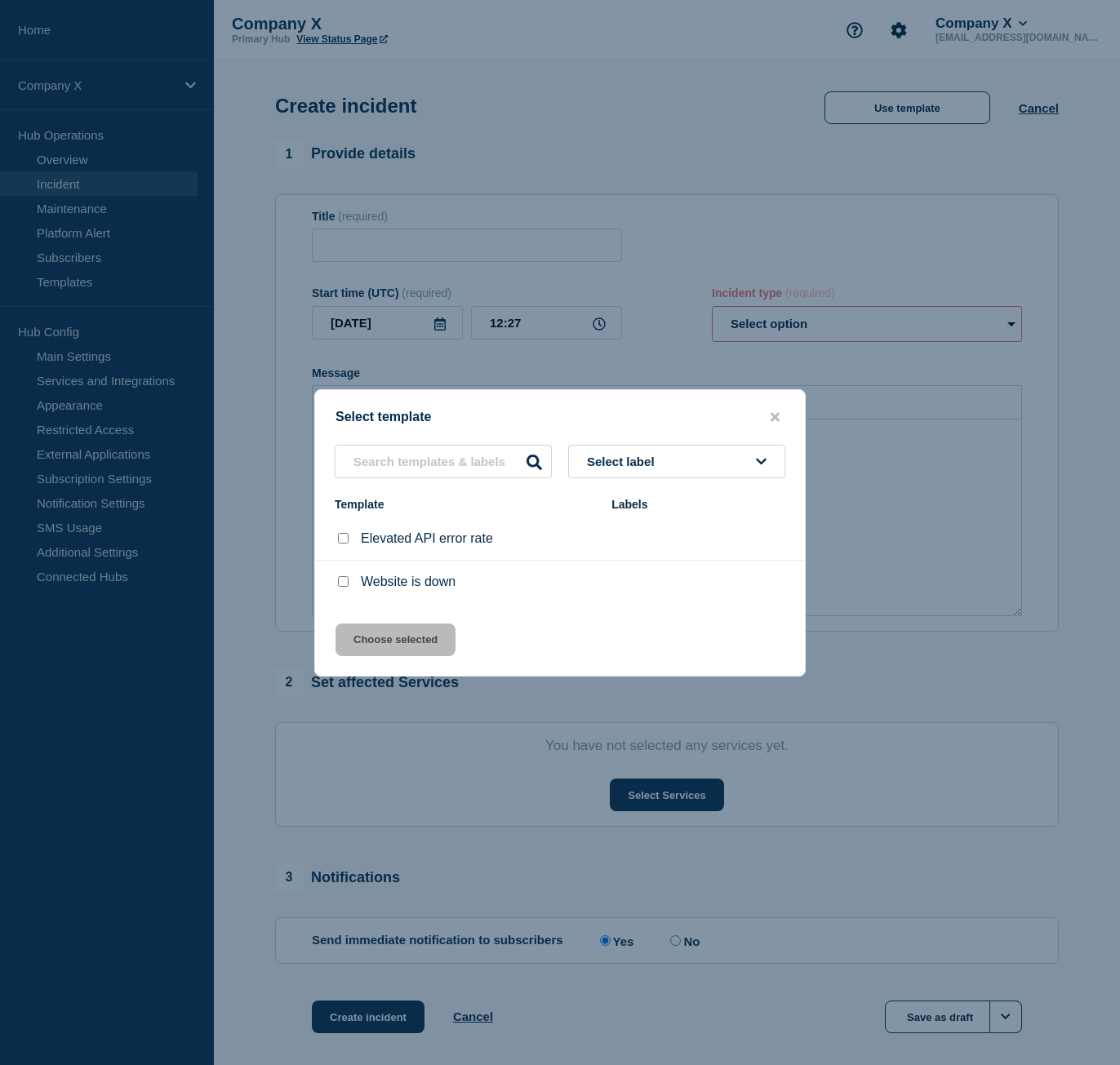 click on "Website is down" at bounding box center [464, 582] 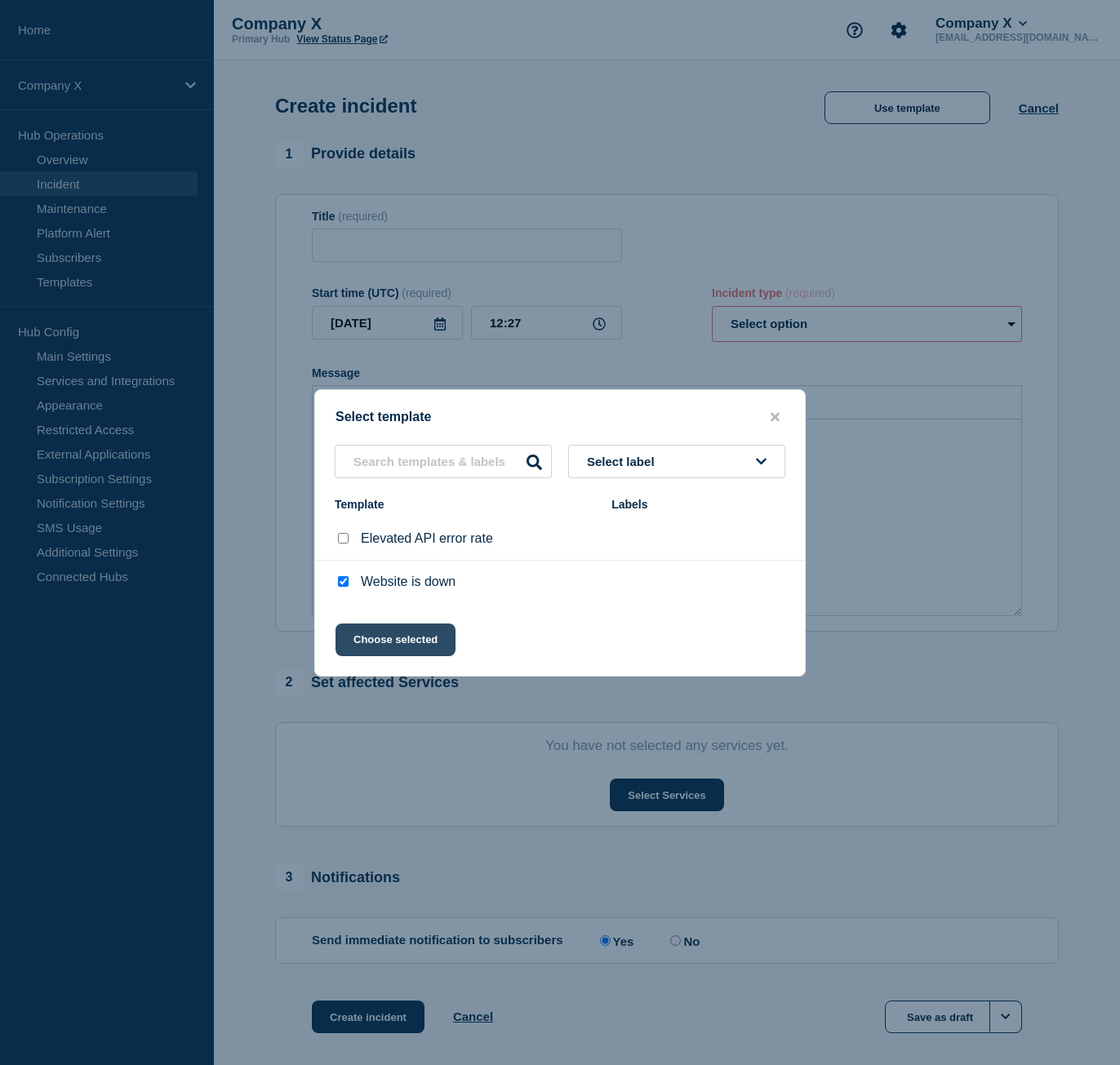 click on "Choose selected" 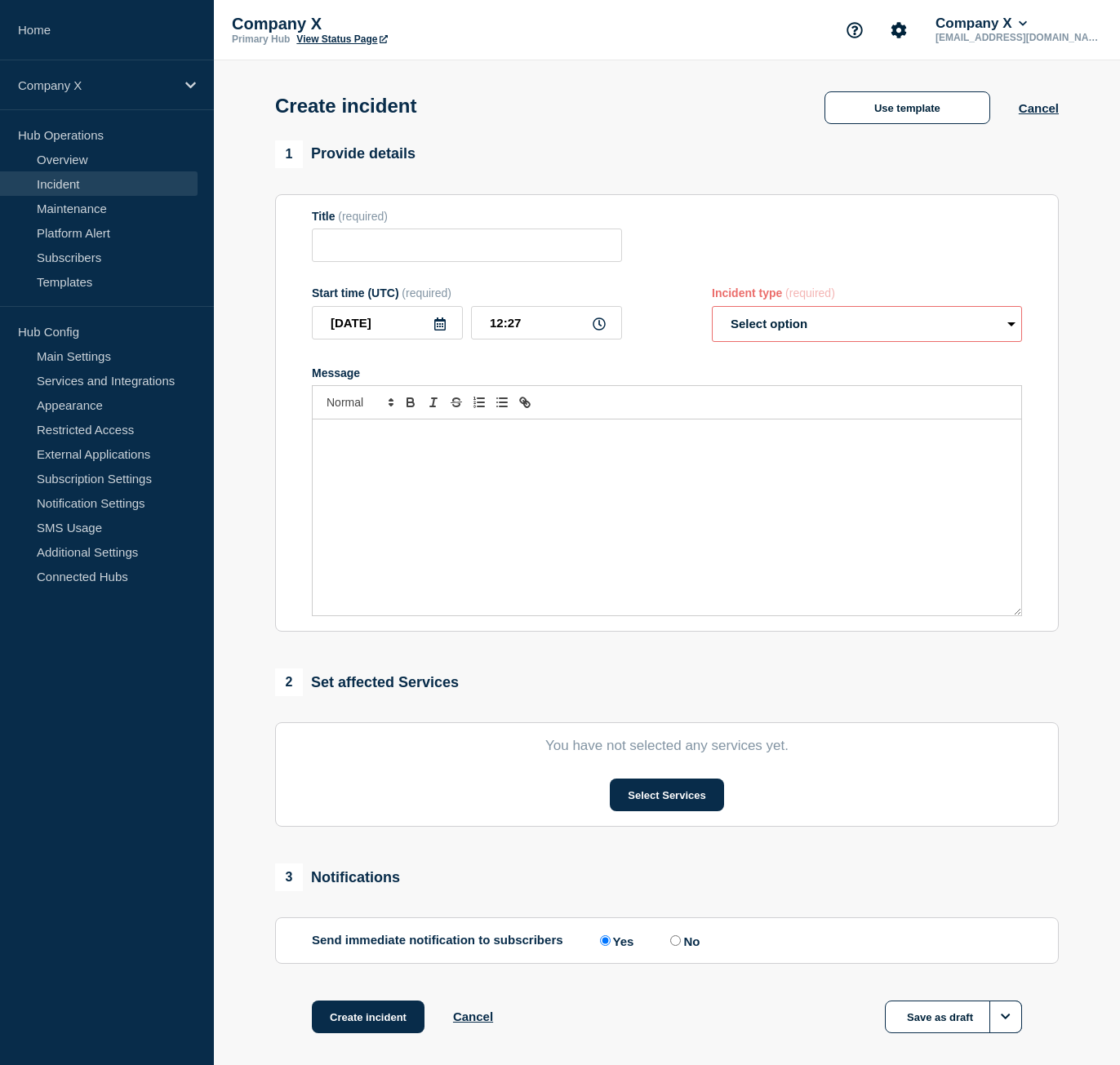 type on "Website is down" 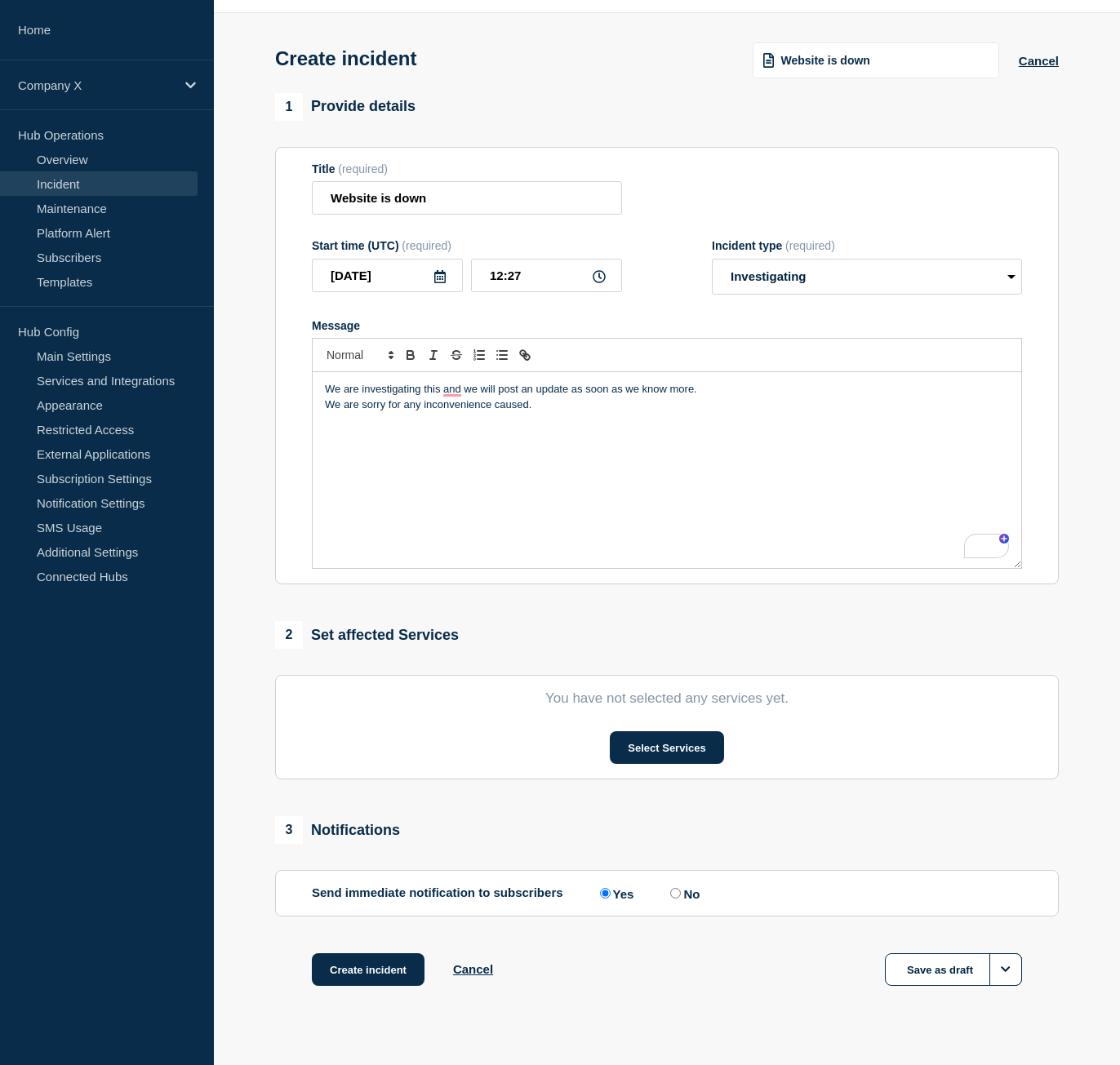 scroll, scrollTop: 67, scrollLeft: 0, axis: vertical 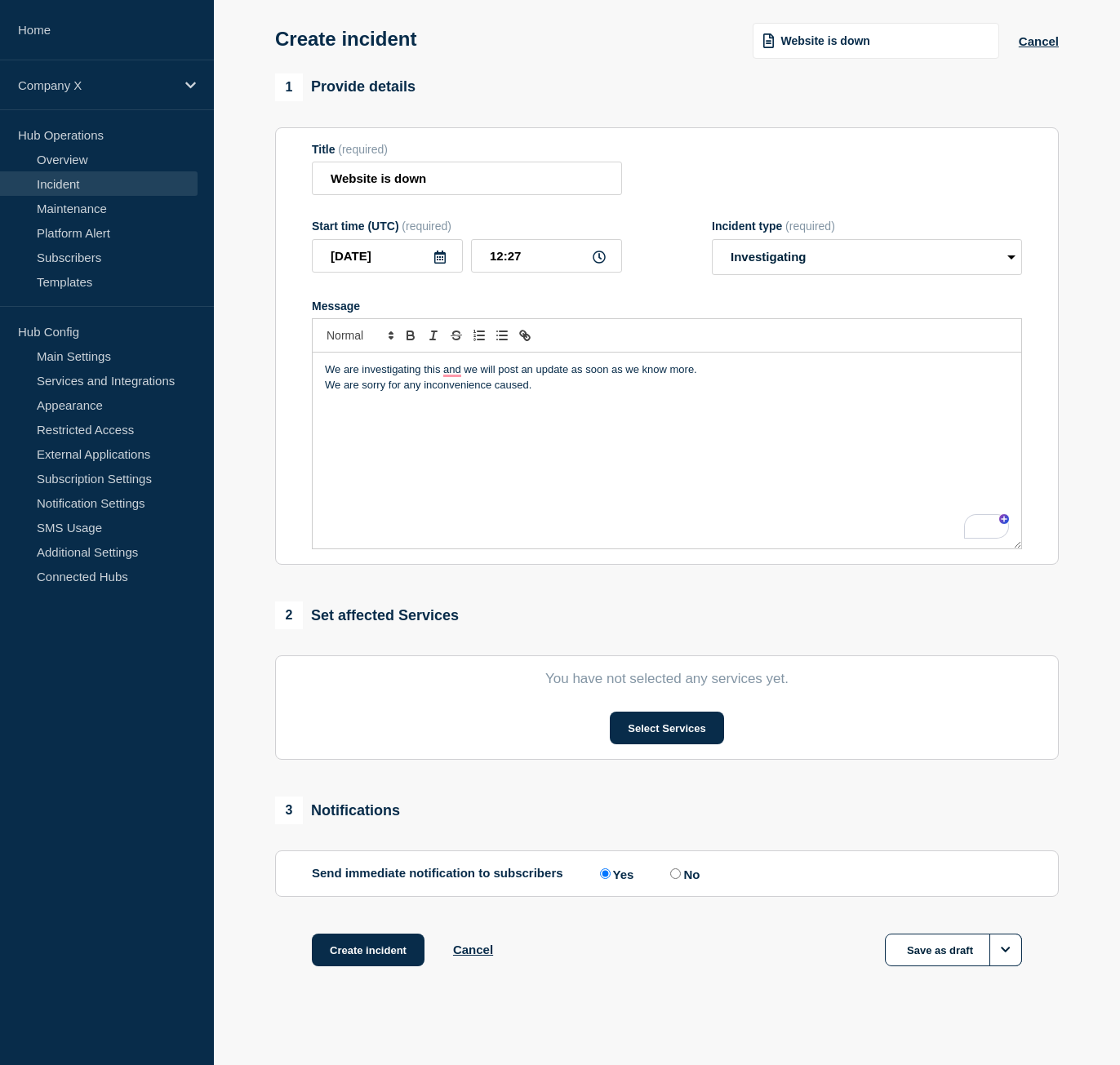 click on "No" 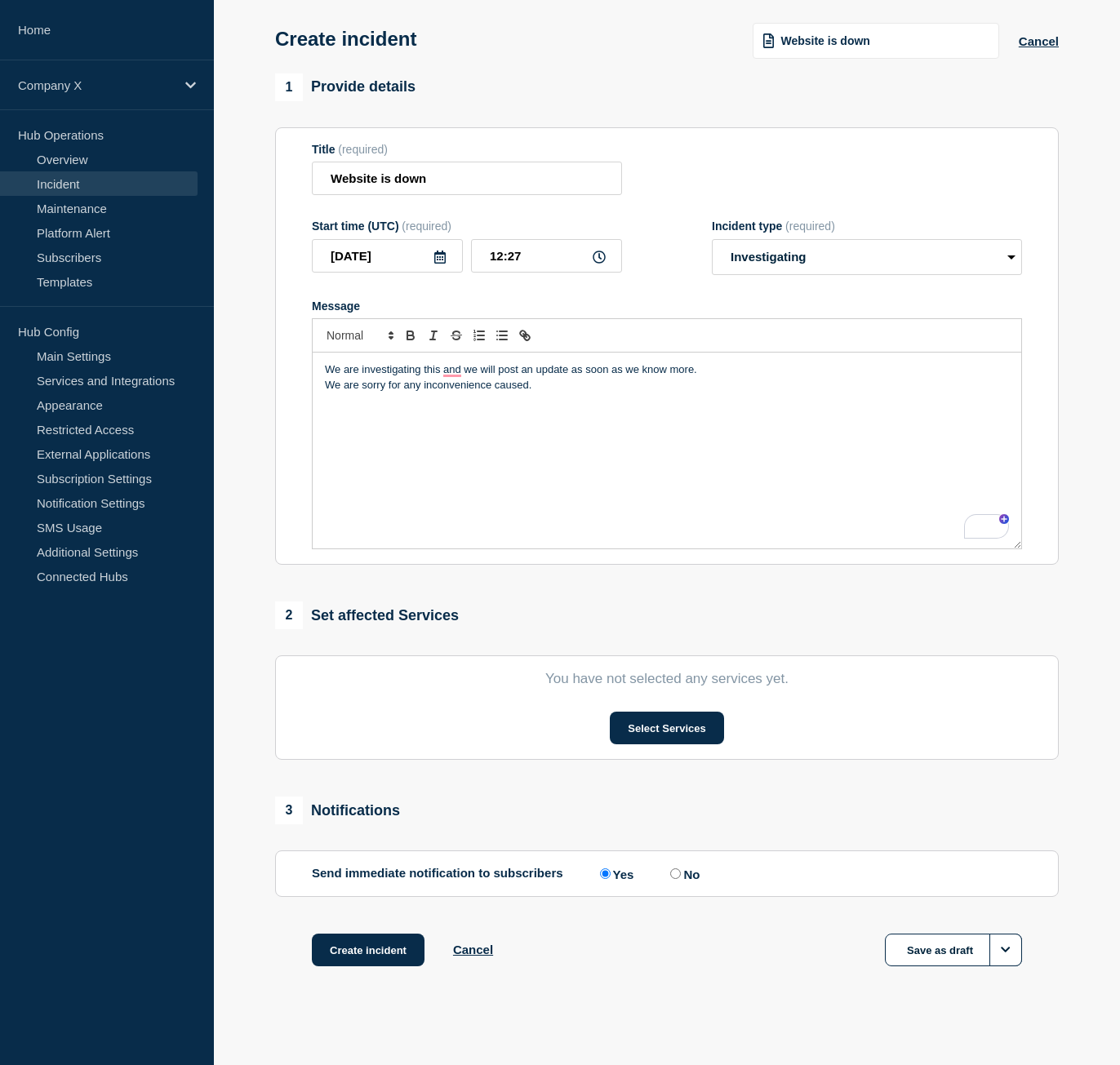 click on "No" at bounding box center (675, 873) 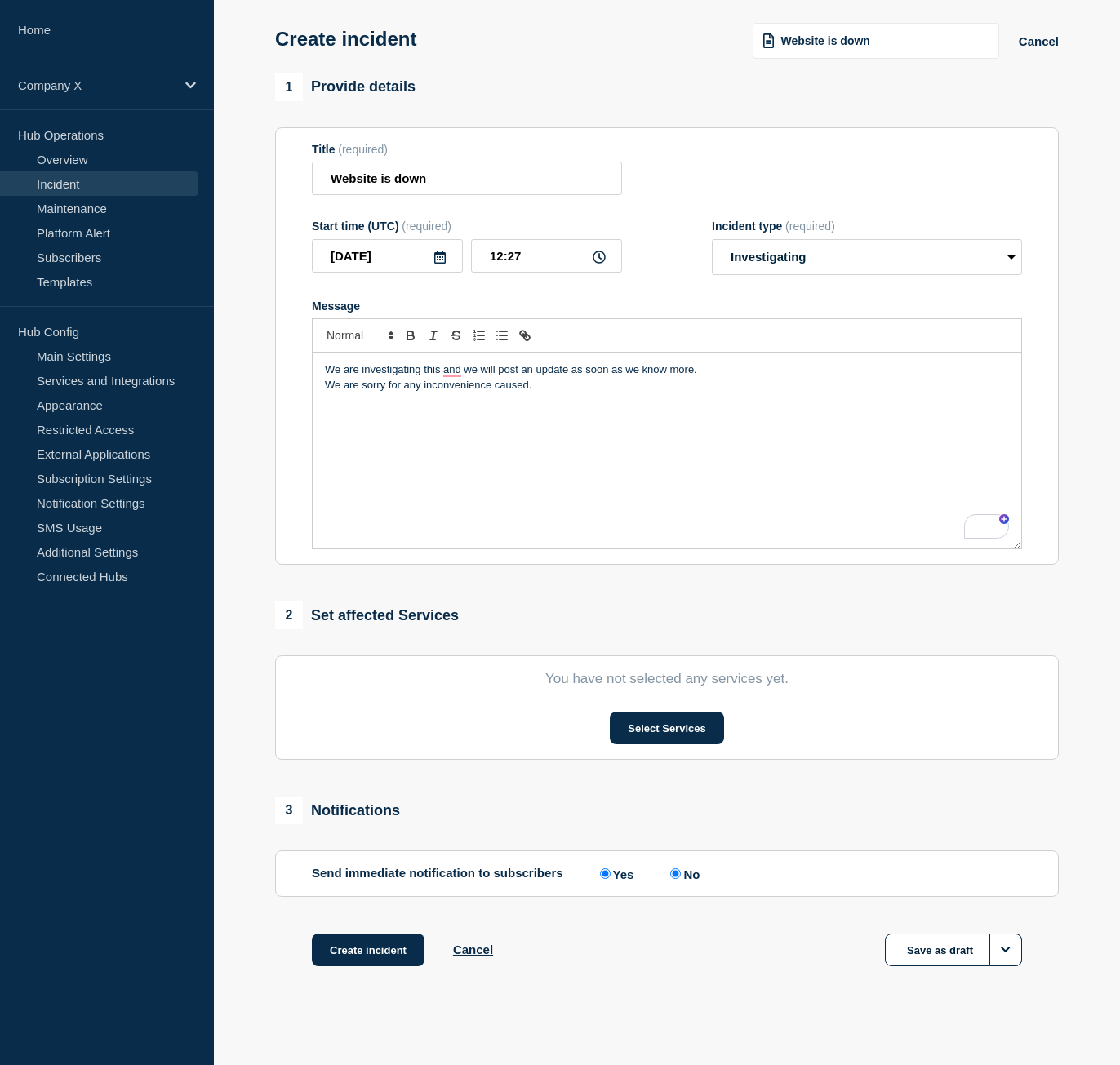 radio on "false" 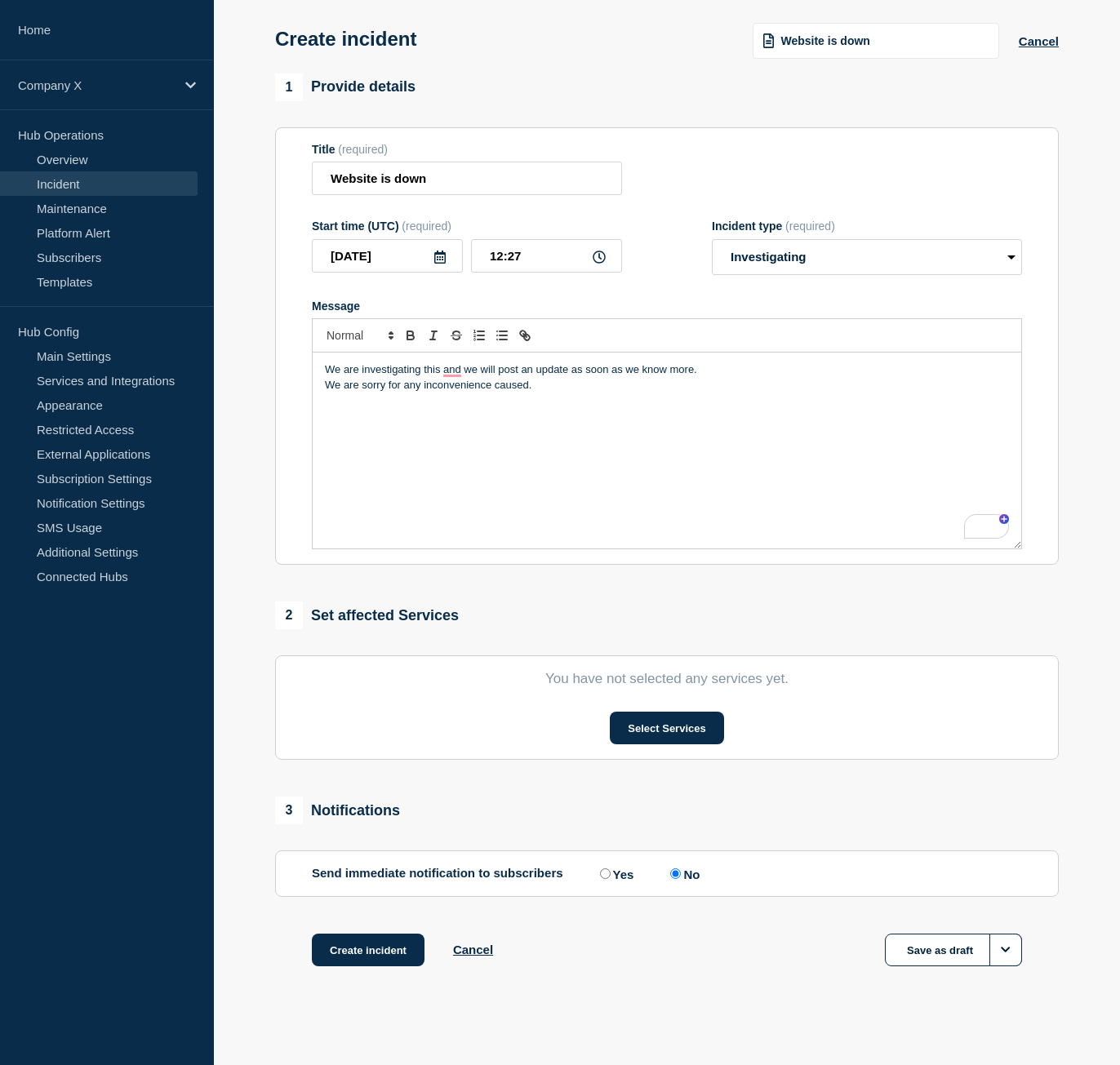 scroll, scrollTop: 60, scrollLeft: 0, axis: vertical 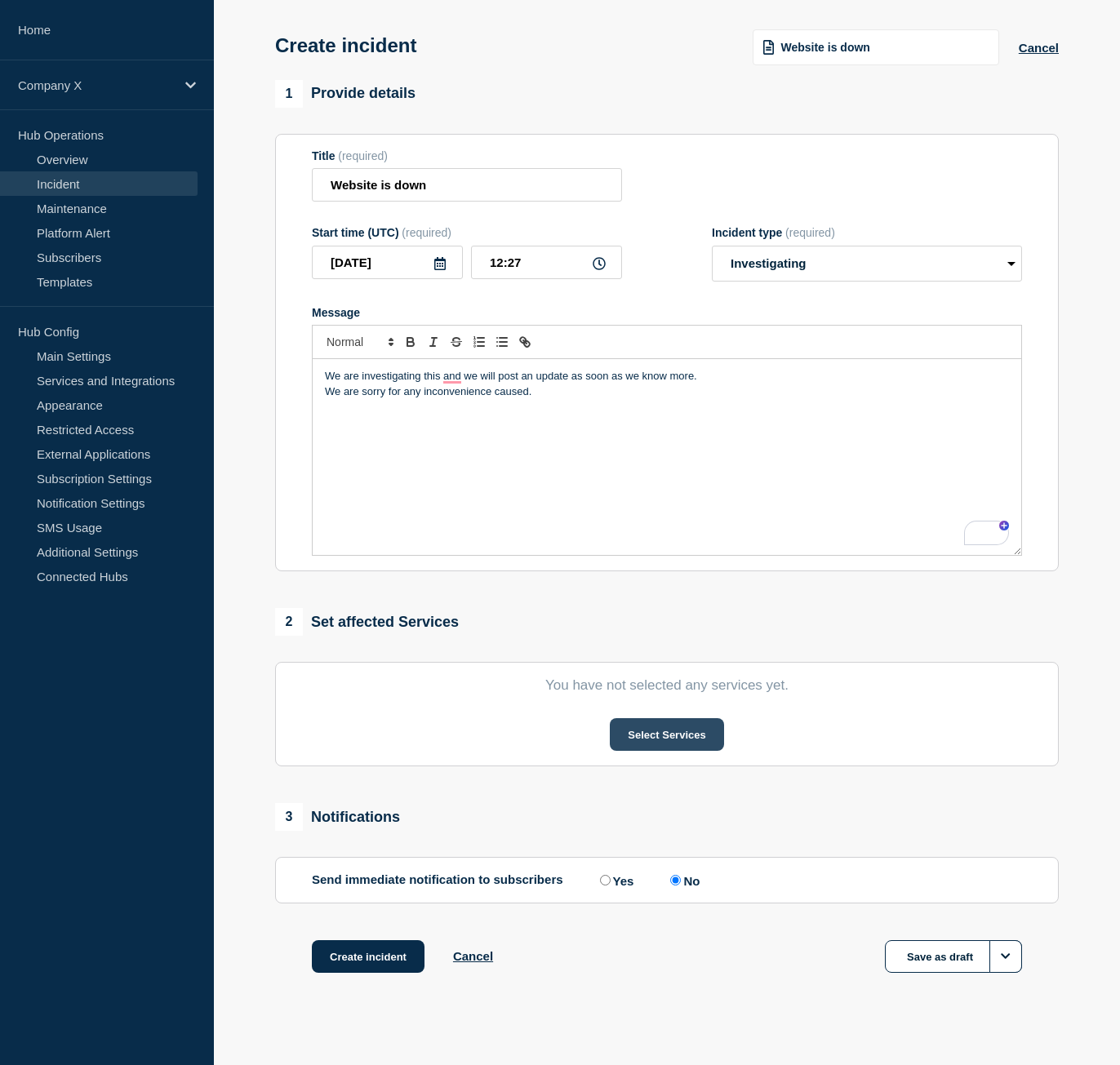 click on "Select Services" at bounding box center (666, 734) 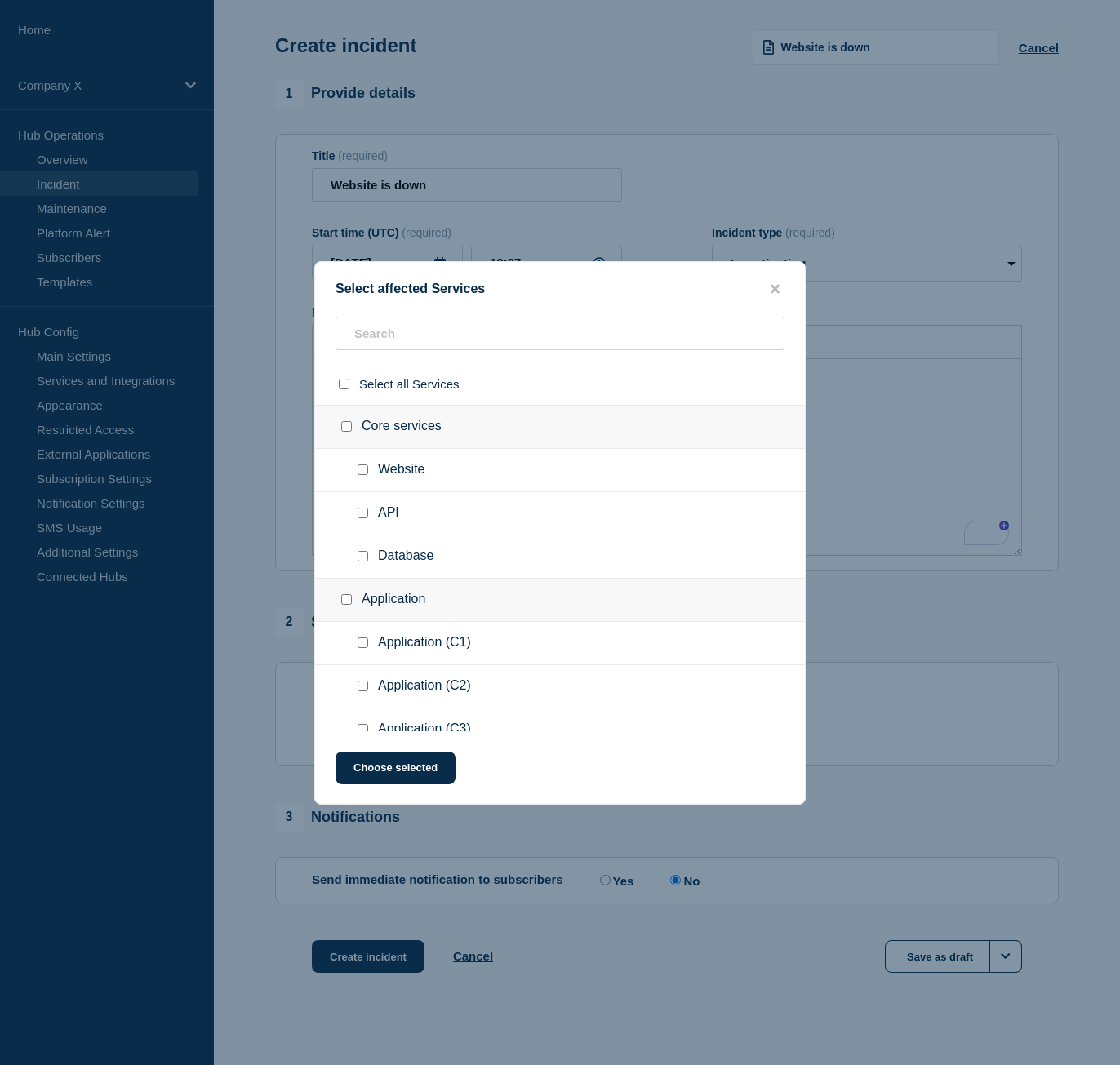 click at bounding box center (362, 469) 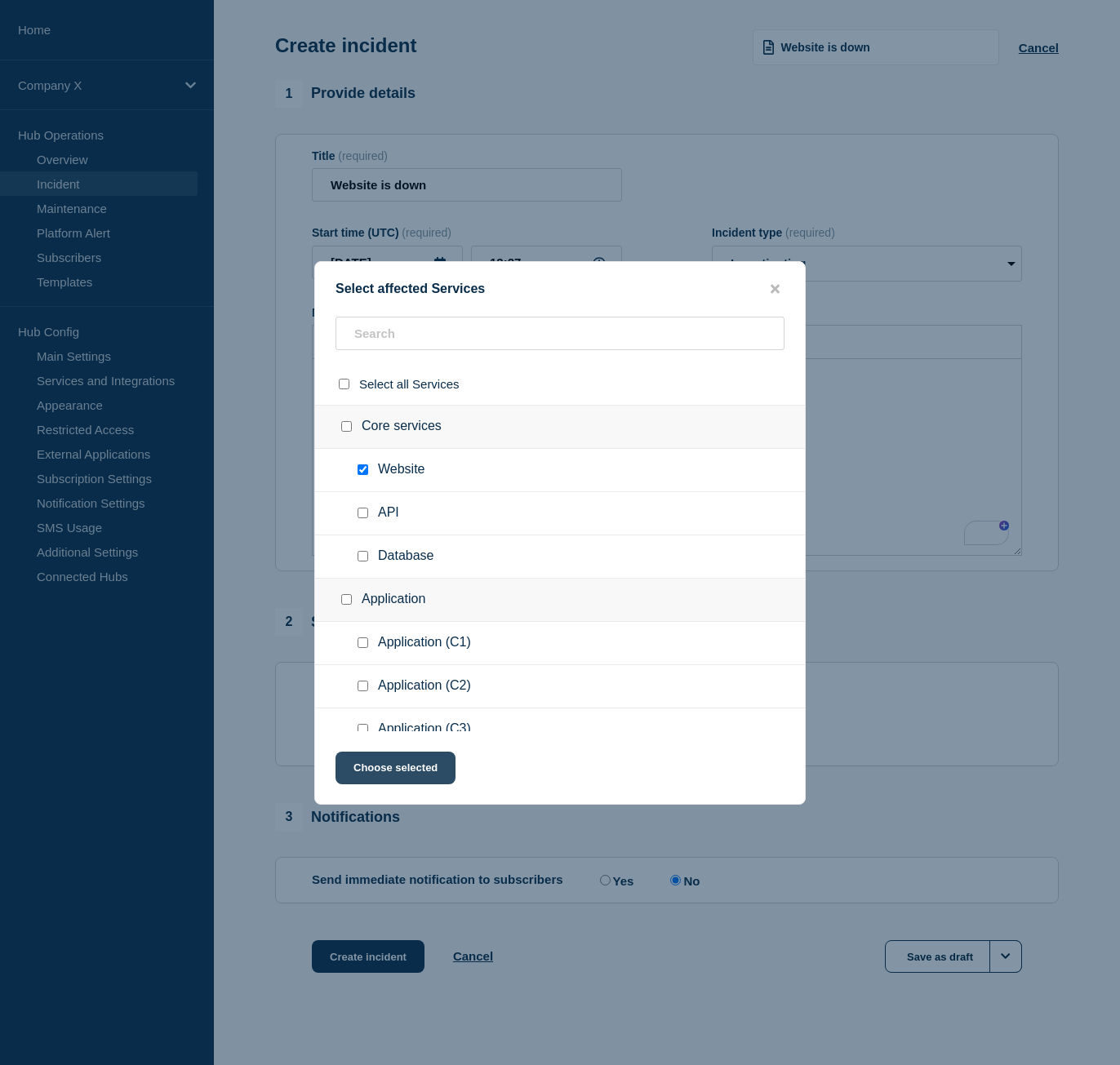 click on "Choose selected" 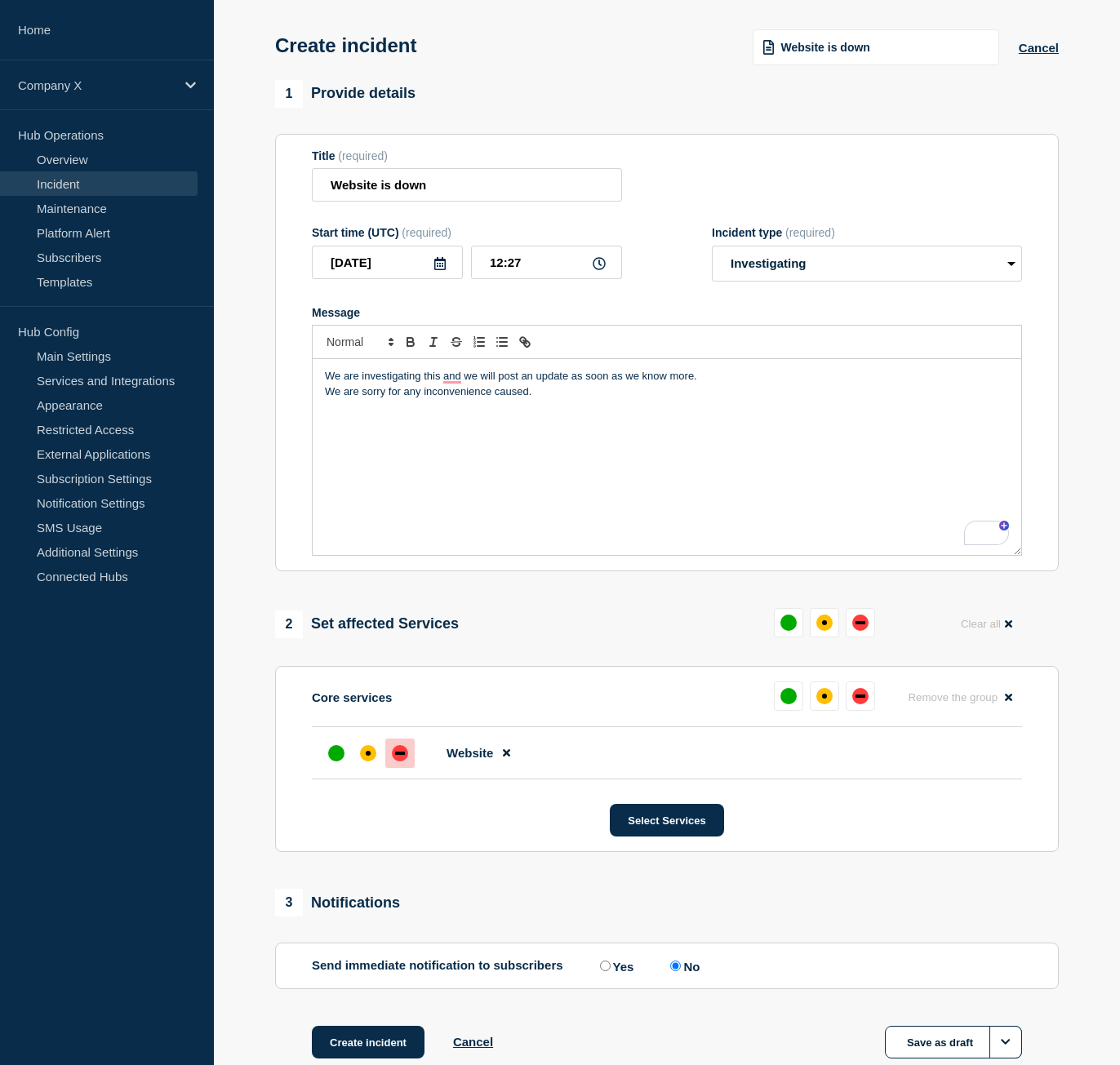 click at bounding box center [400, 753] 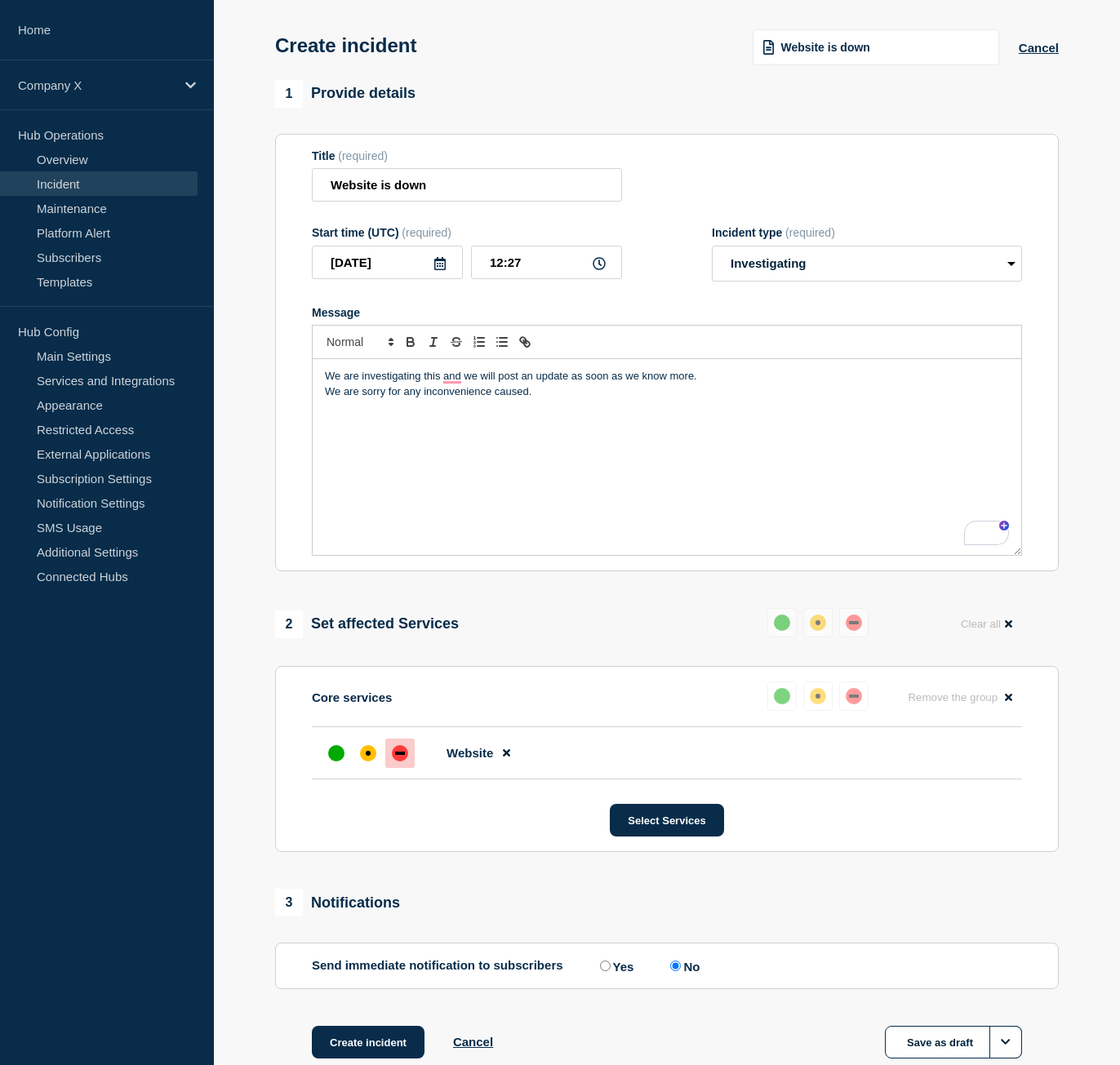click on "3  Notifications" at bounding box center [667, 903] 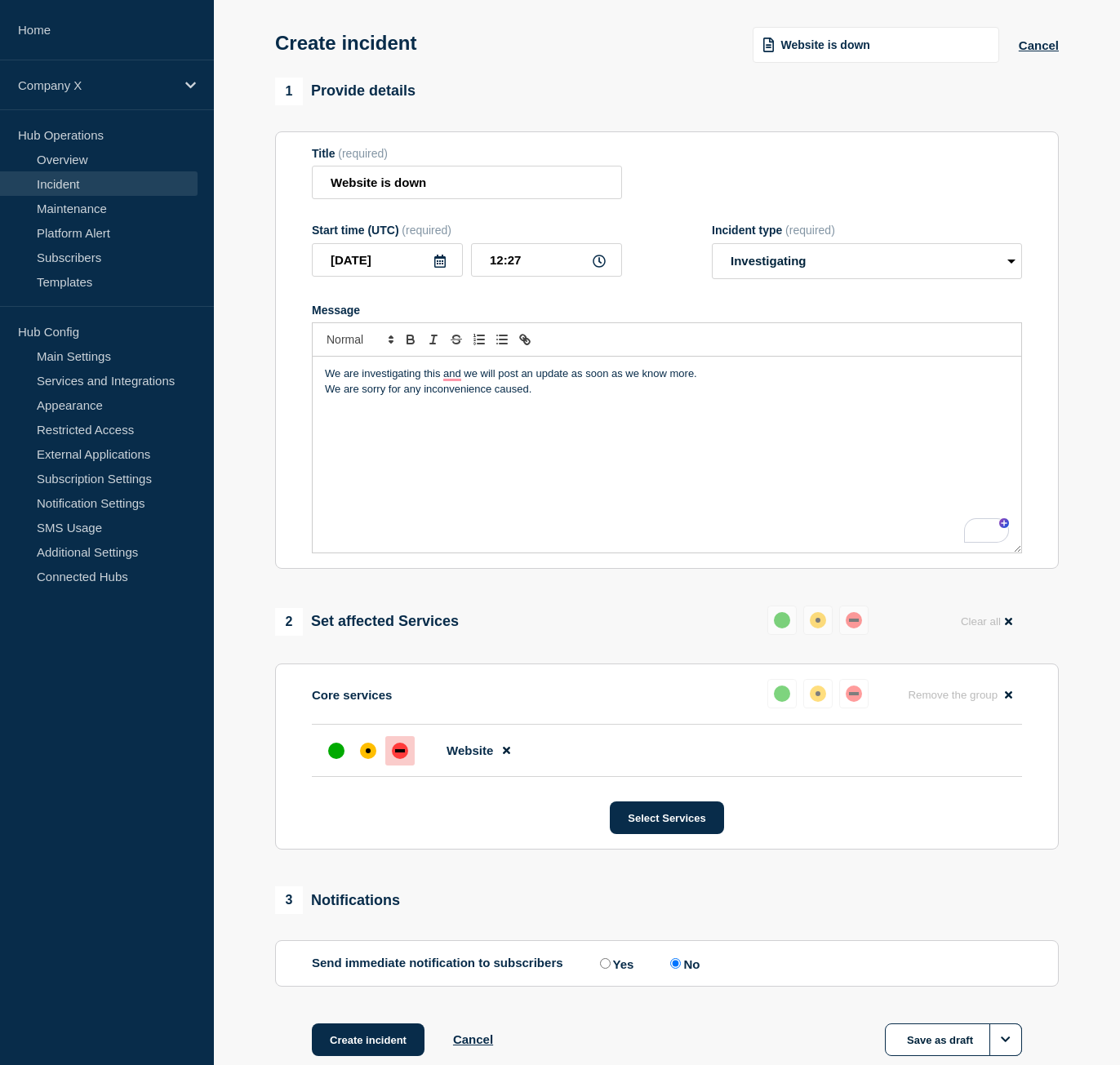 scroll, scrollTop: 183, scrollLeft: 0, axis: vertical 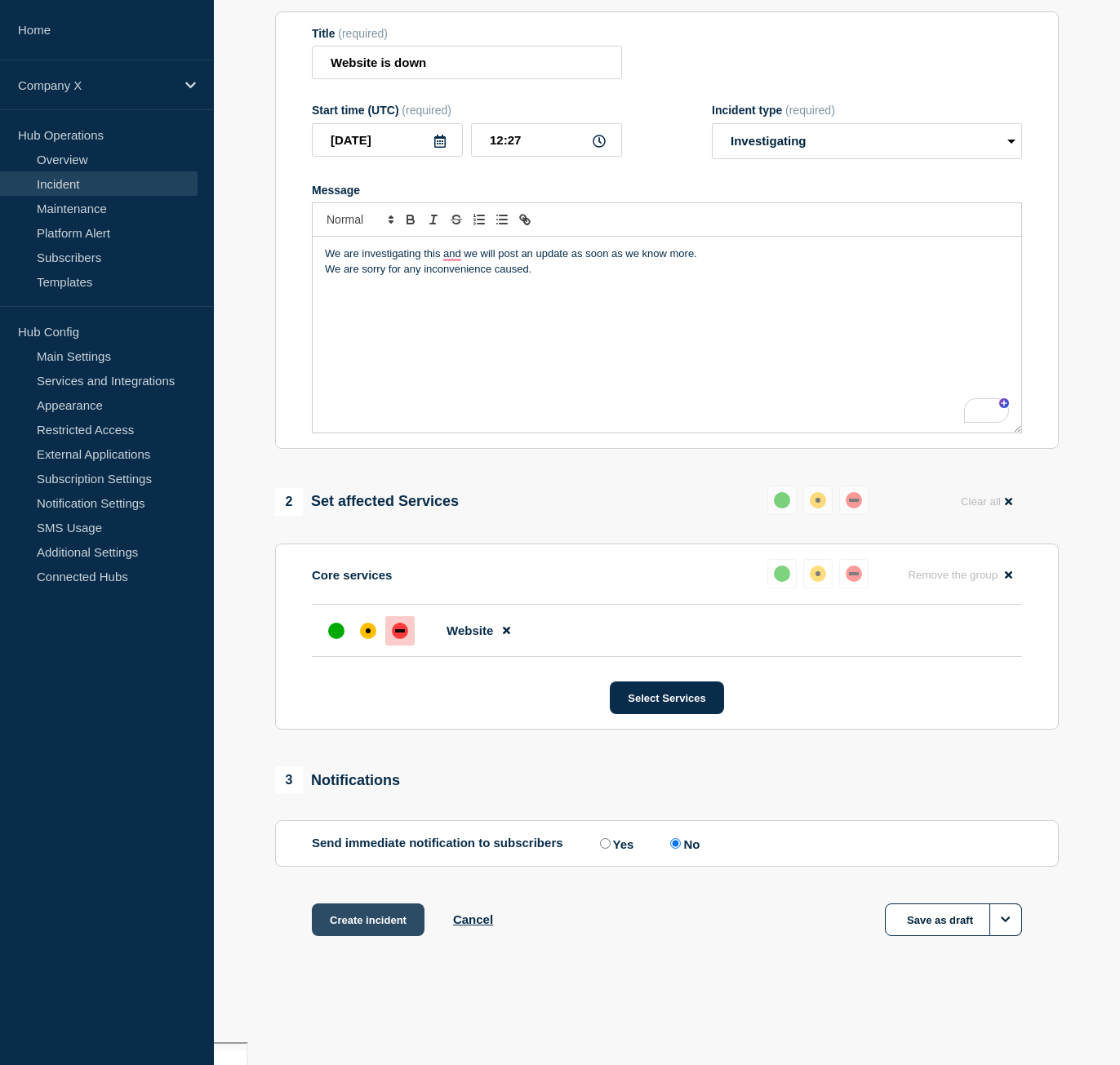 click on "Create incident" at bounding box center (368, 920) 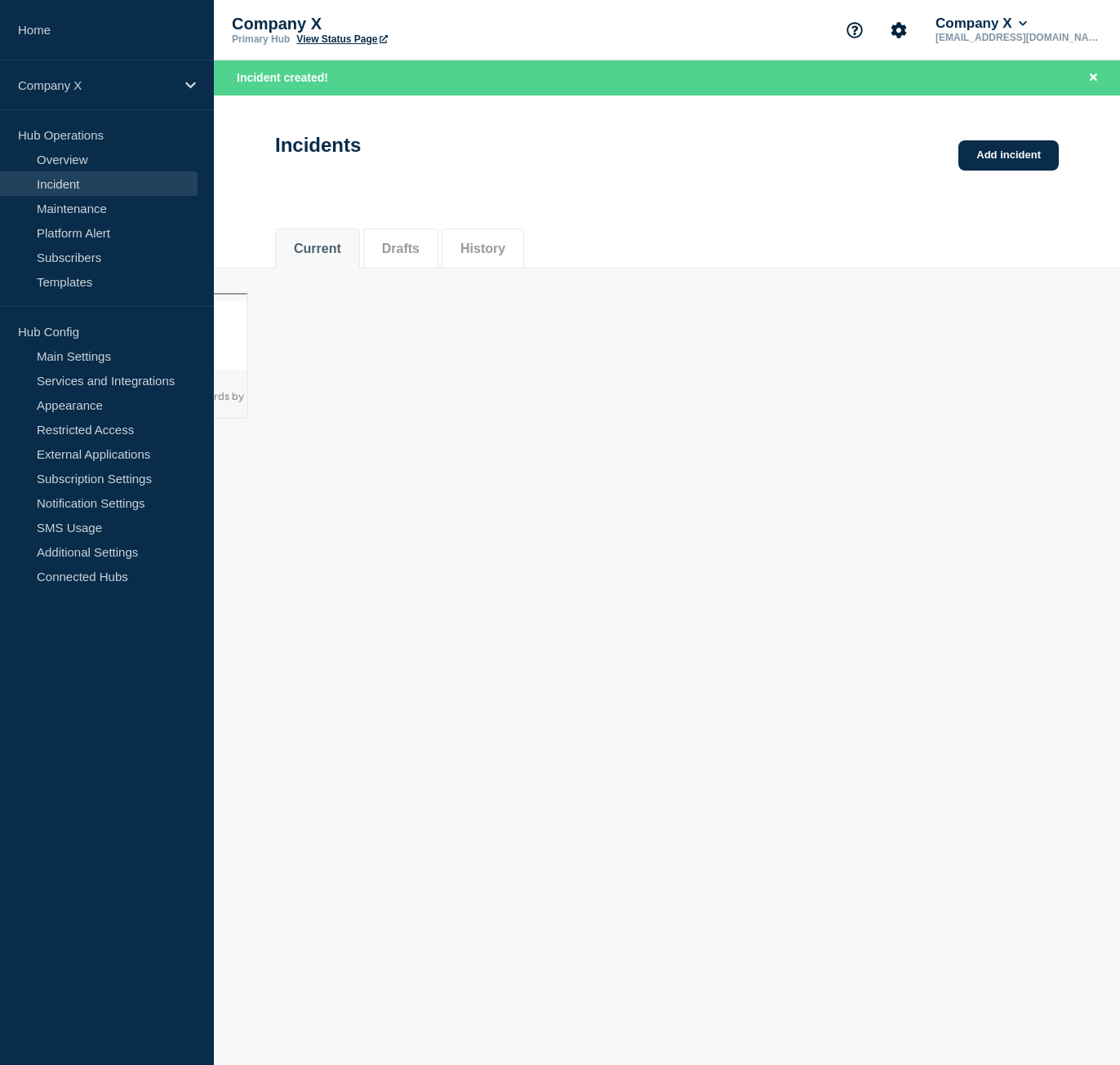 scroll, scrollTop: 0, scrollLeft: 0, axis: both 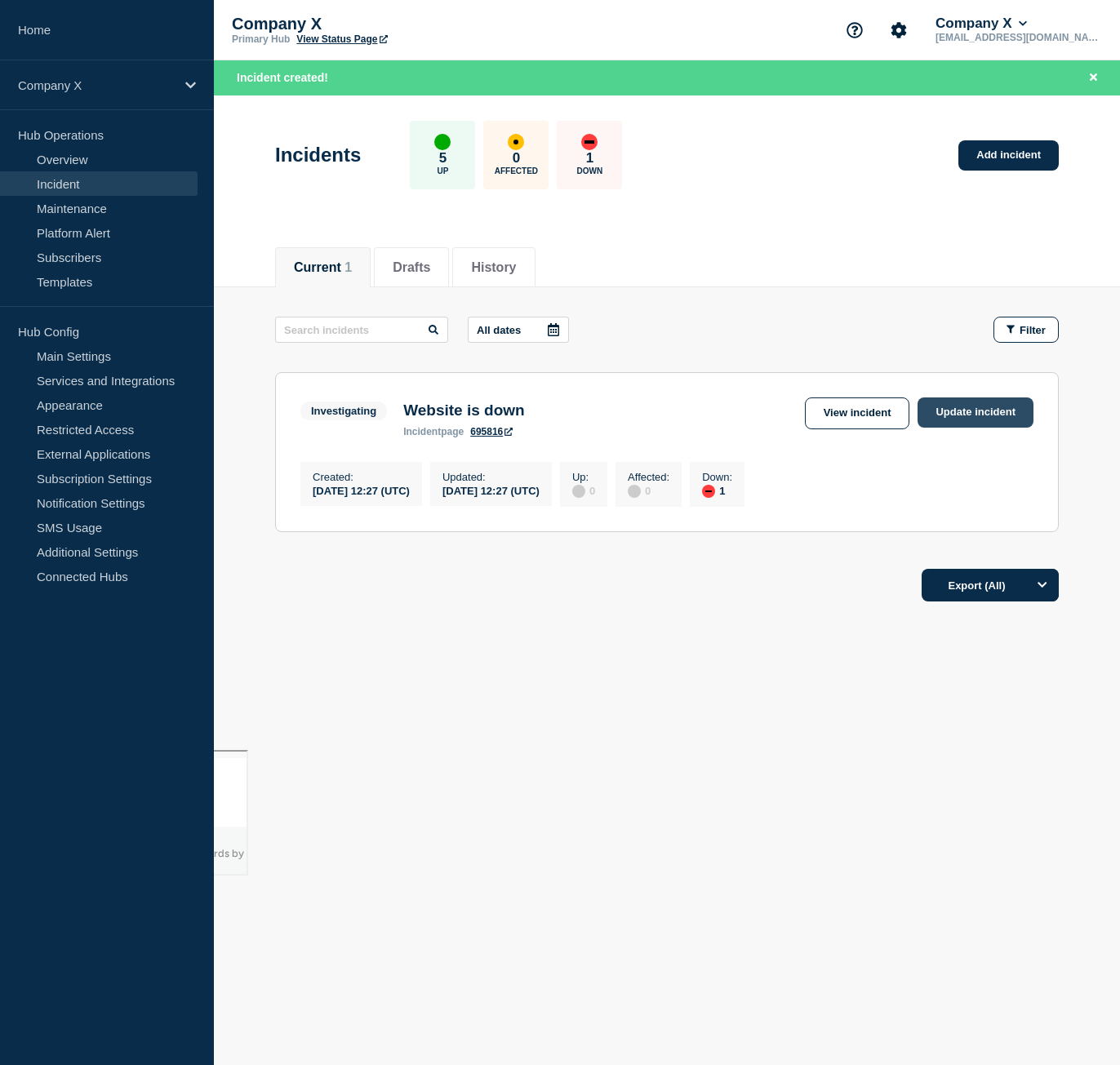 click on "Update incident" at bounding box center (976, 412) 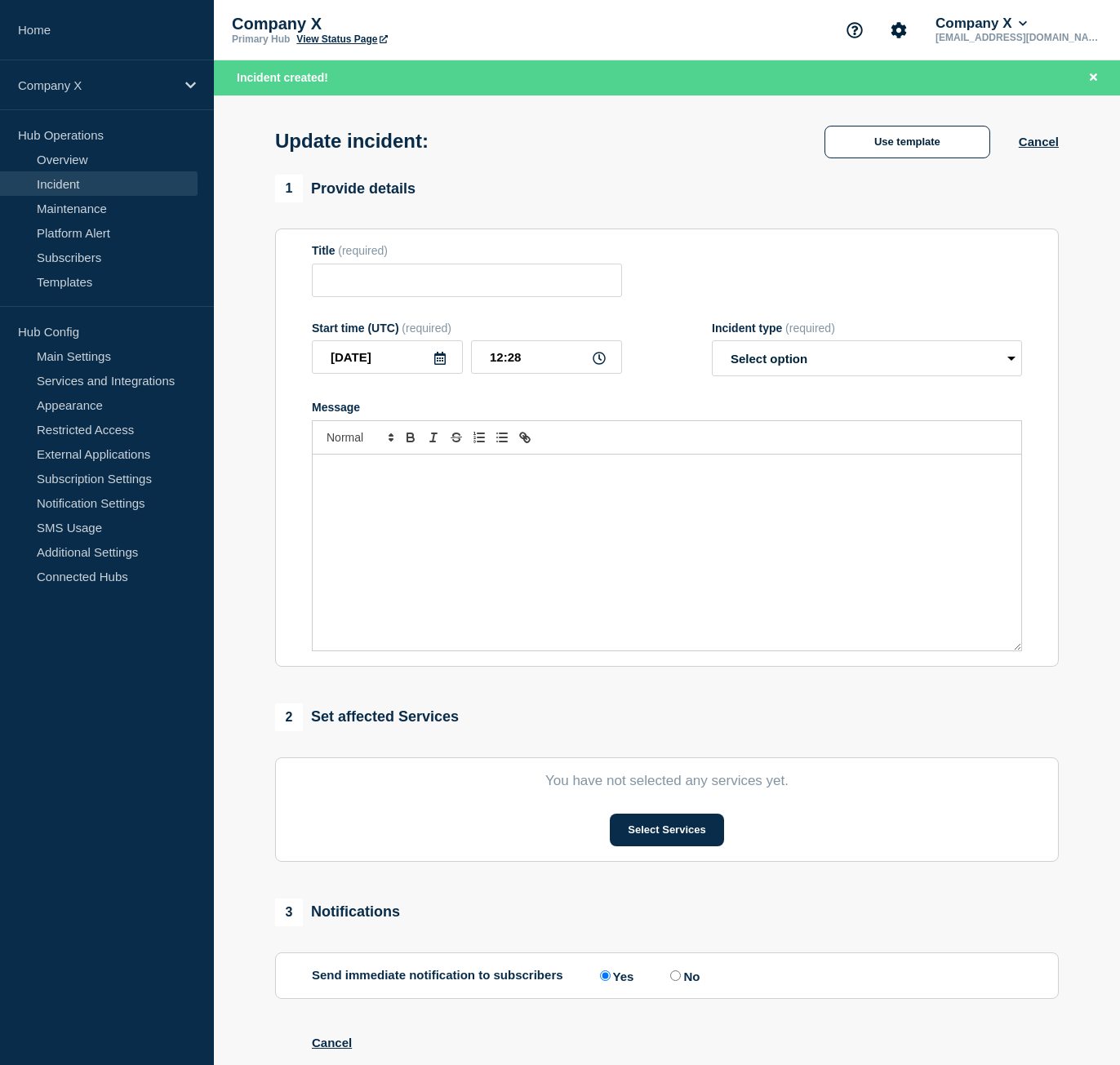 type on "Website is down" 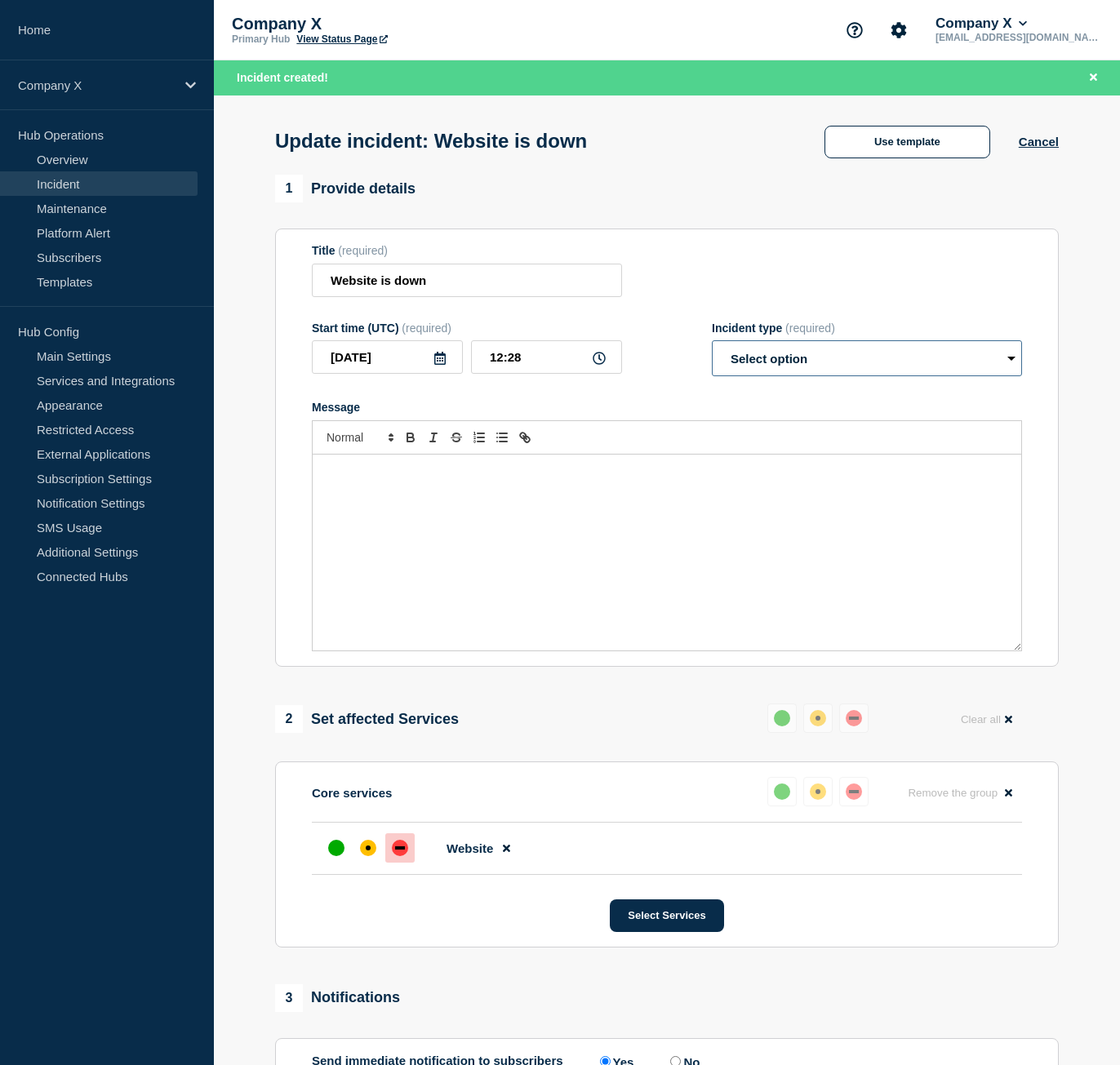 click on "Select option Investigating Identified Monitoring Resolved" at bounding box center [867, 358] 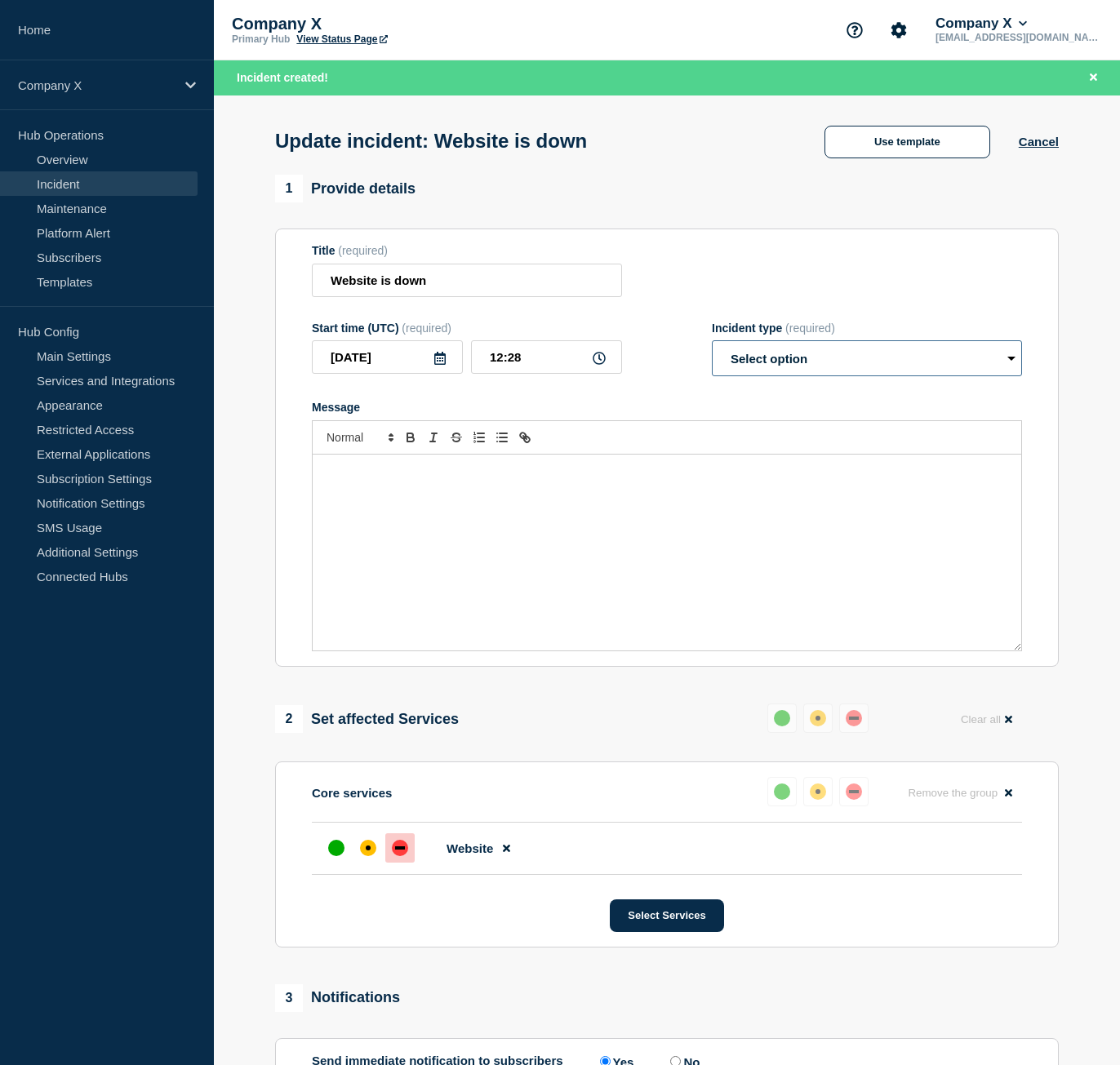 select on "monitoring" 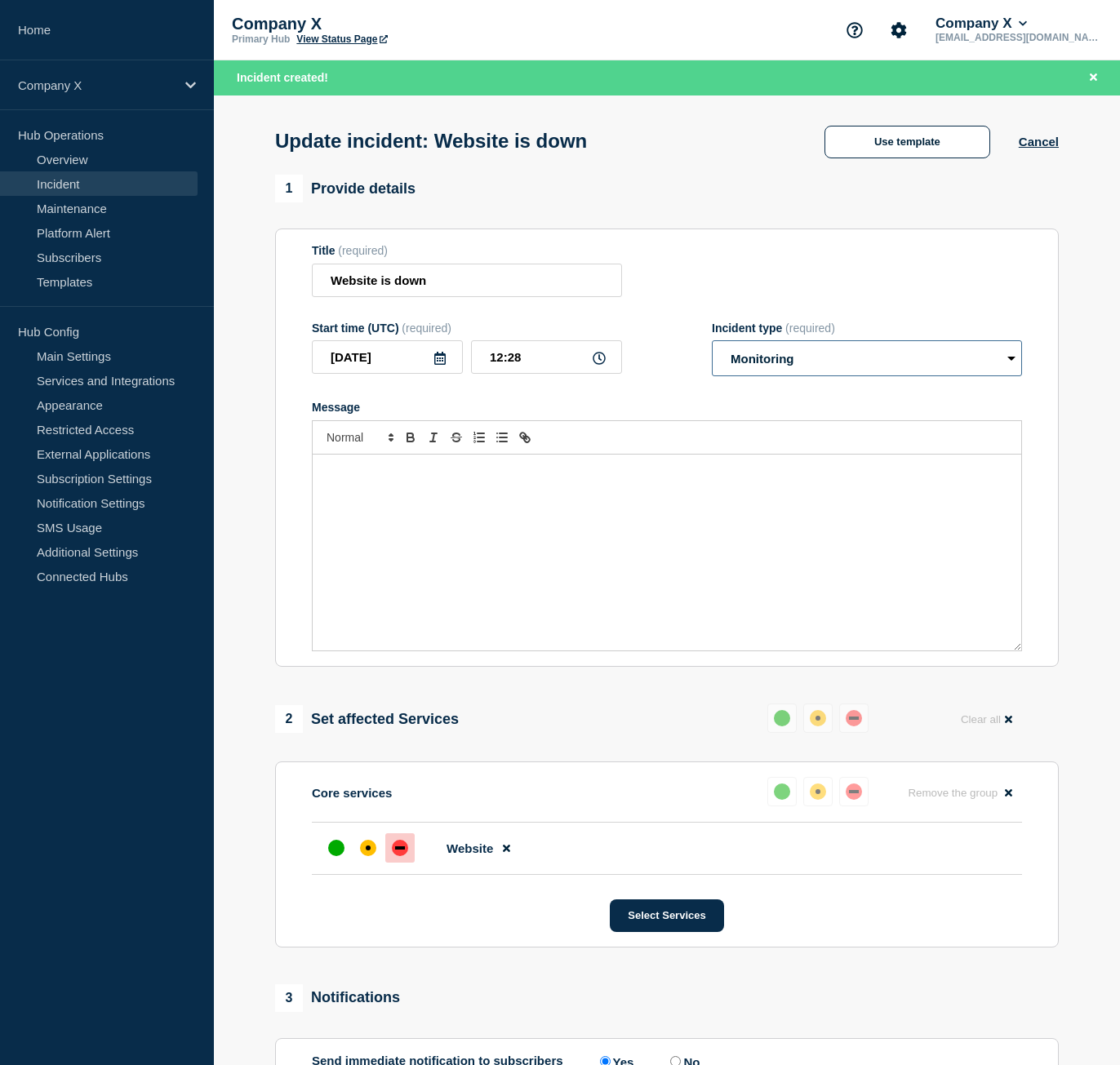 click on "Select option Investigating Identified Monitoring Resolved" at bounding box center (867, 358) 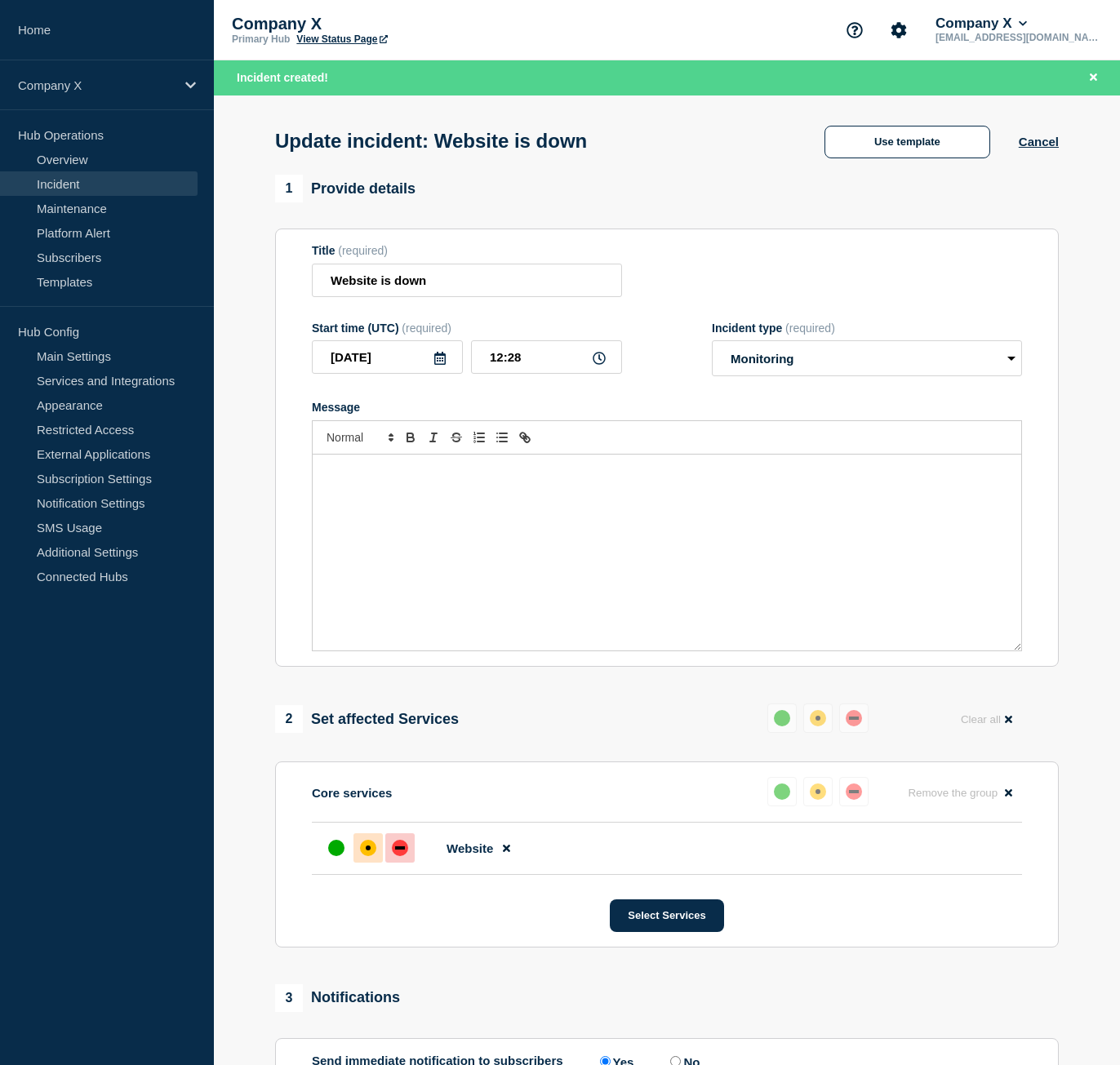click at bounding box center [368, 848] 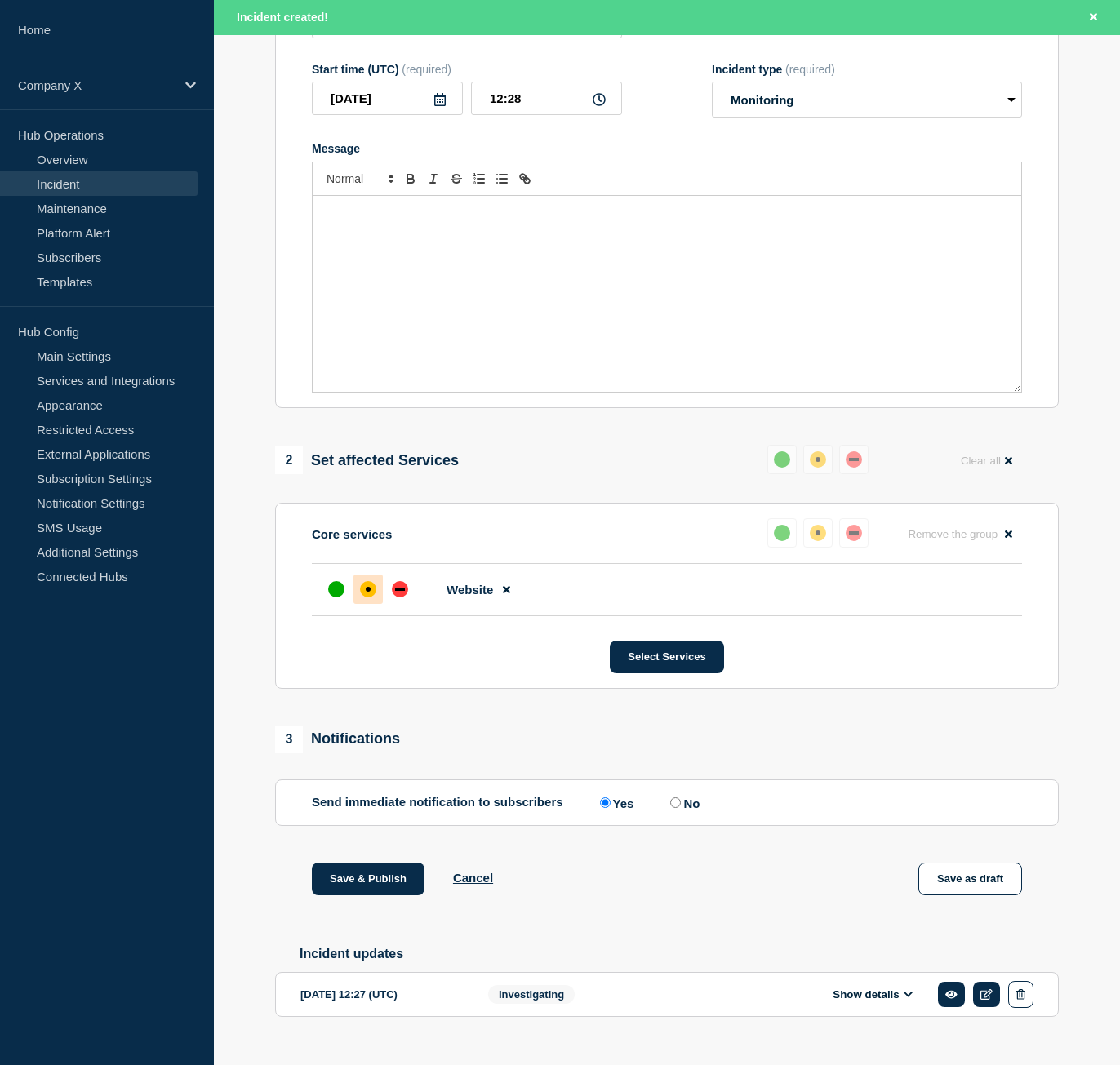 scroll, scrollTop: 315, scrollLeft: 0, axis: vertical 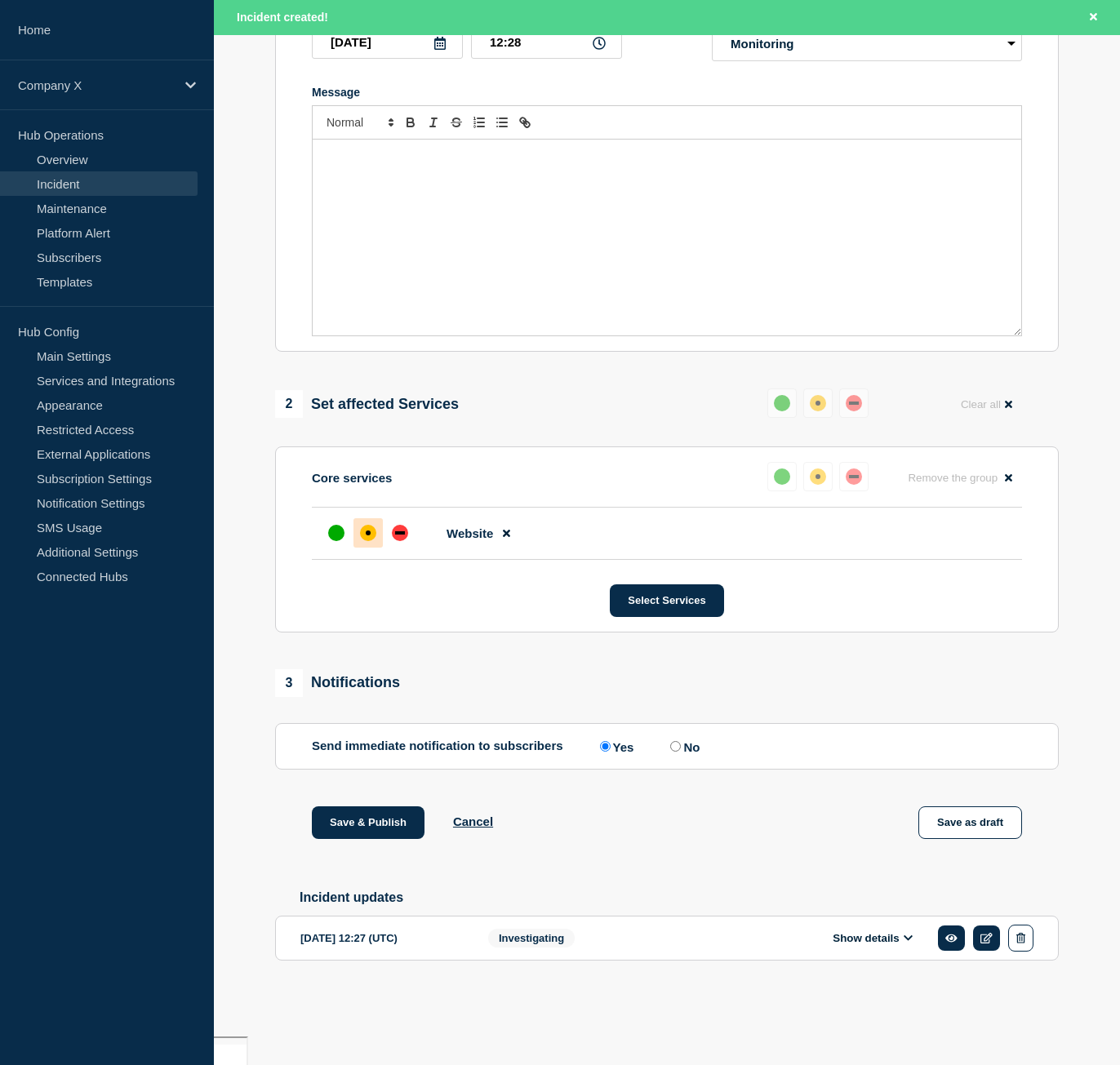 click on "No" 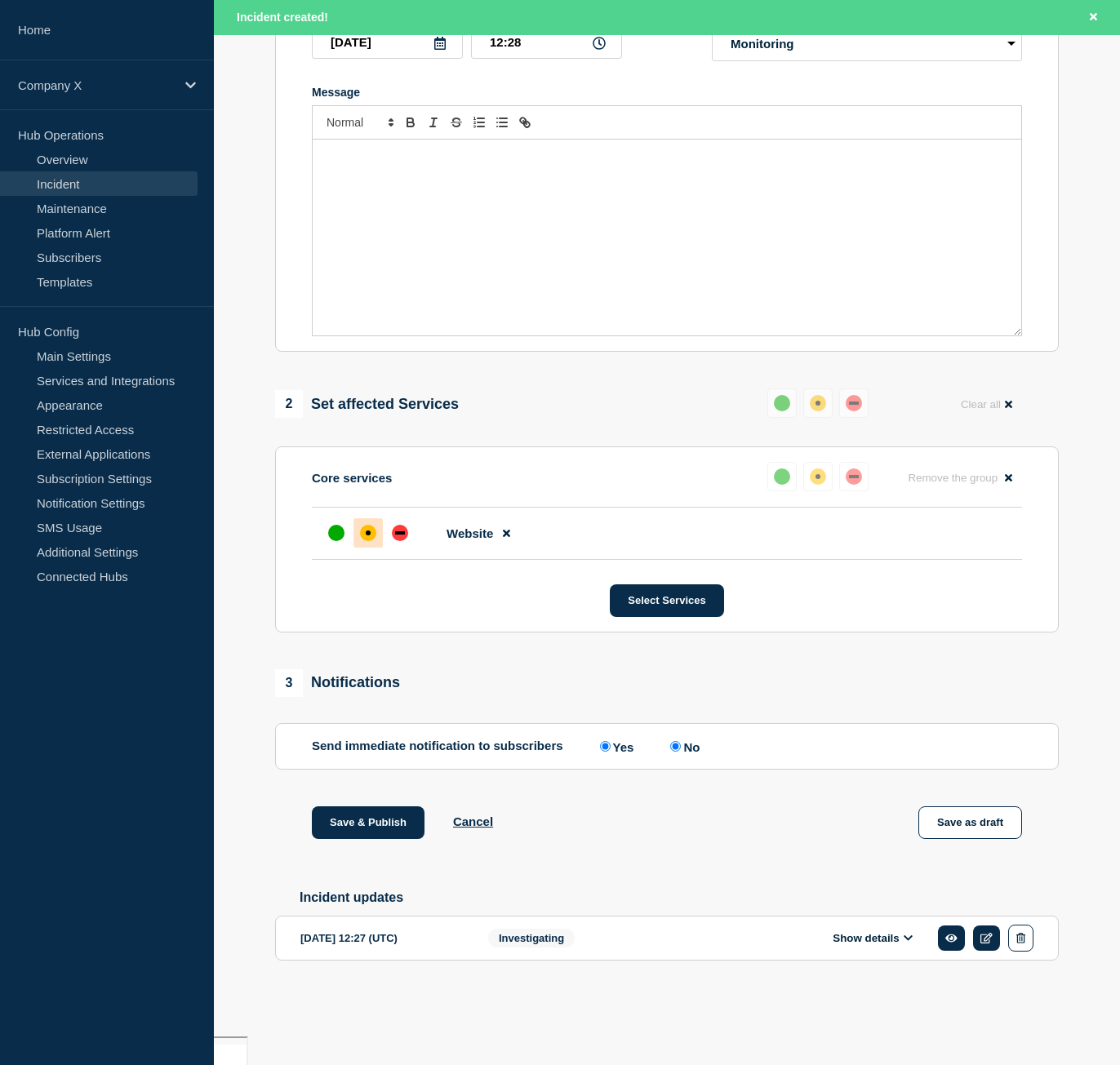 radio on "false" 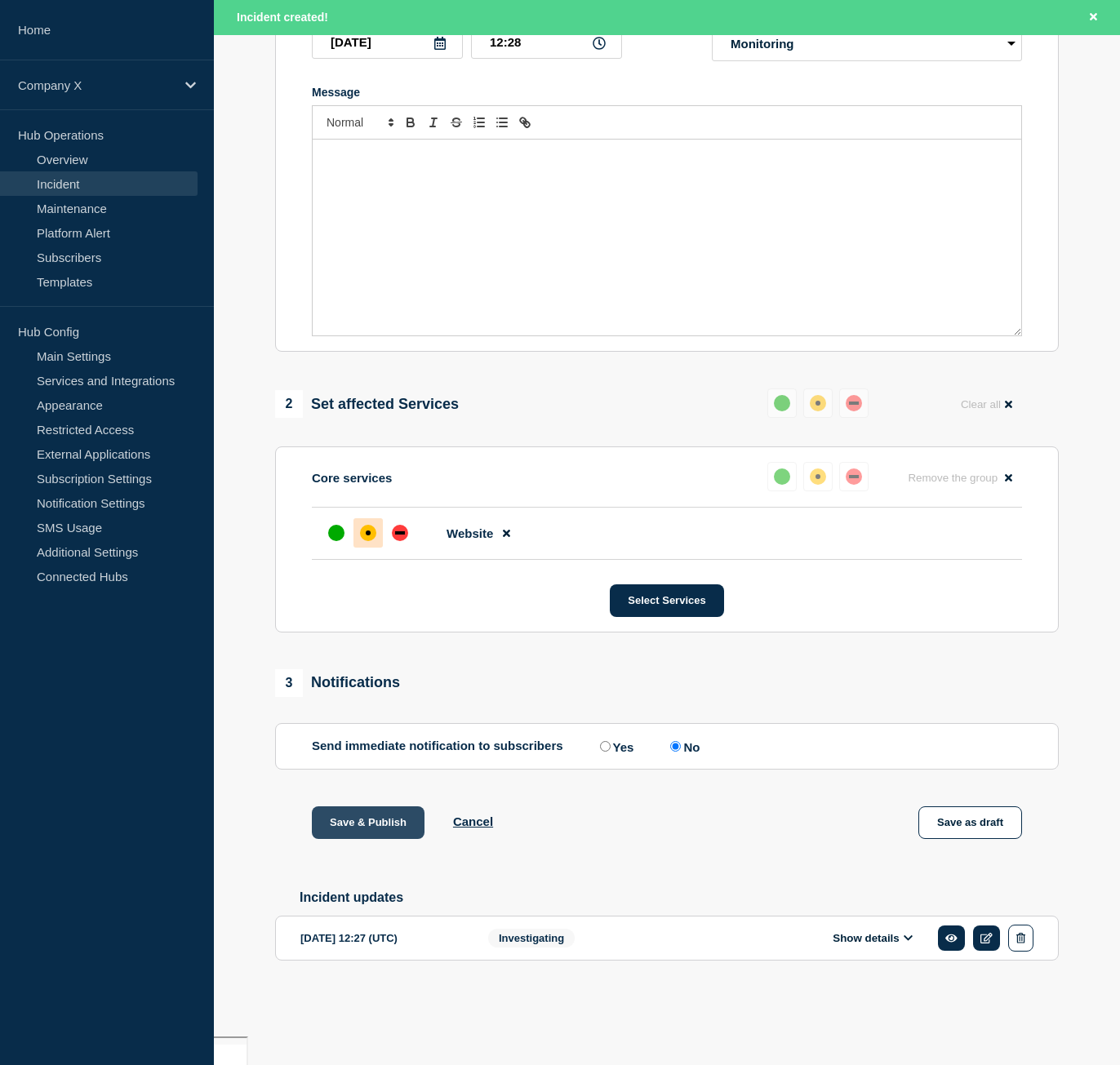 click on "Save & Publish" at bounding box center (368, 823) 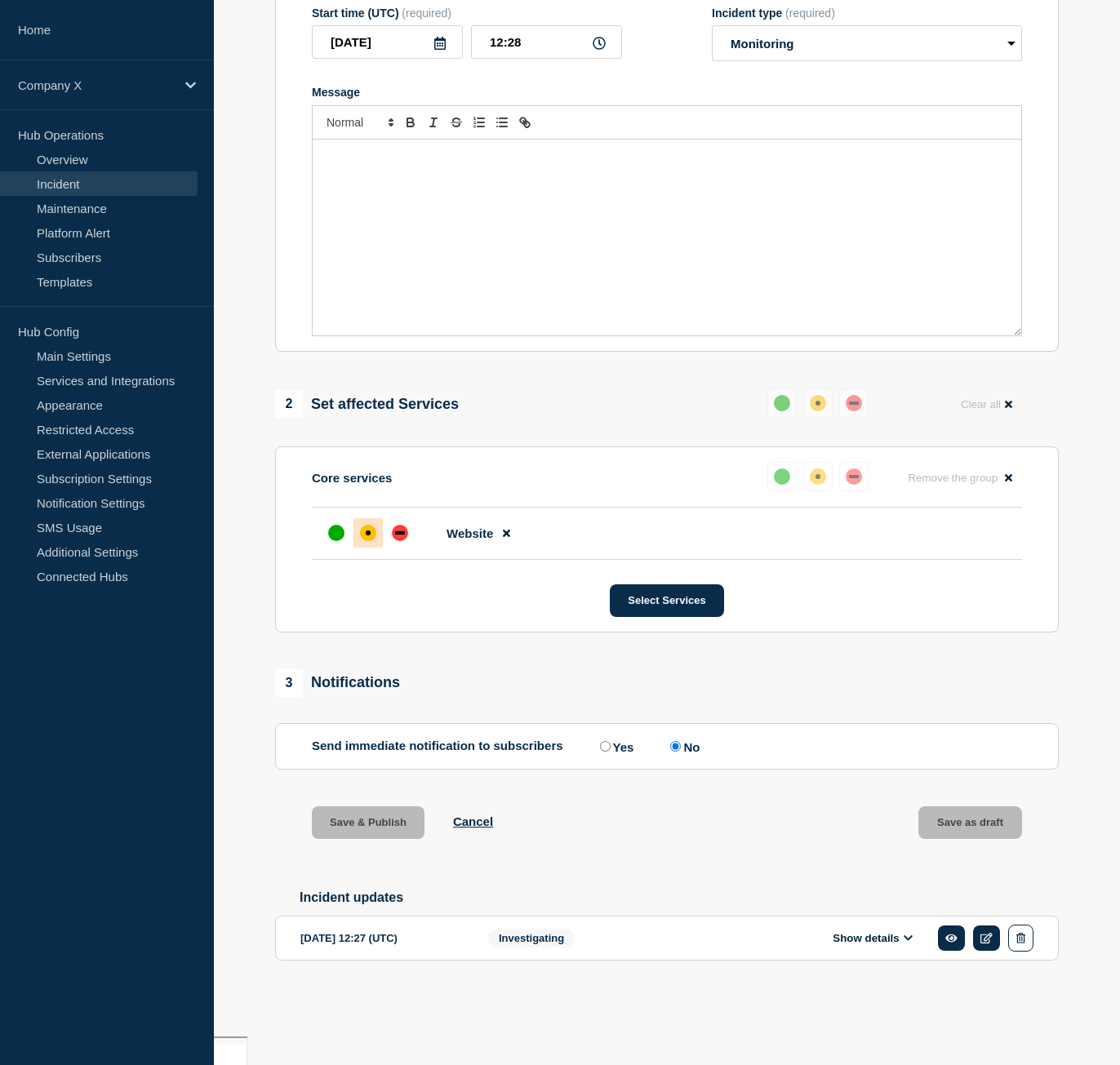 scroll, scrollTop: 280, scrollLeft: 0, axis: vertical 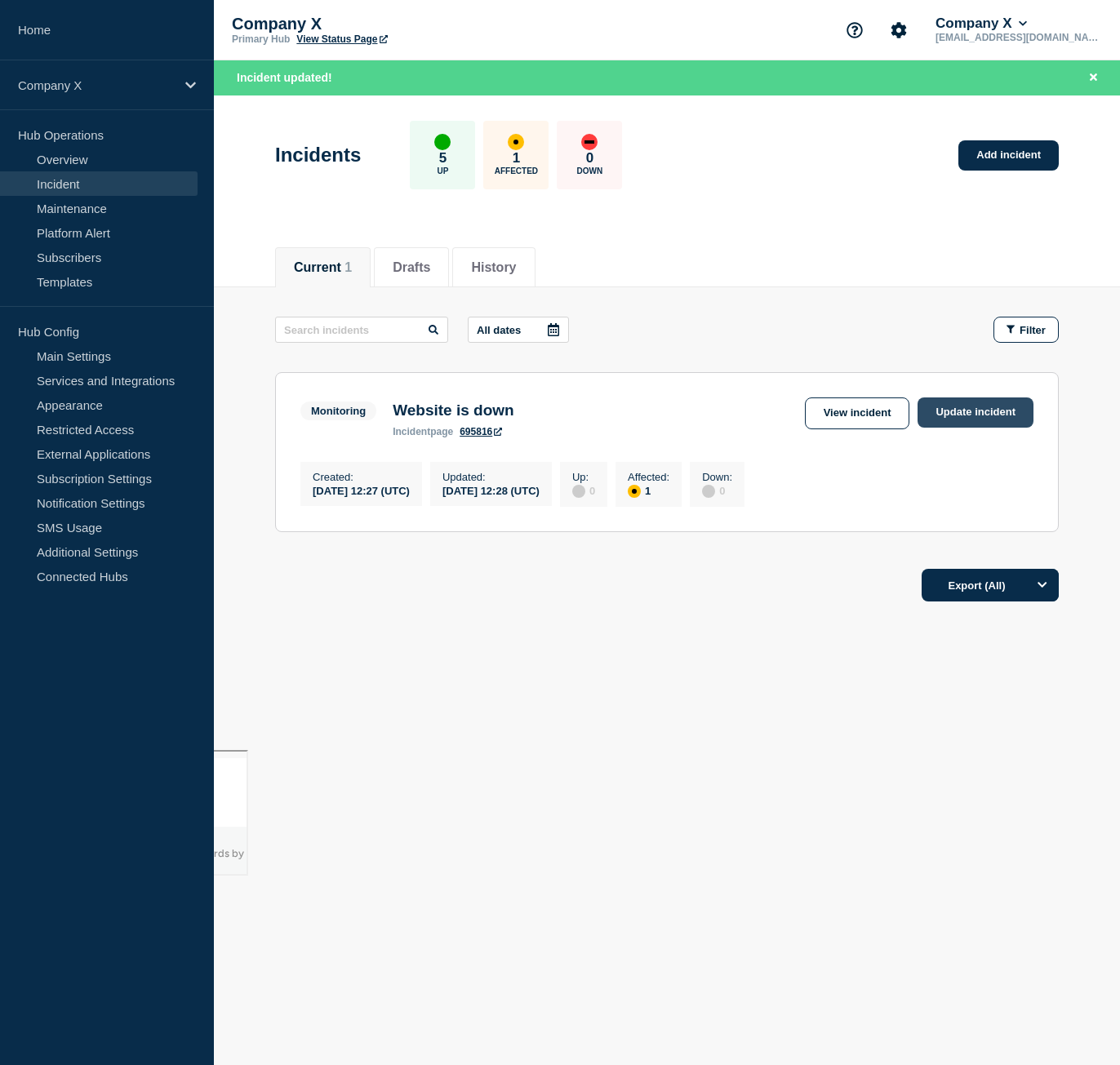 click on "Update incident" at bounding box center (976, 412) 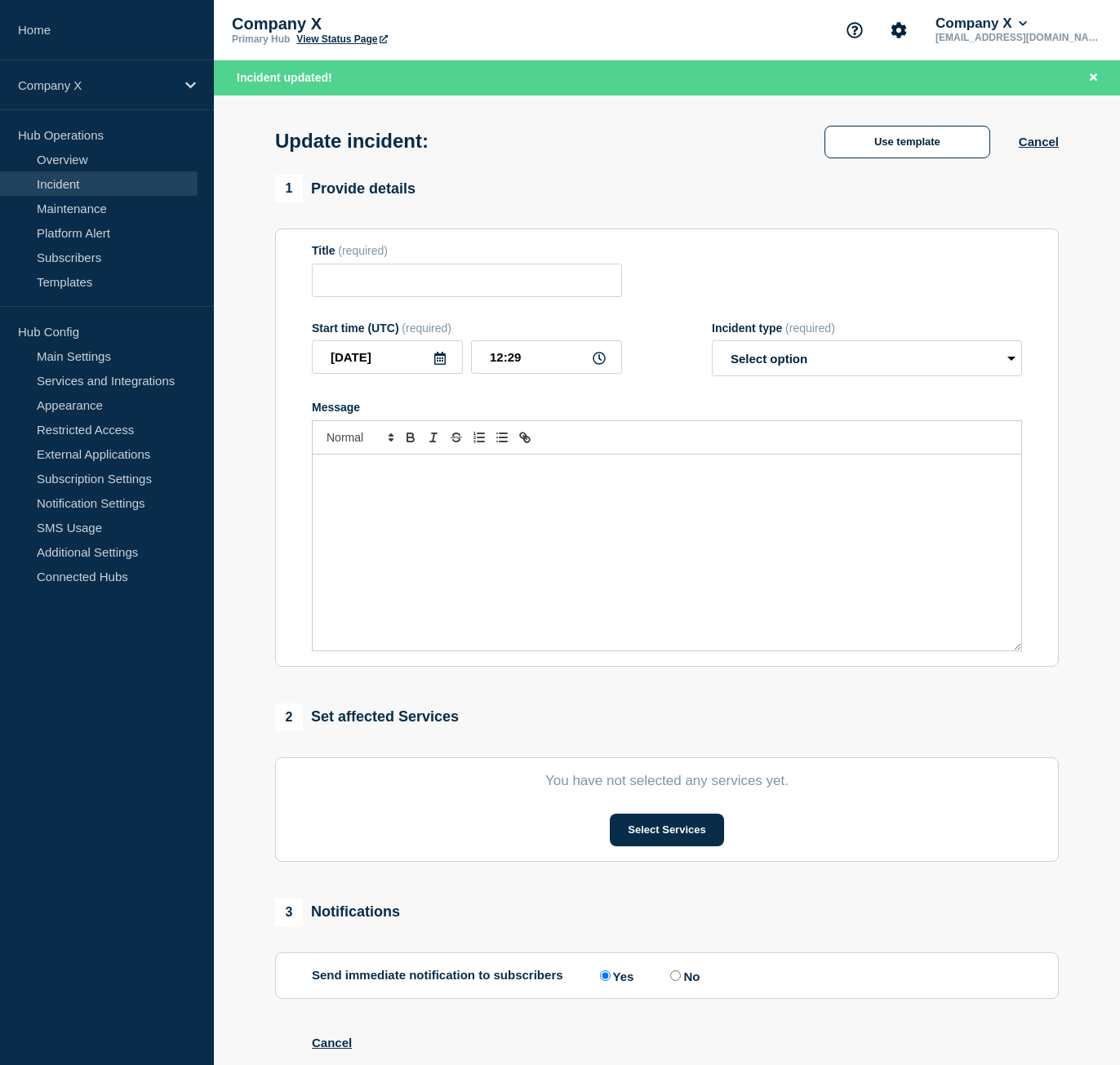 type on "Website is down" 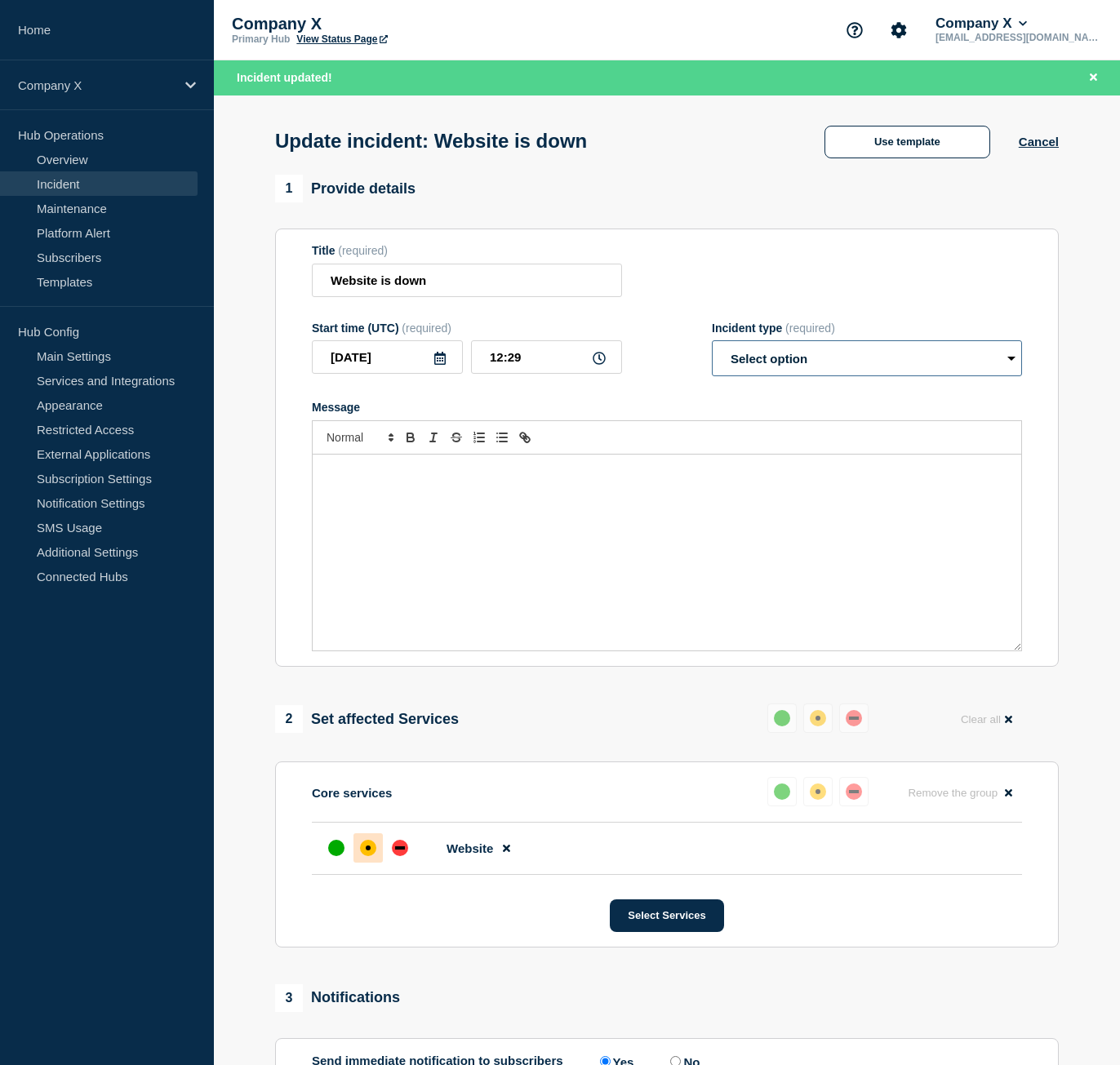 click on "Select option Investigating Identified Monitoring Resolved" at bounding box center (867, 358) 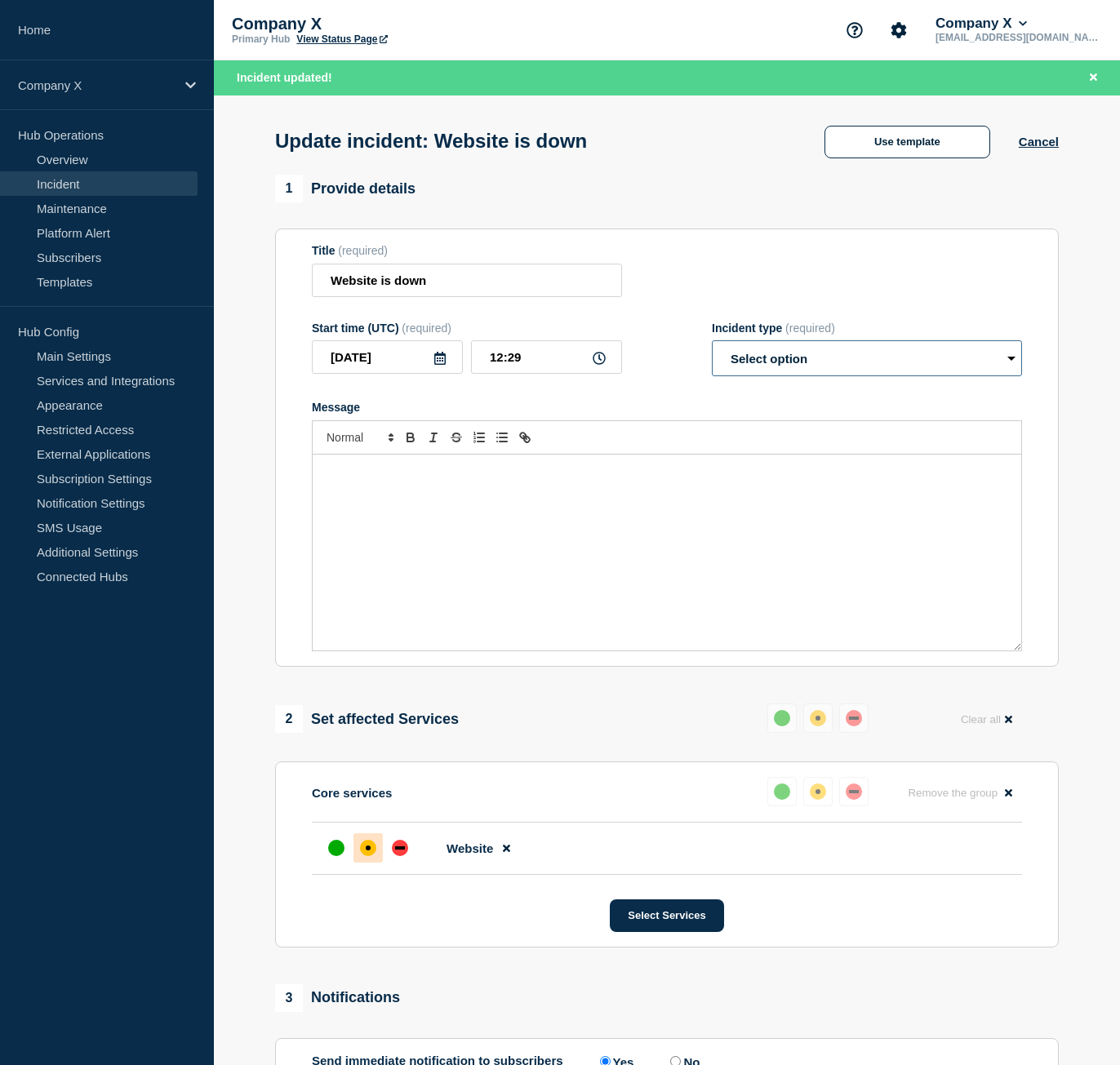 select on "resolved" 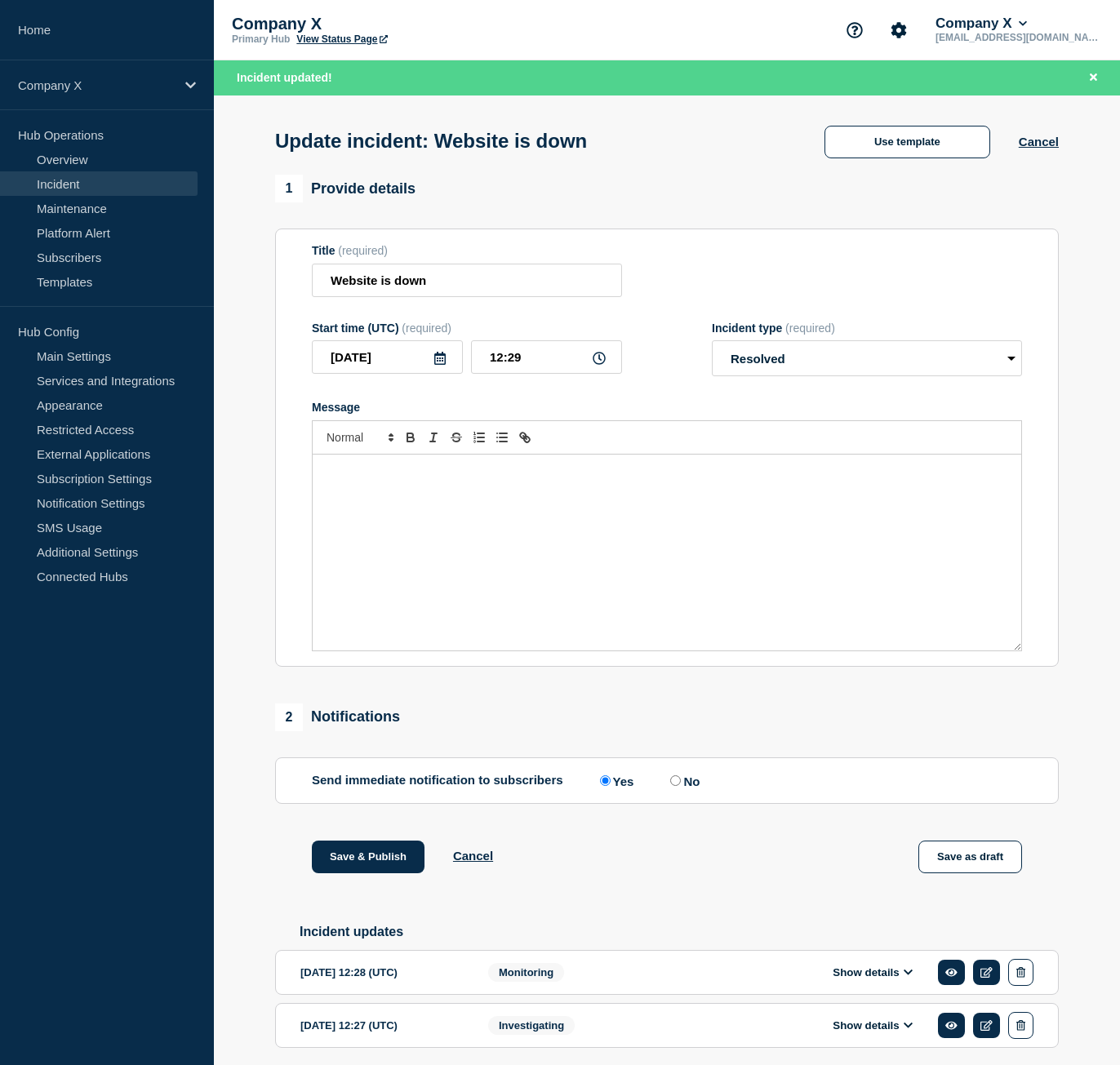 click on "No" at bounding box center [675, 780] 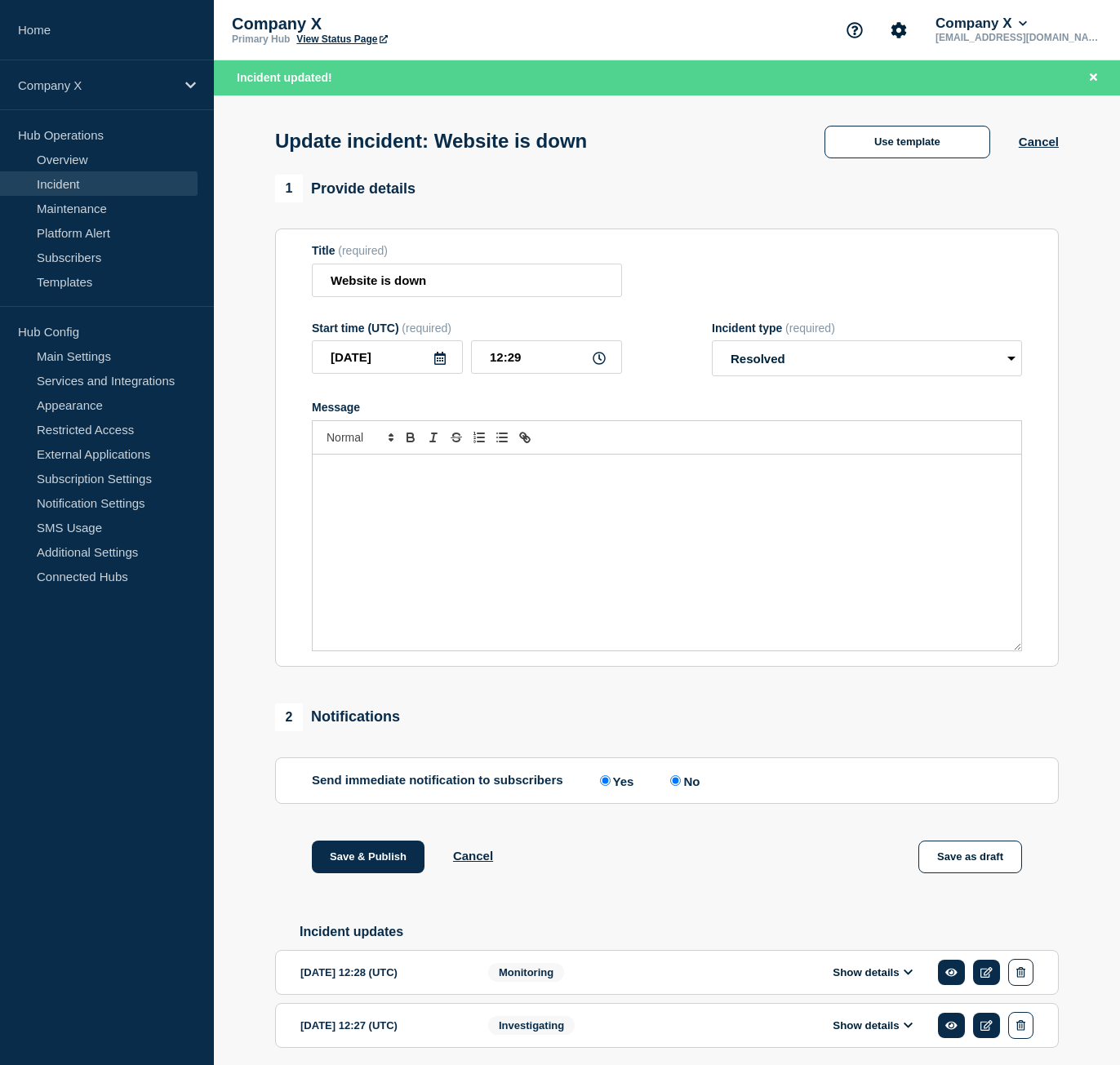 radio on "false" 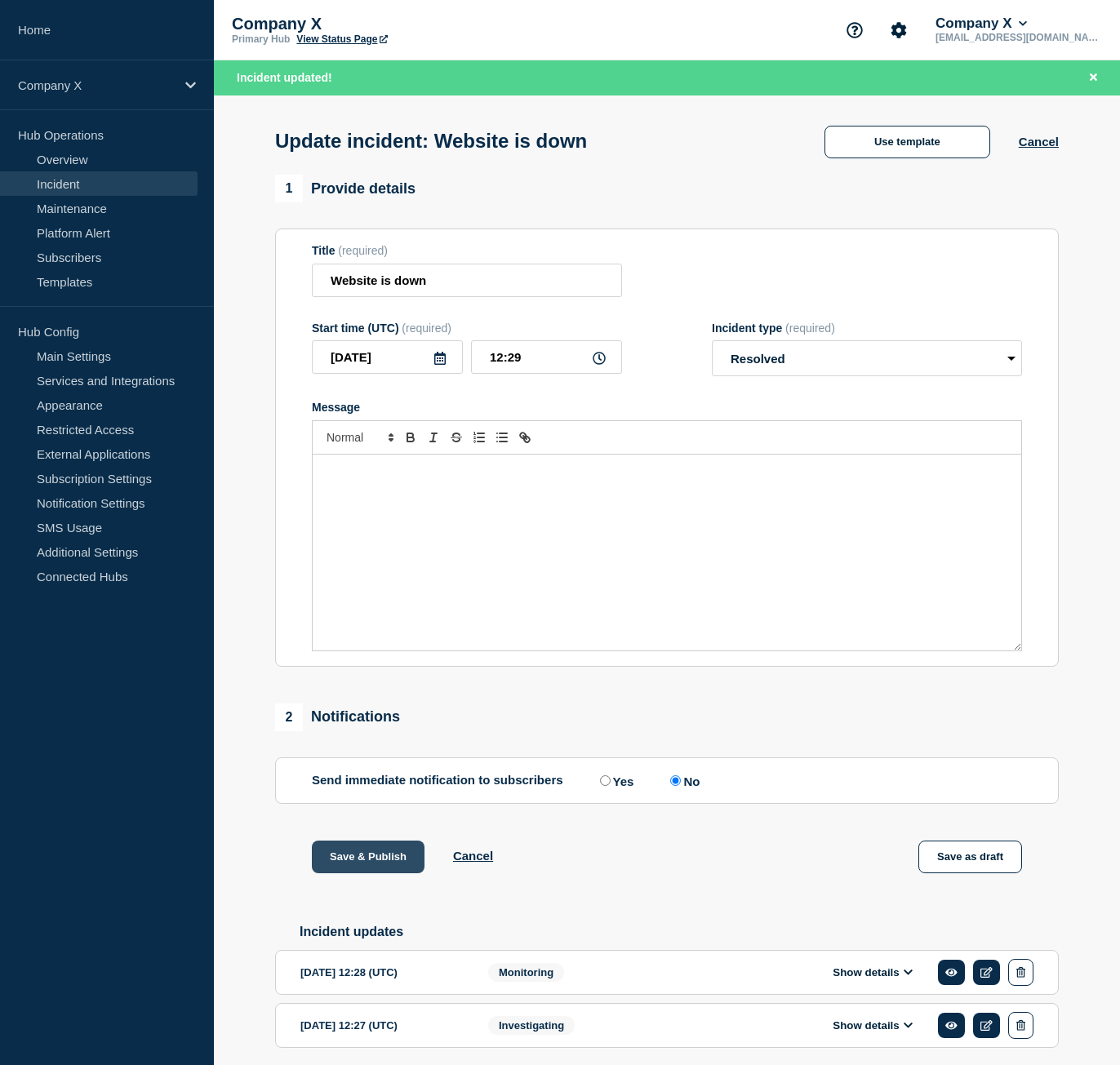 click on "Save & Publish" at bounding box center [368, 857] 